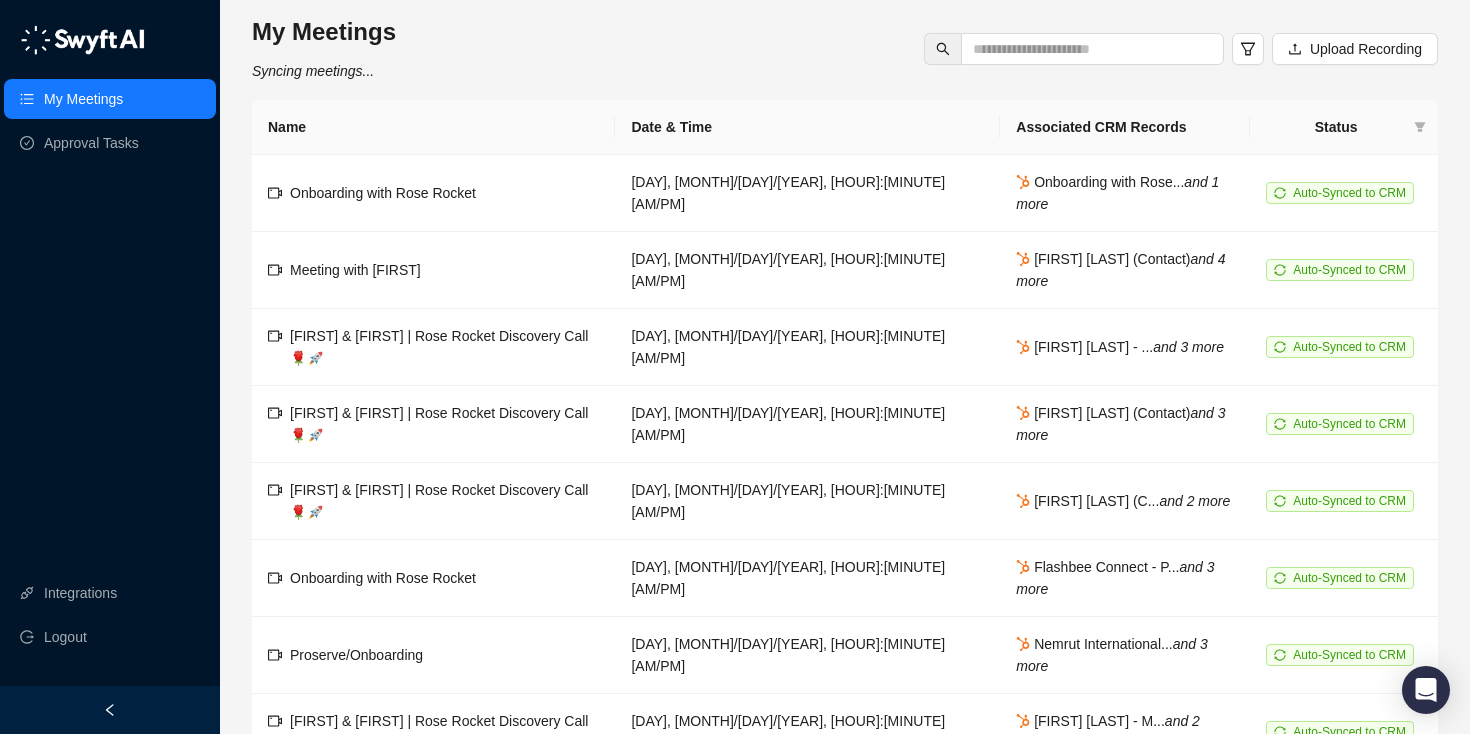 scroll, scrollTop: 0, scrollLeft: 0, axis: both 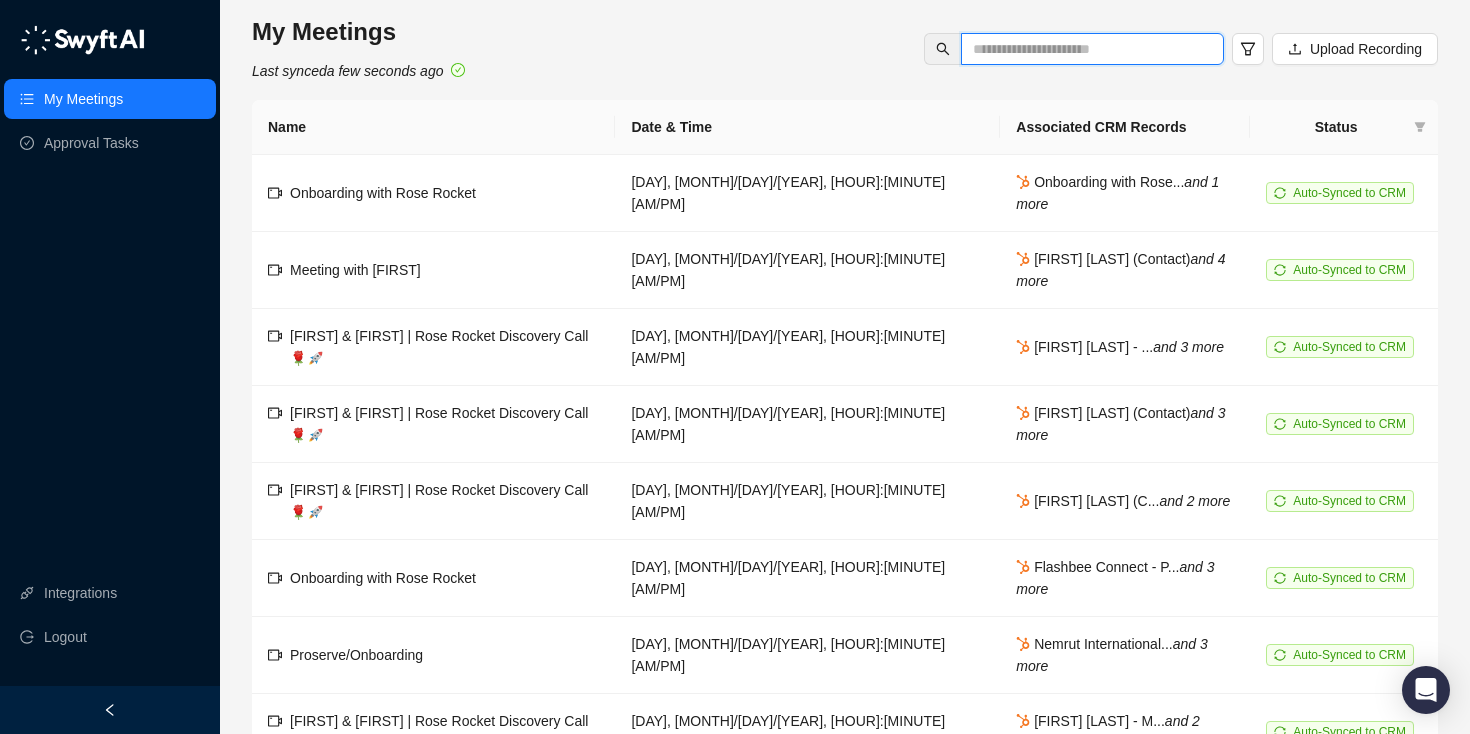 click at bounding box center (1084, 49) 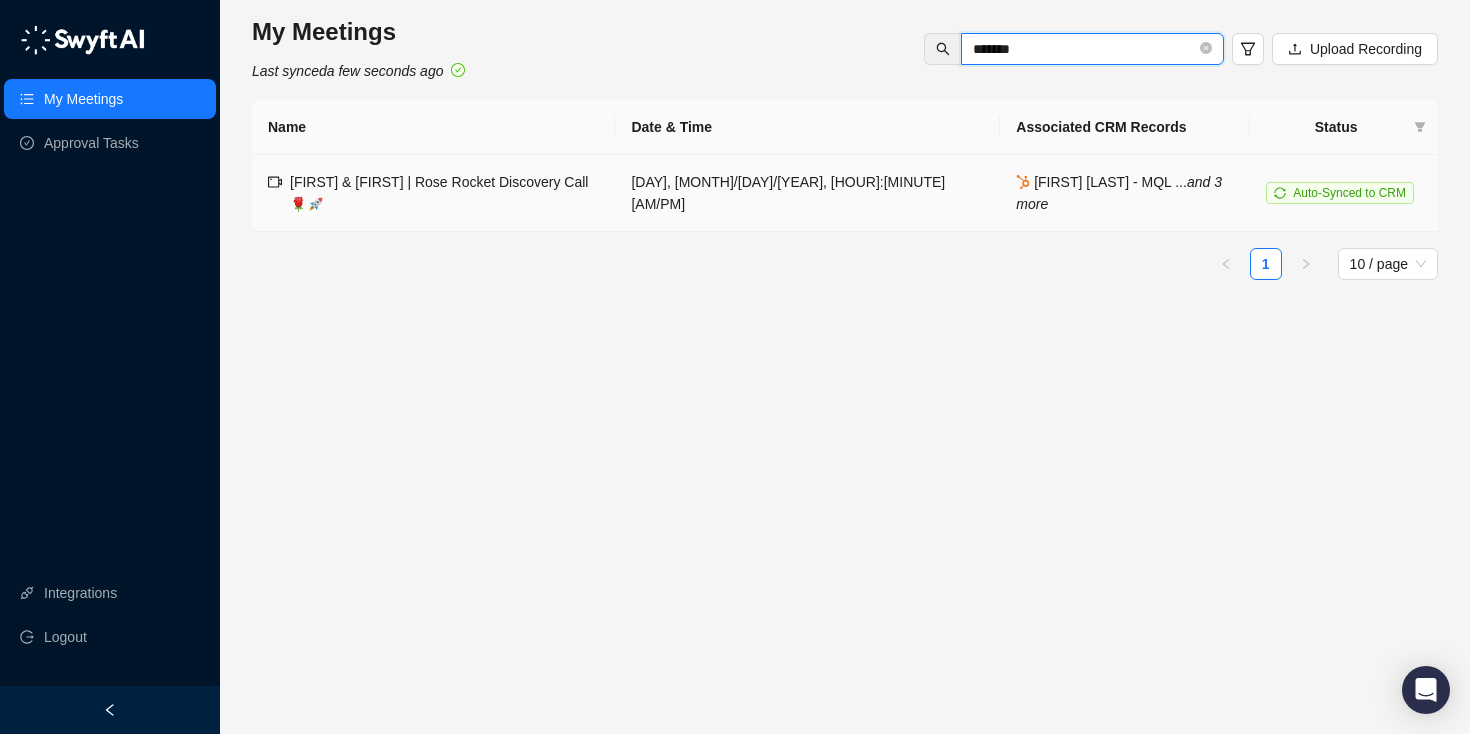 type on "*******" 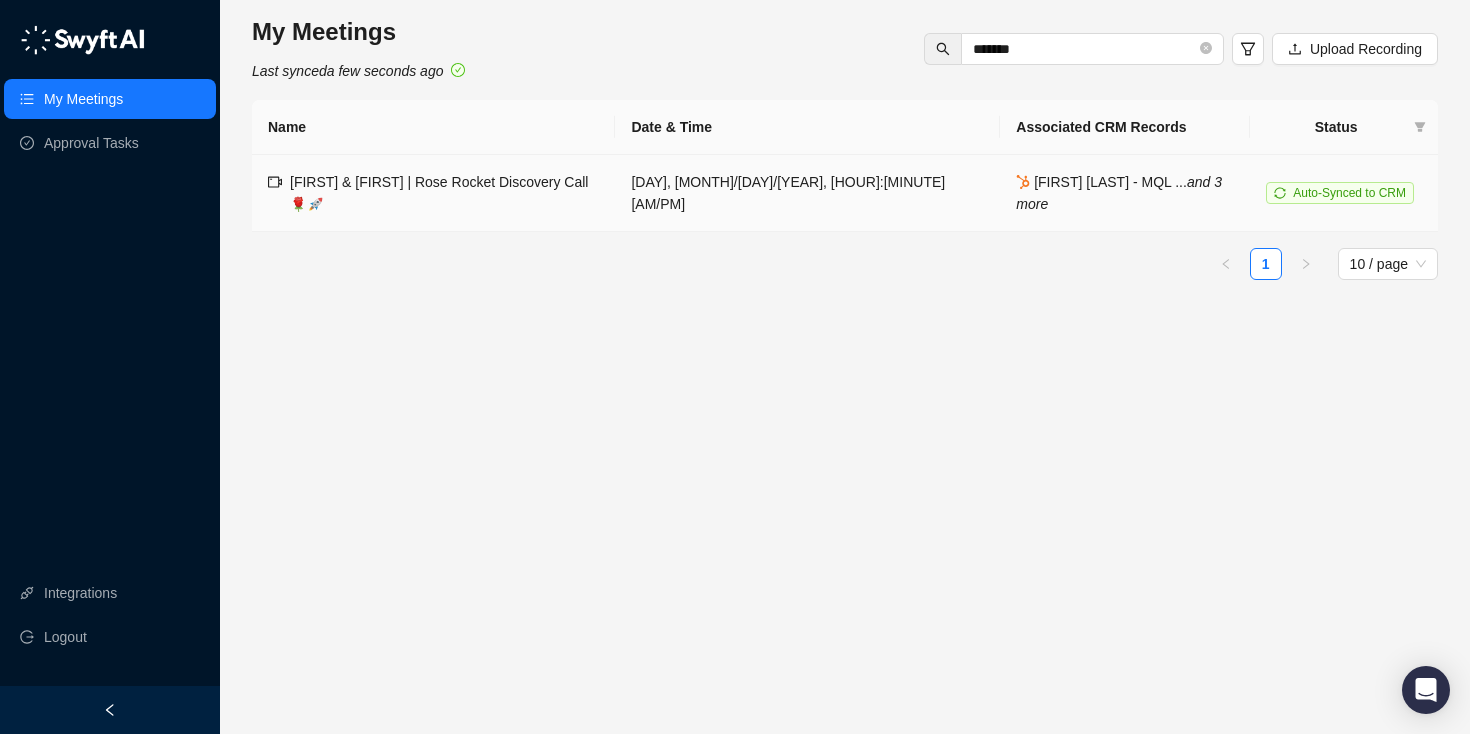 click on "[FIRST] & [FIRST] | Rose Rocket Discovery Call 🌹🚀" at bounding box center (439, 193) 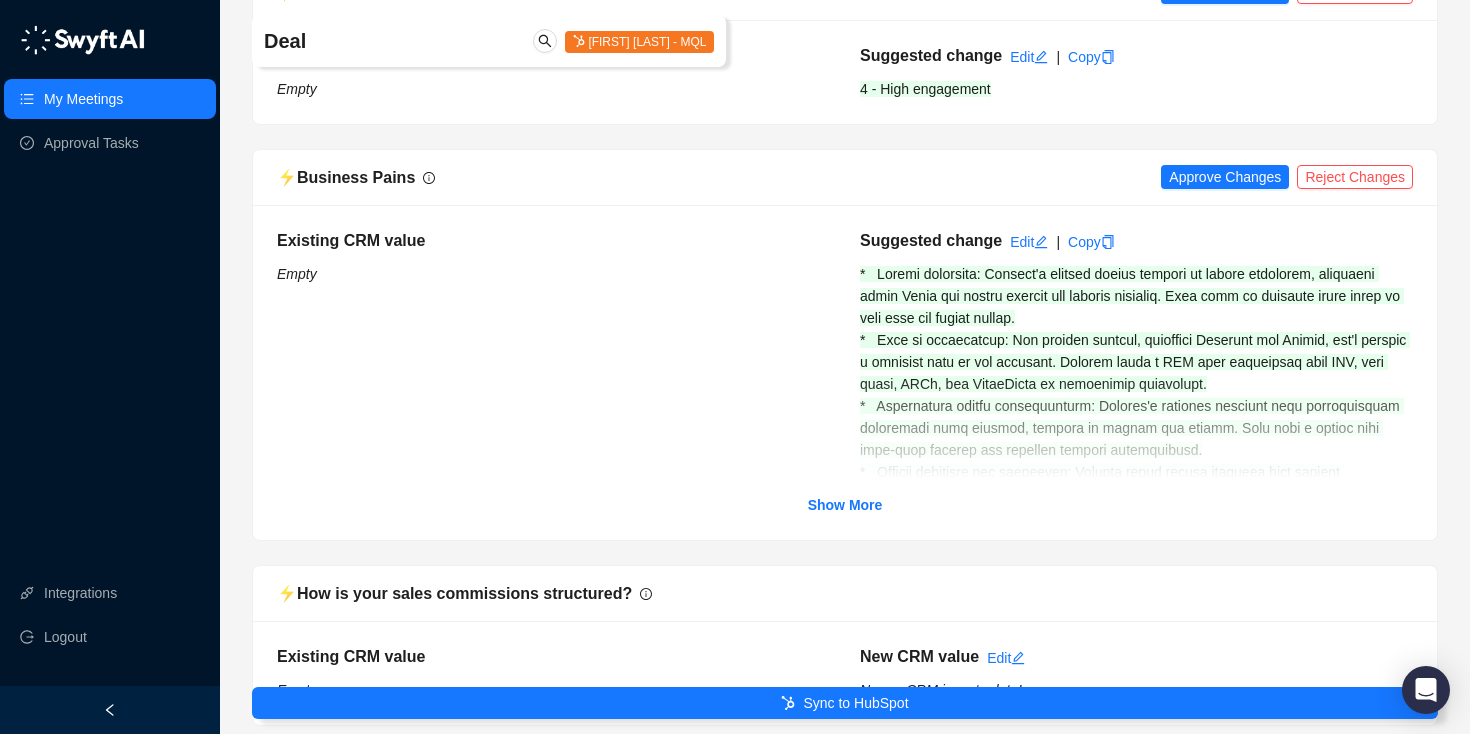 scroll, scrollTop: 720, scrollLeft: 0, axis: vertical 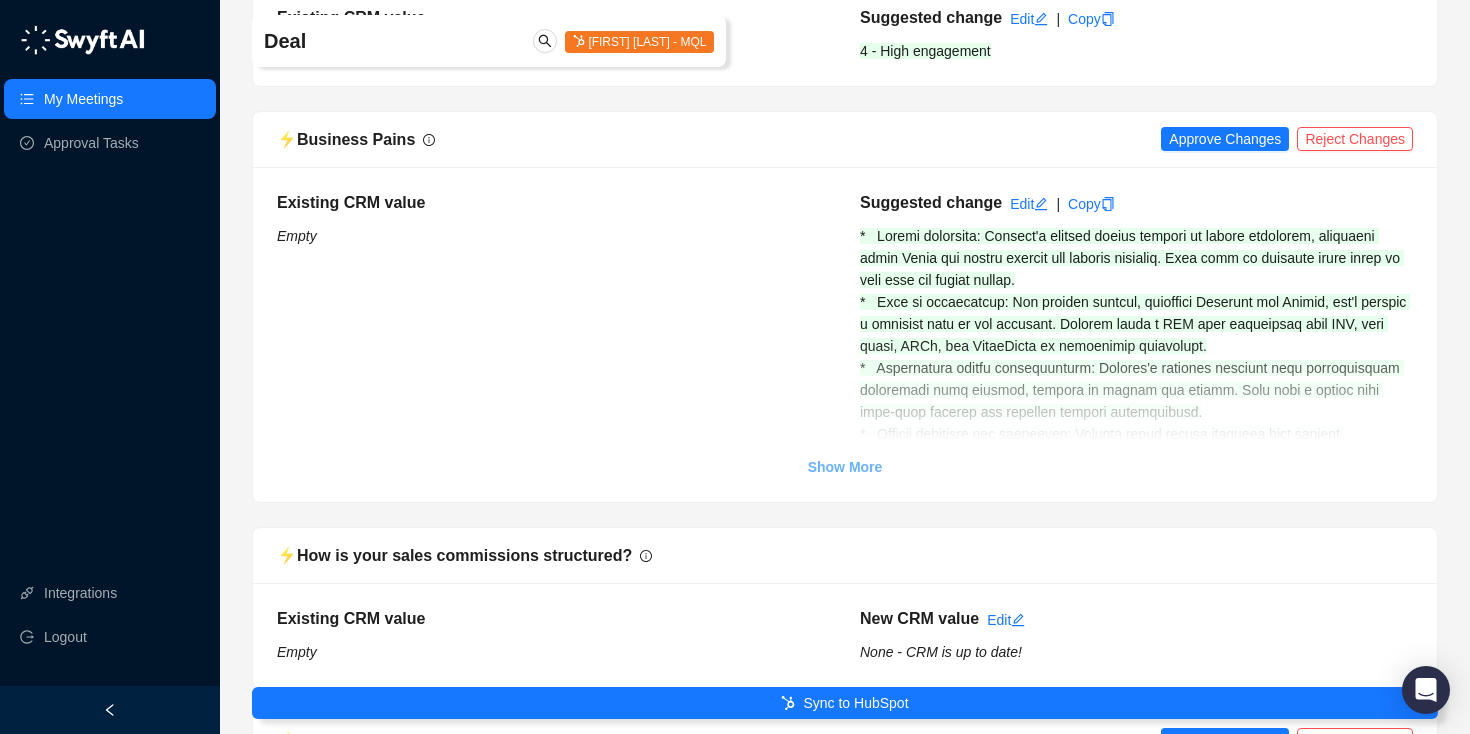 click on "Show More" at bounding box center [845, 467] 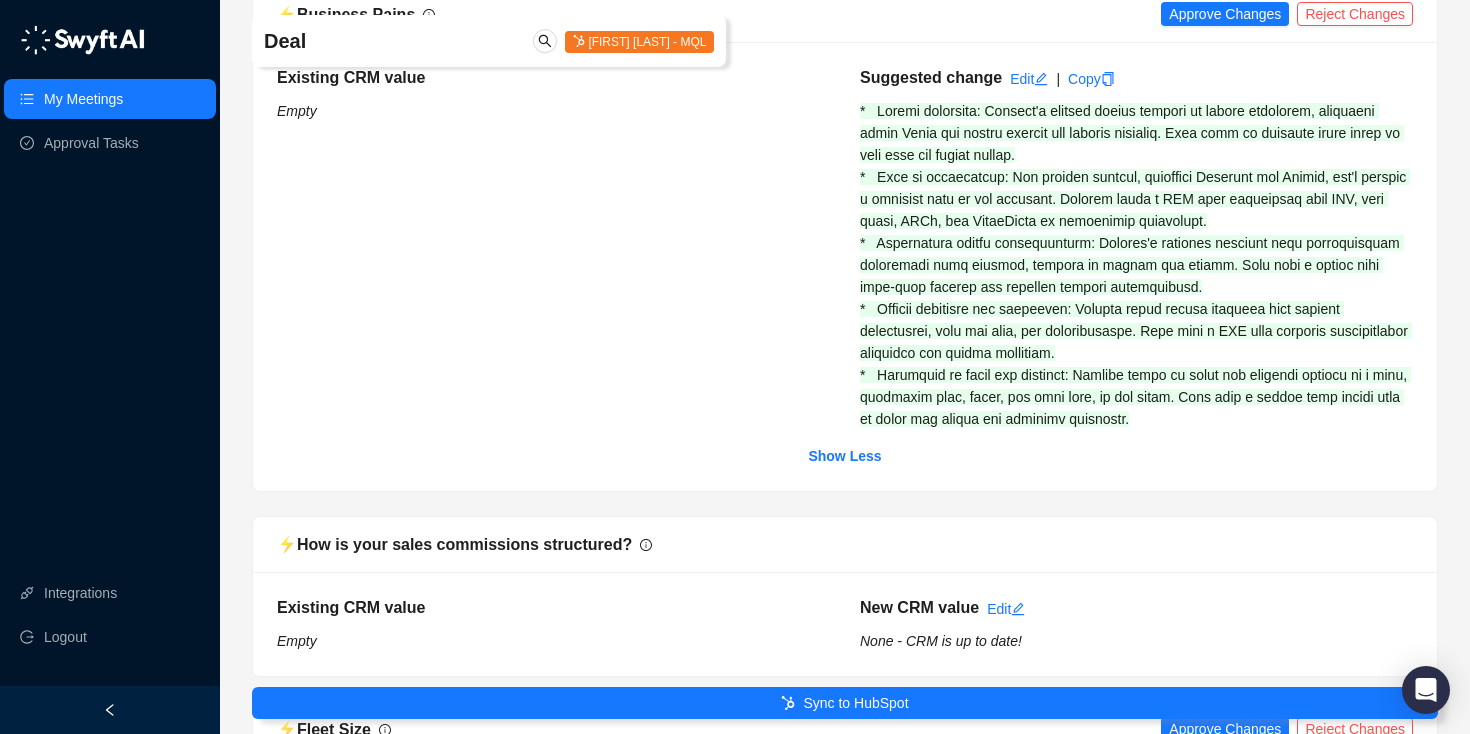 scroll, scrollTop: 847, scrollLeft: 0, axis: vertical 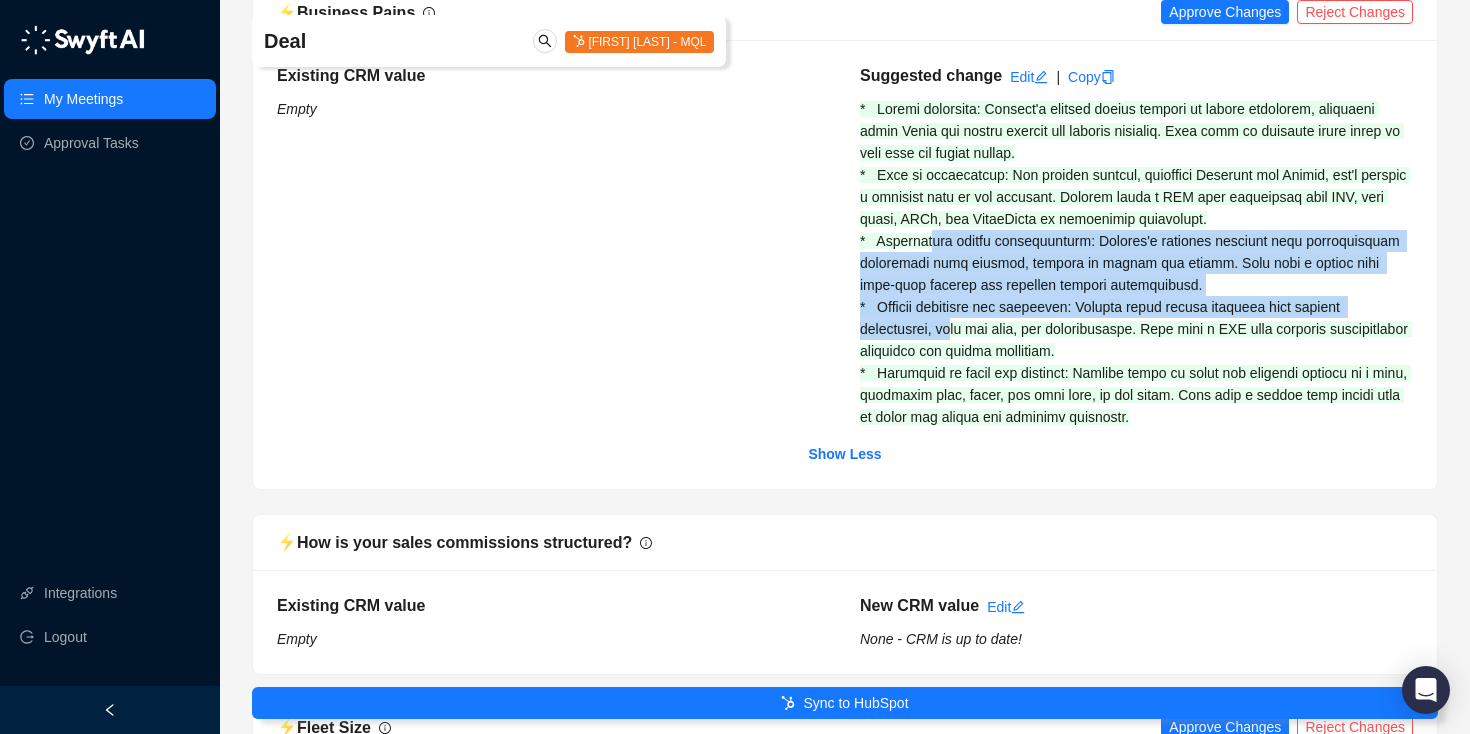 drag, startPoint x: 921, startPoint y: 248, endPoint x: 969, endPoint y: 334, distance: 98.48858 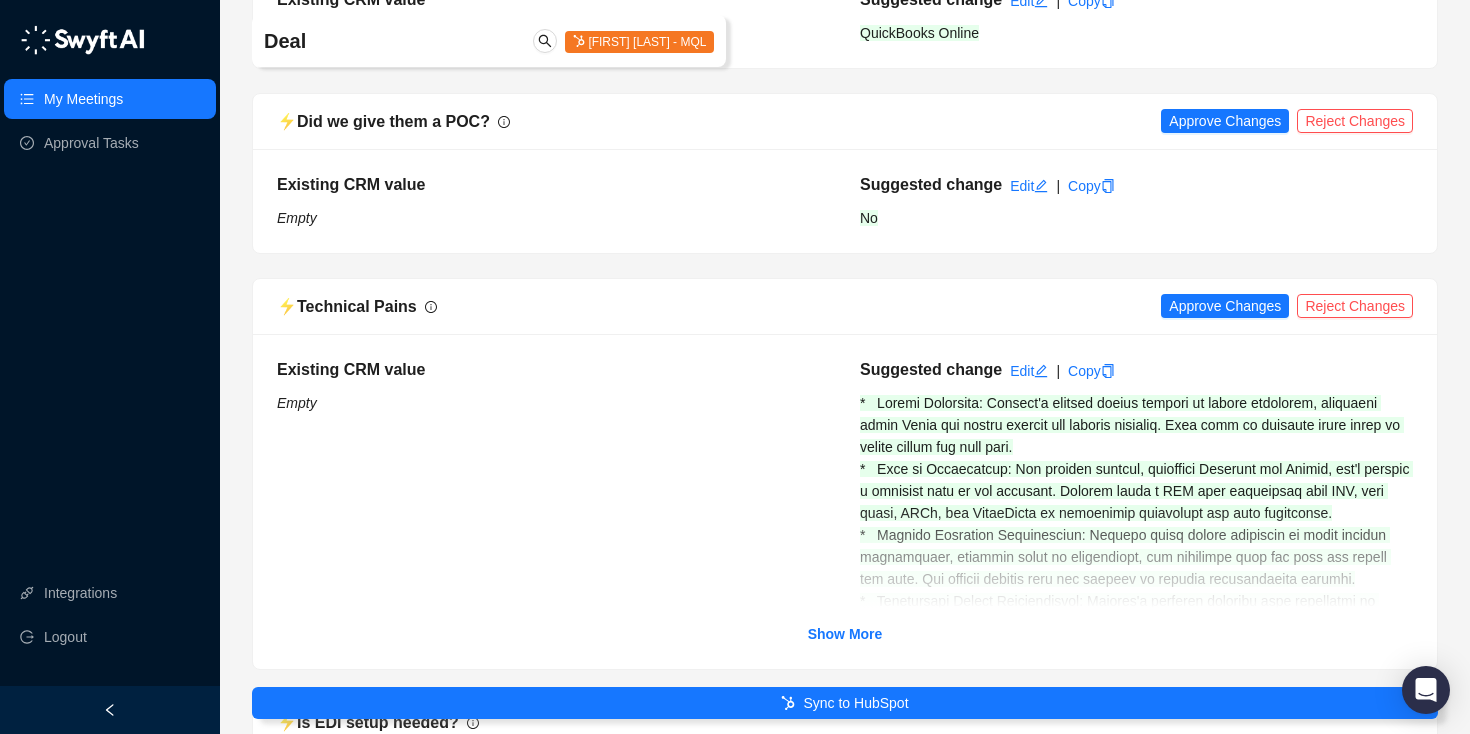 scroll, scrollTop: 3176, scrollLeft: 0, axis: vertical 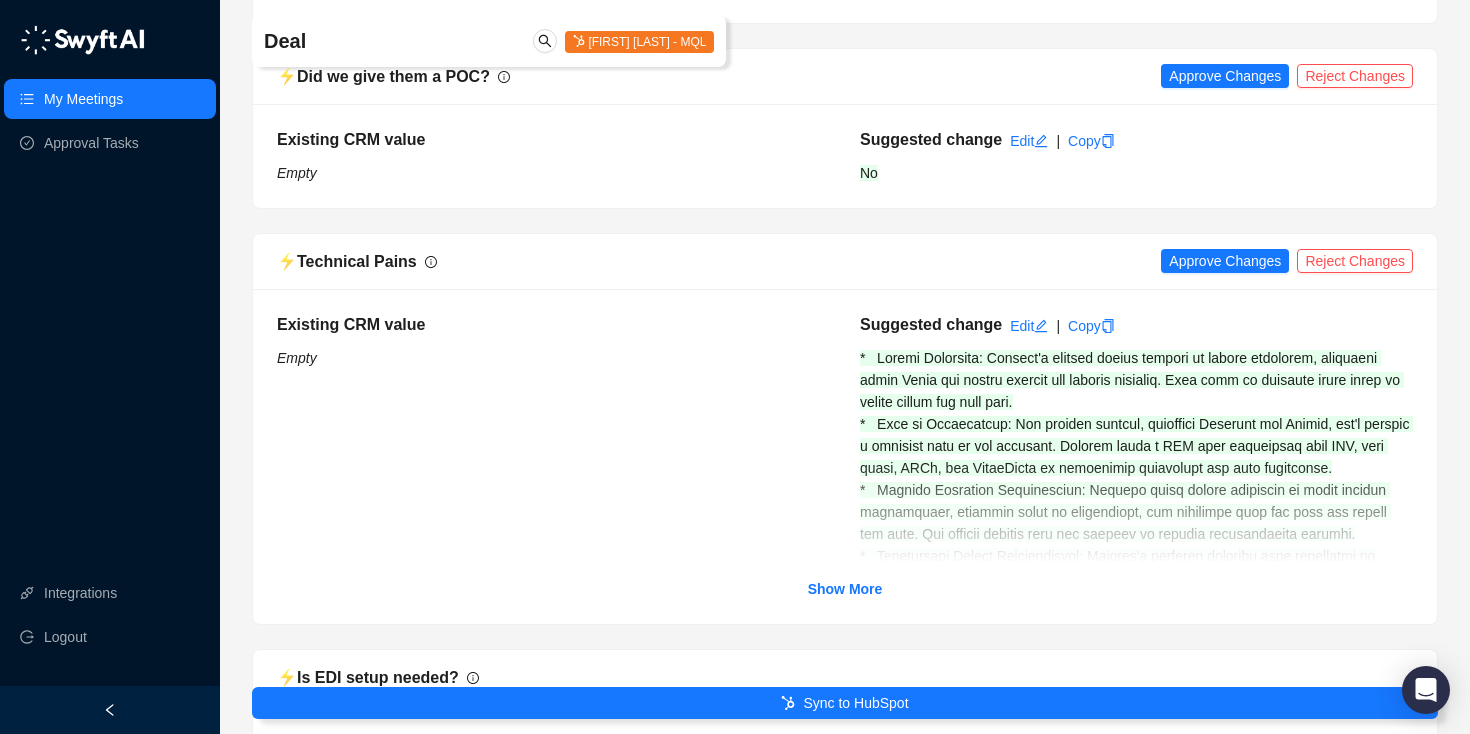 click at bounding box center (297, 358) 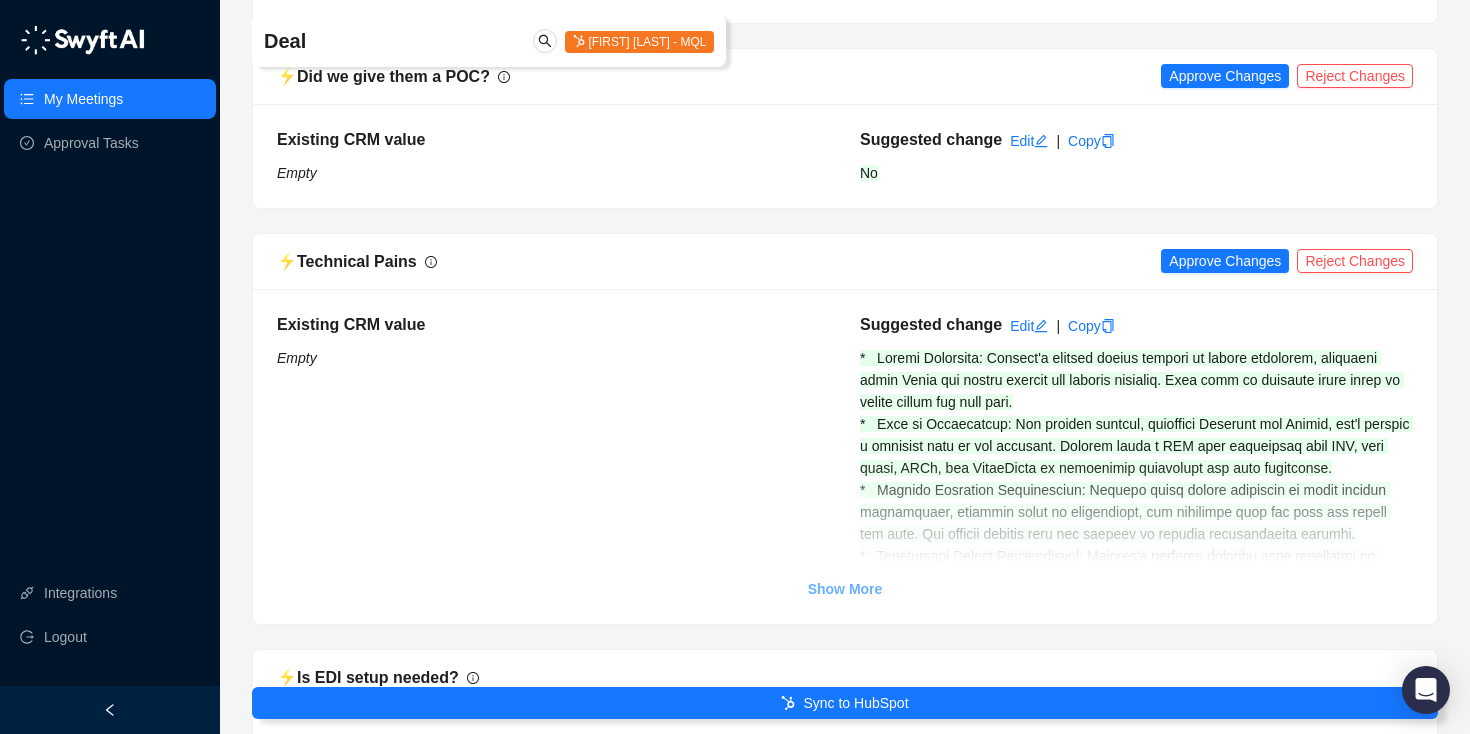 click on "Show More" at bounding box center (845, 589) 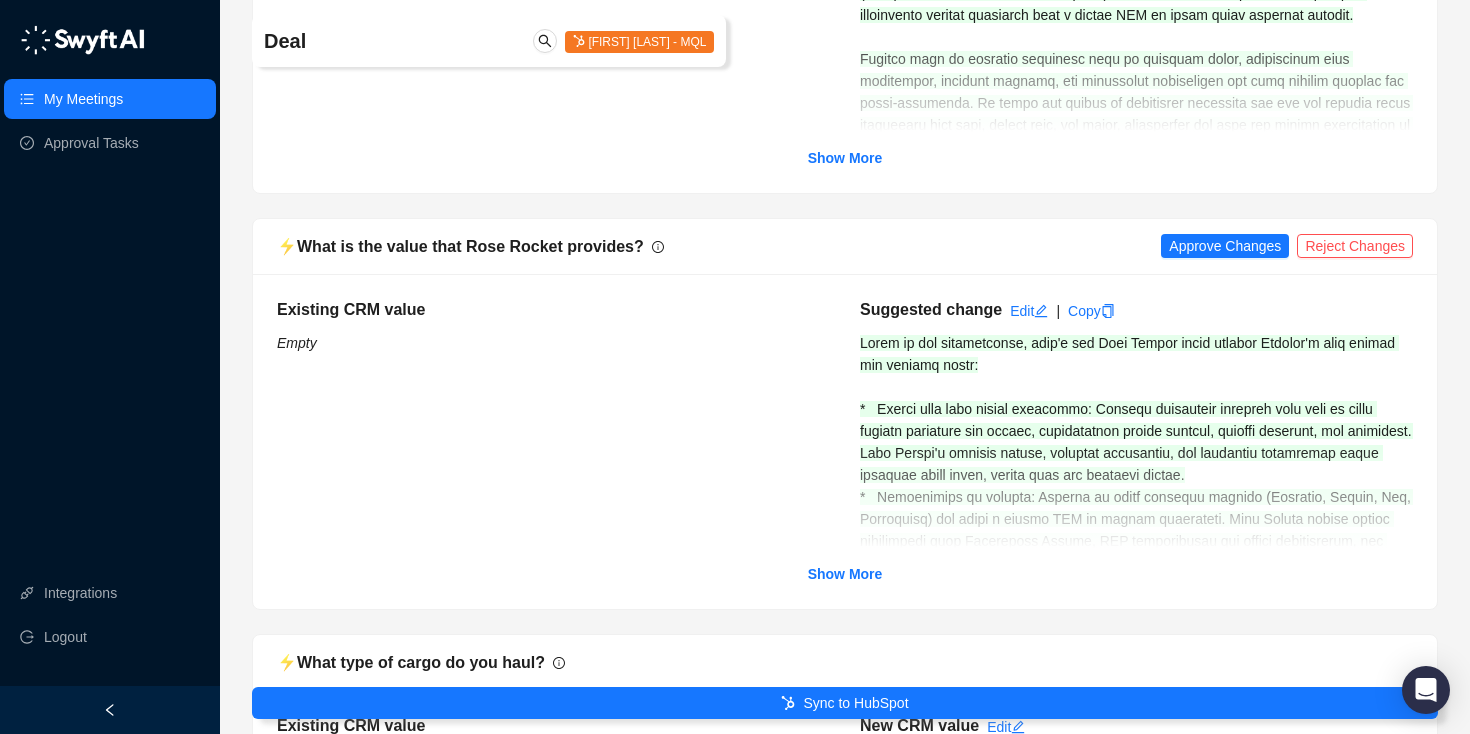 scroll, scrollTop: 4506, scrollLeft: 0, axis: vertical 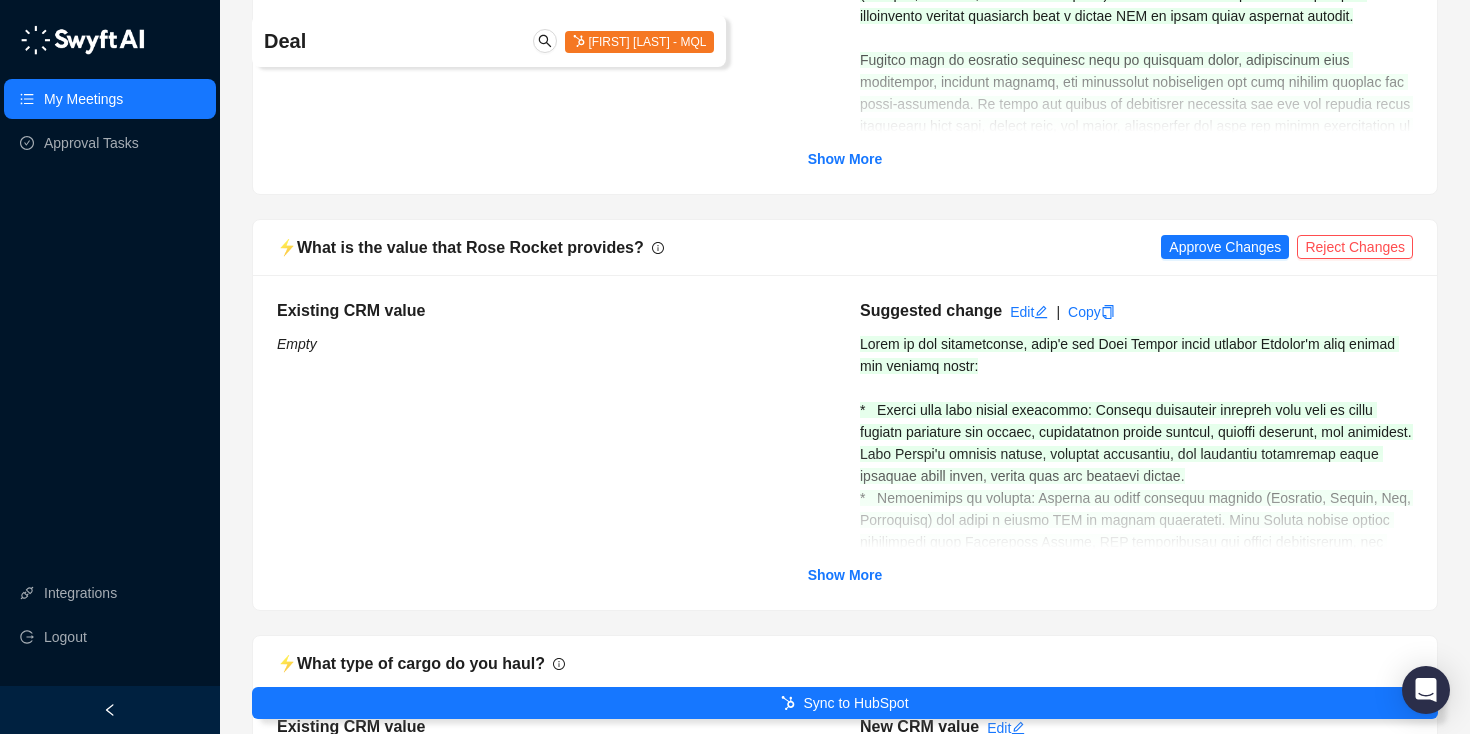 click on "Existing CRM value Empty Suggested change Edit  | Copy  Show More" at bounding box center (845, 442) 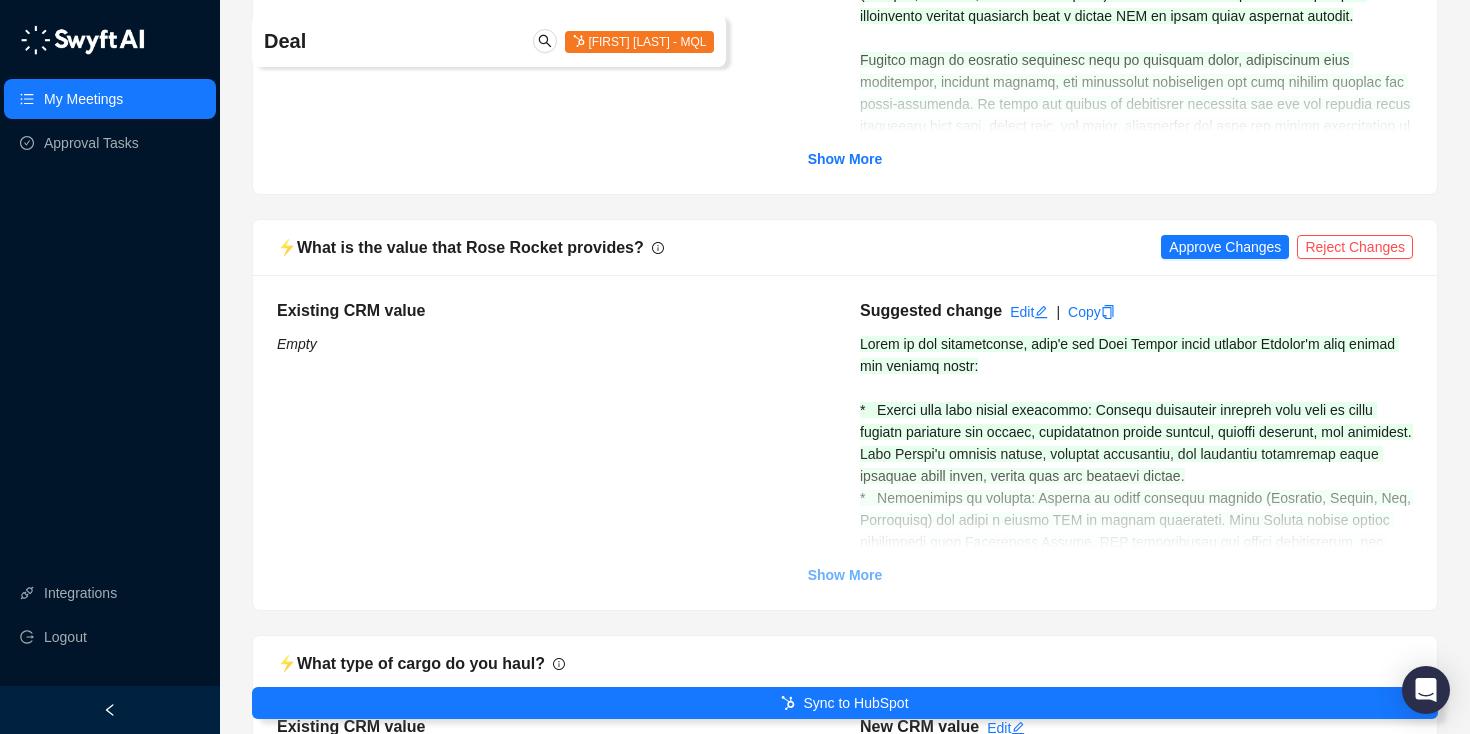 click on "Show More" at bounding box center [845, 575] 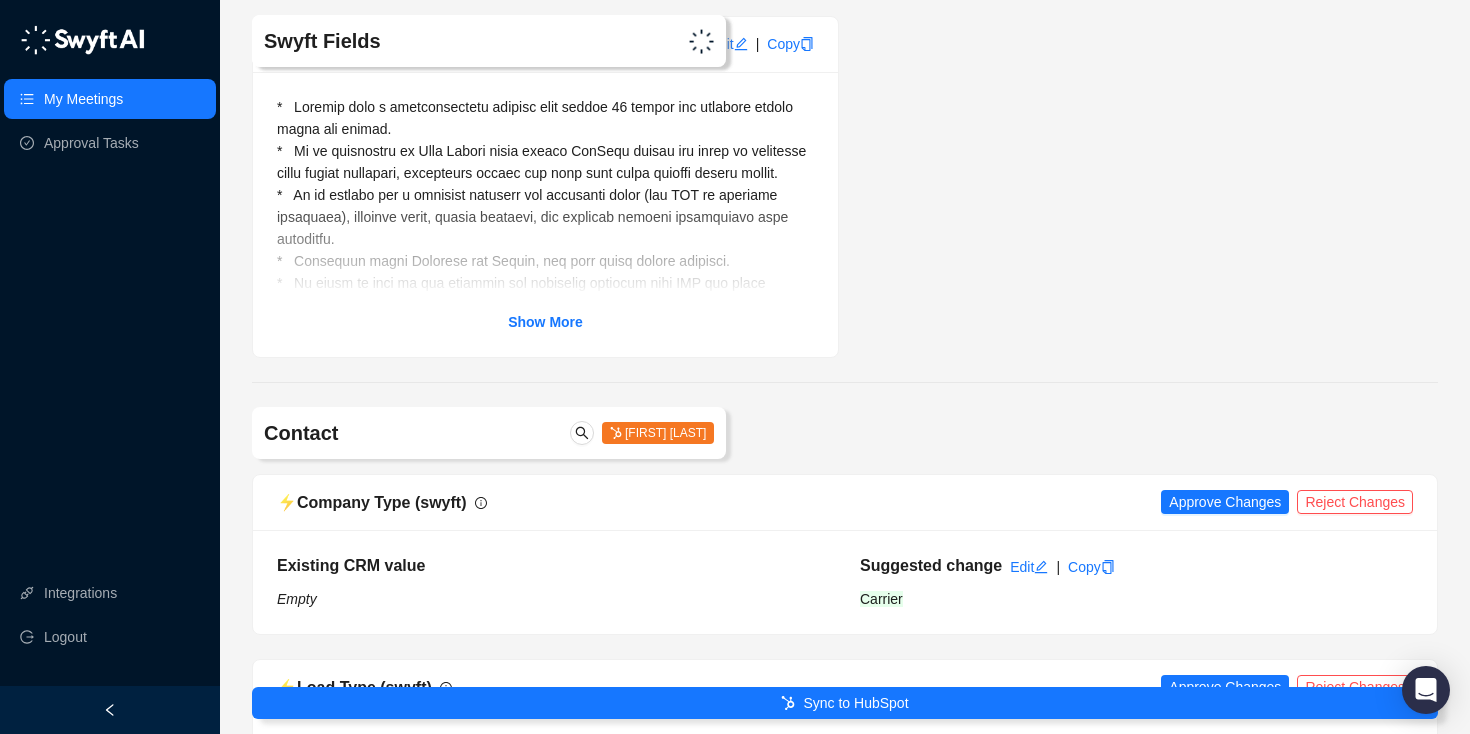 scroll, scrollTop: 8197, scrollLeft: 0, axis: vertical 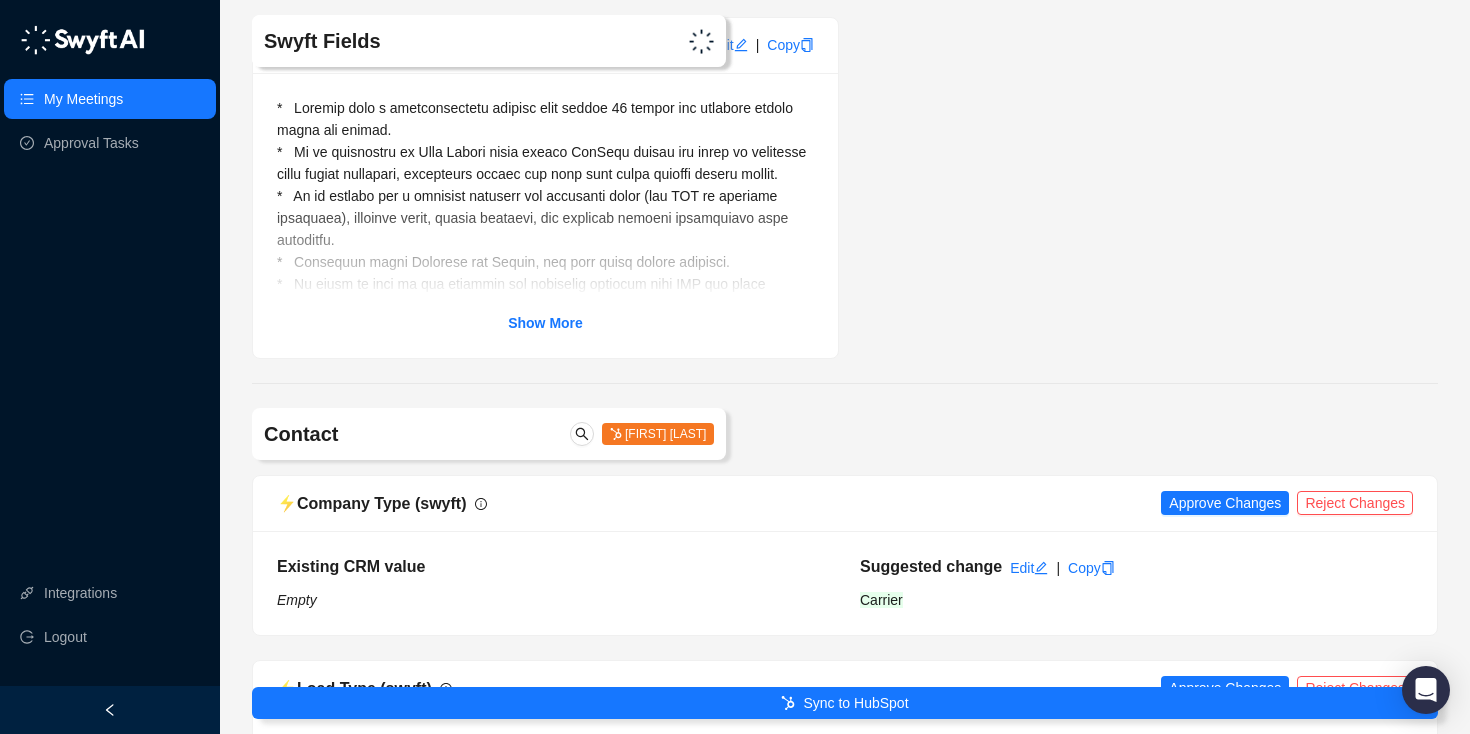 click on "Show More" at bounding box center (545, 215) 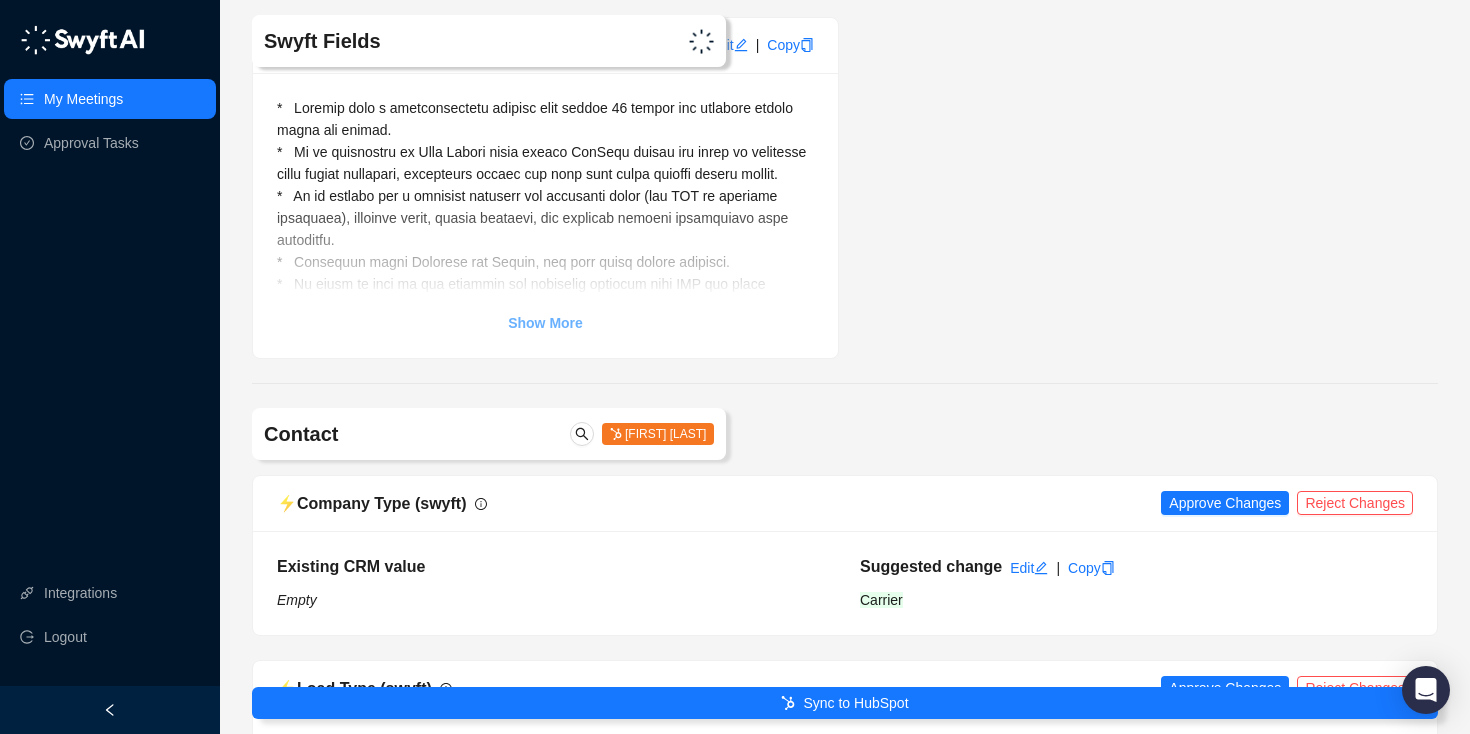 click on "Show More" at bounding box center (545, 323) 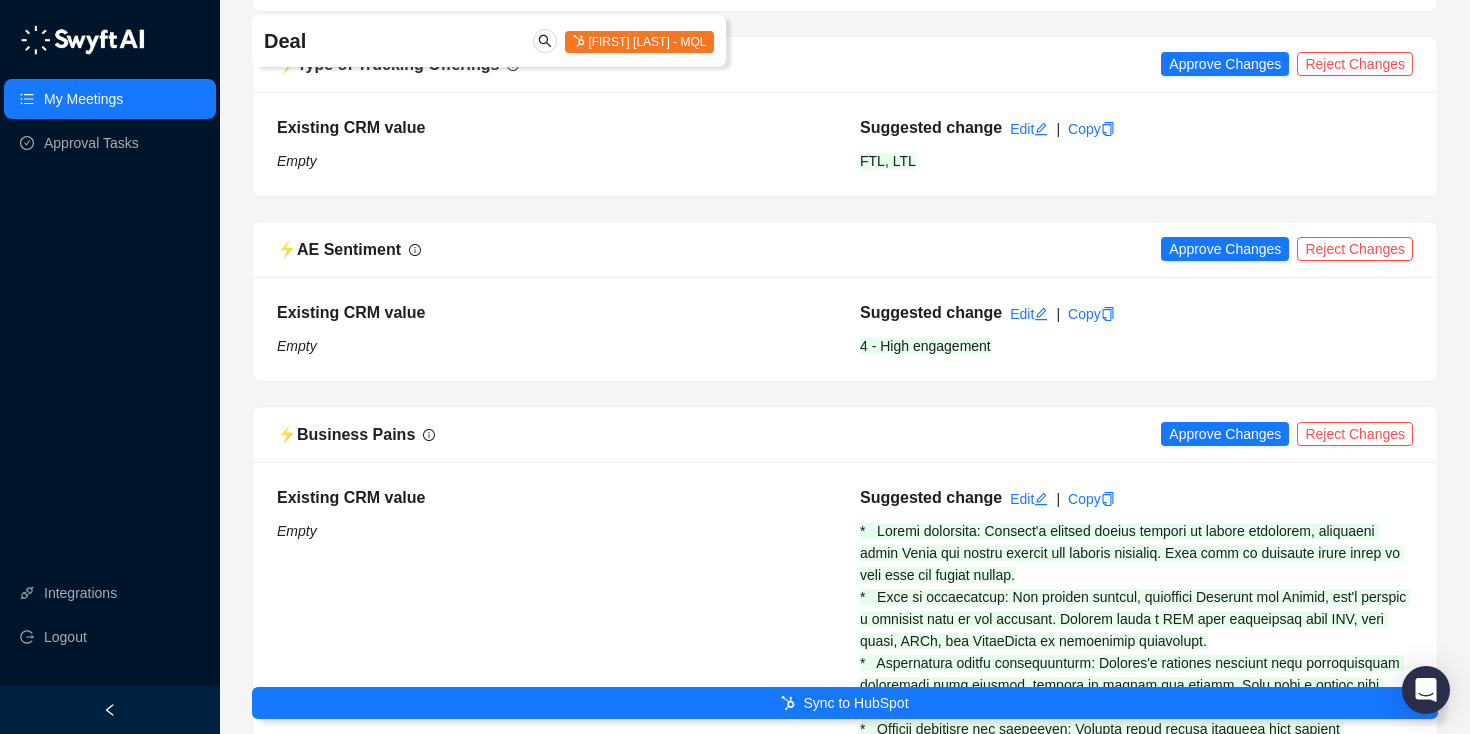 scroll, scrollTop: 746, scrollLeft: 0, axis: vertical 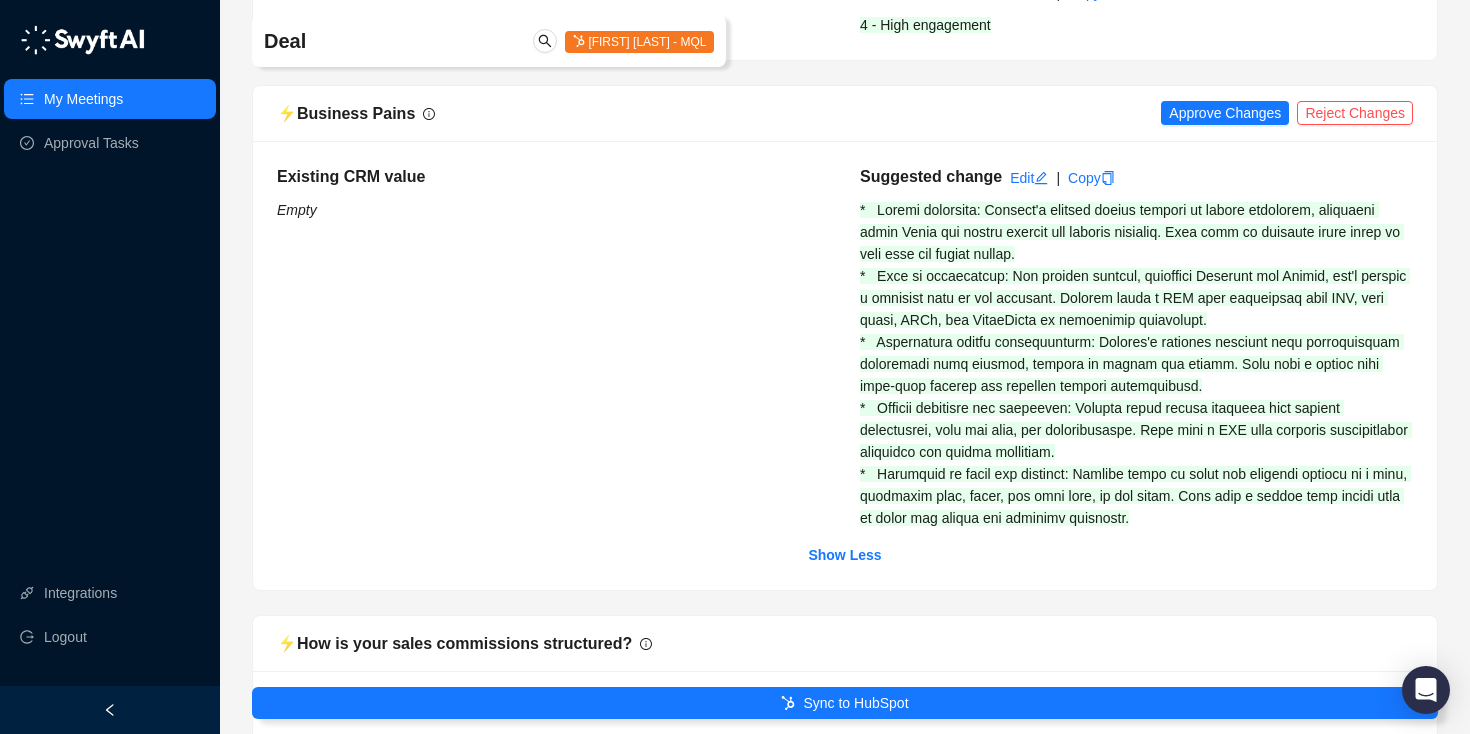 click on "Existing CRM value Empty Suggested change Edit  | Copy  Show Less" at bounding box center [845, 365] 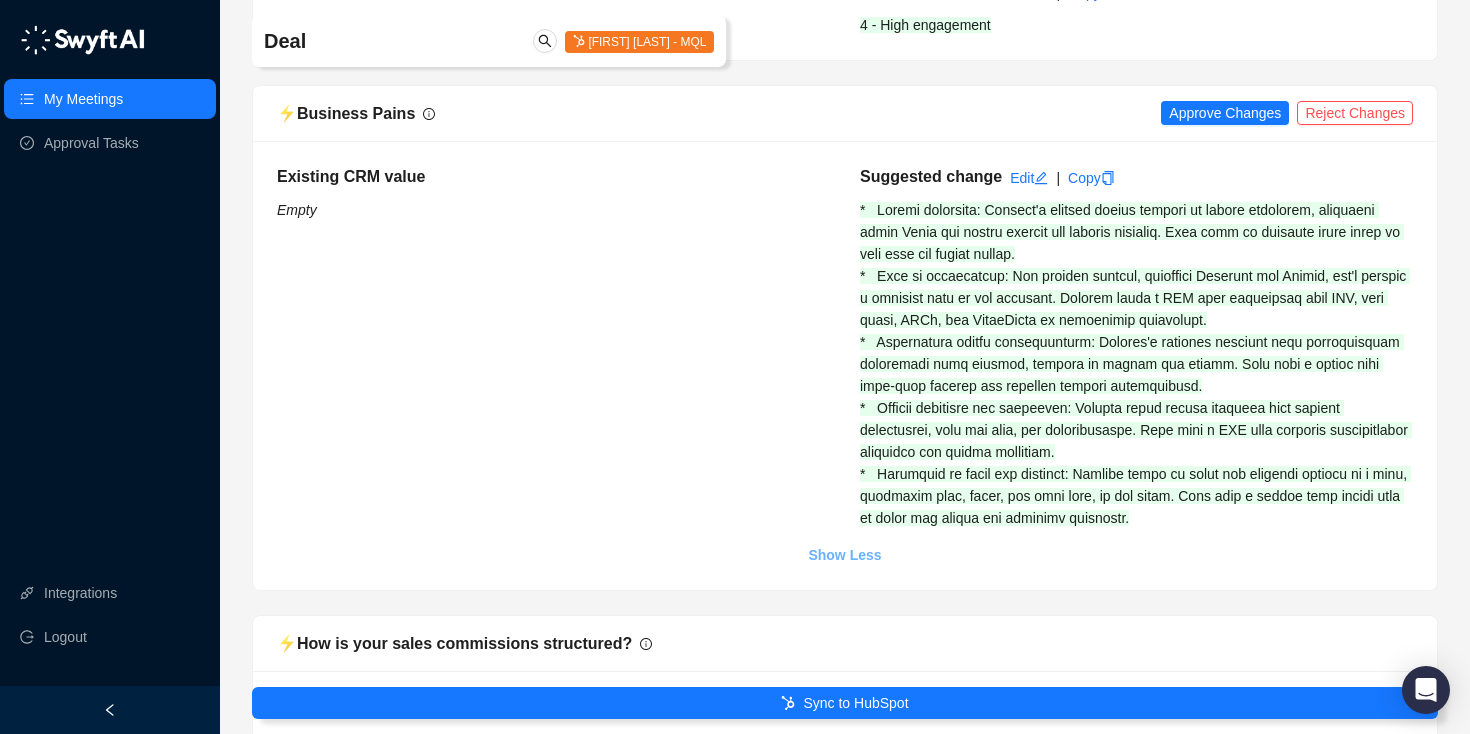 click on "Show Less" at bounding box center [844, 555] 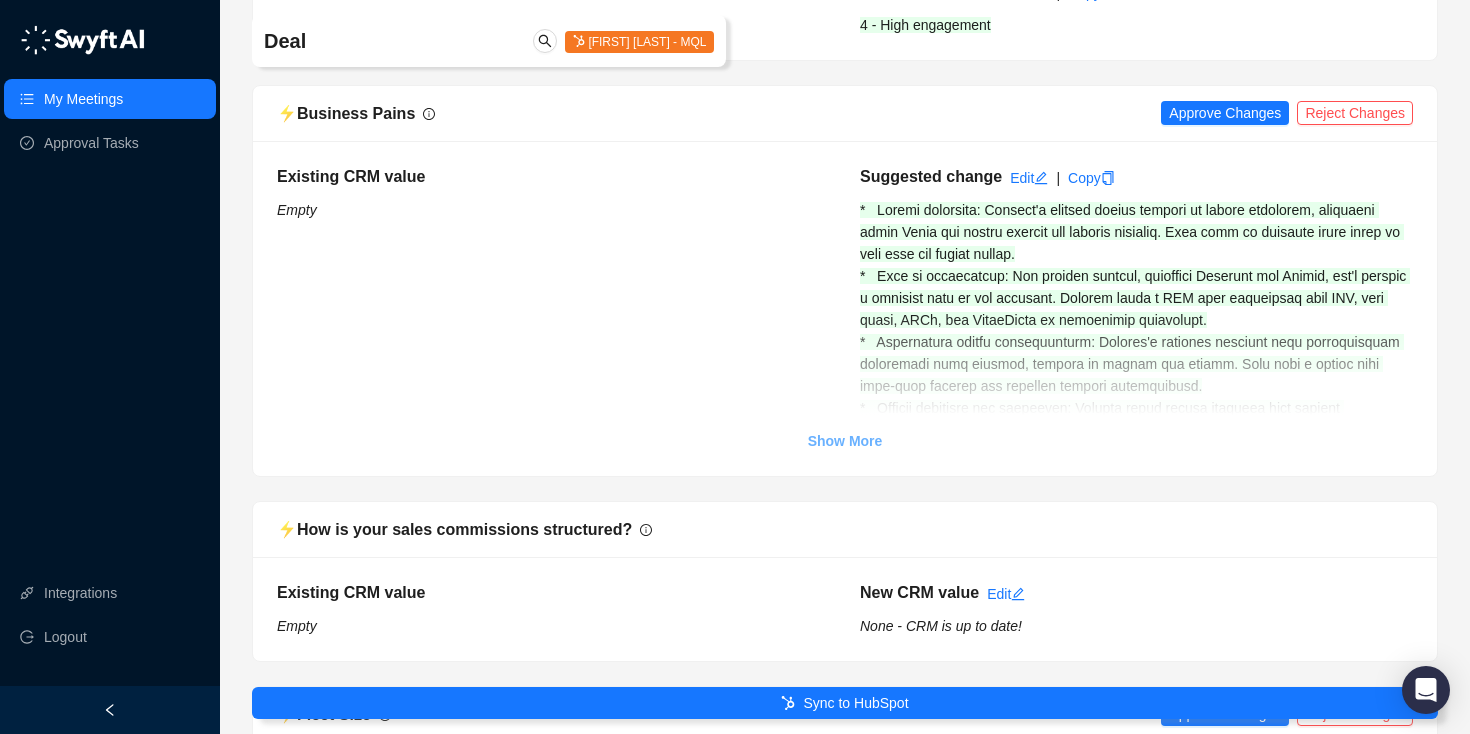 click on "Show More" at bounding box center [845, 441] 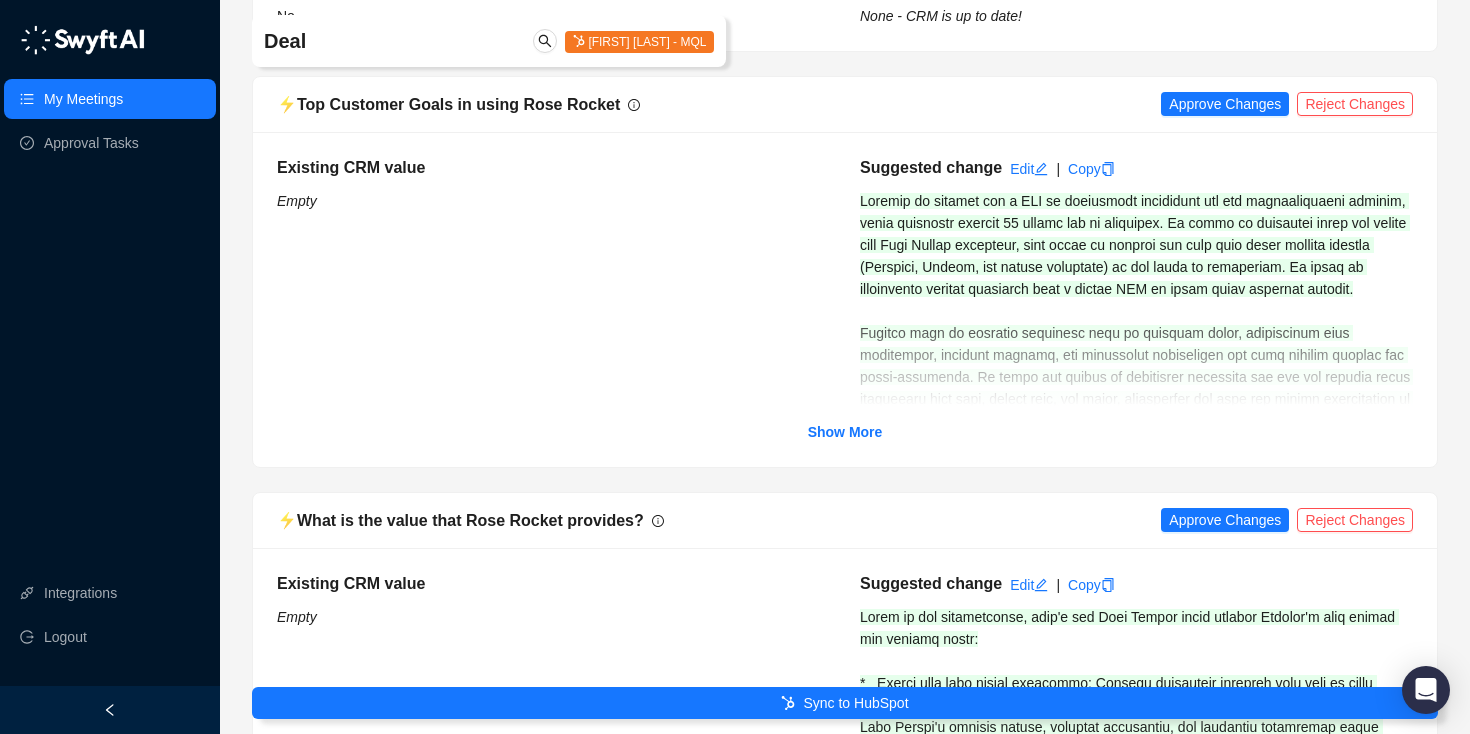 scroll, scrollTop: 4235, scrollLeft: 0, axis: vertical 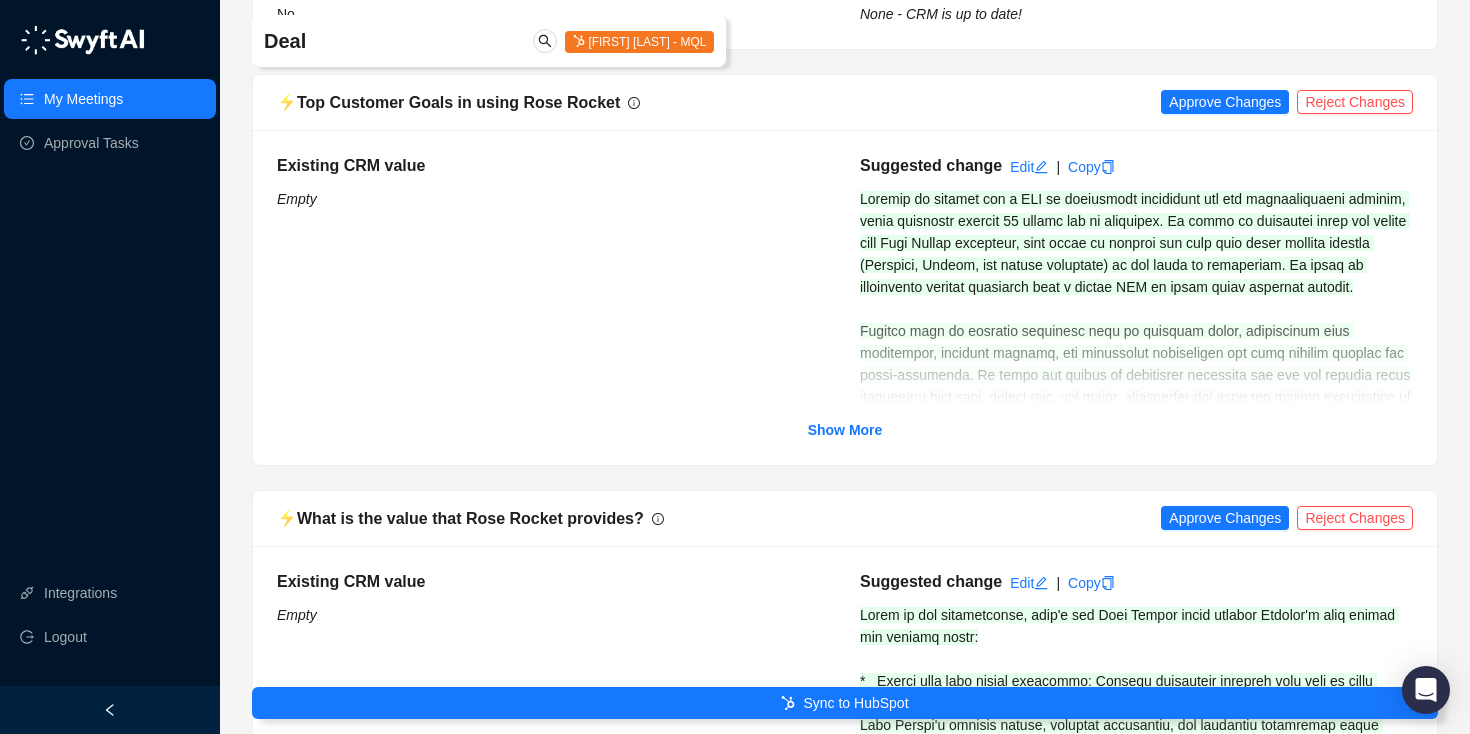 click on "Existing CRM value Empty Suggested change Edit  | Copy  Show More" at bounding box center (845, 297) 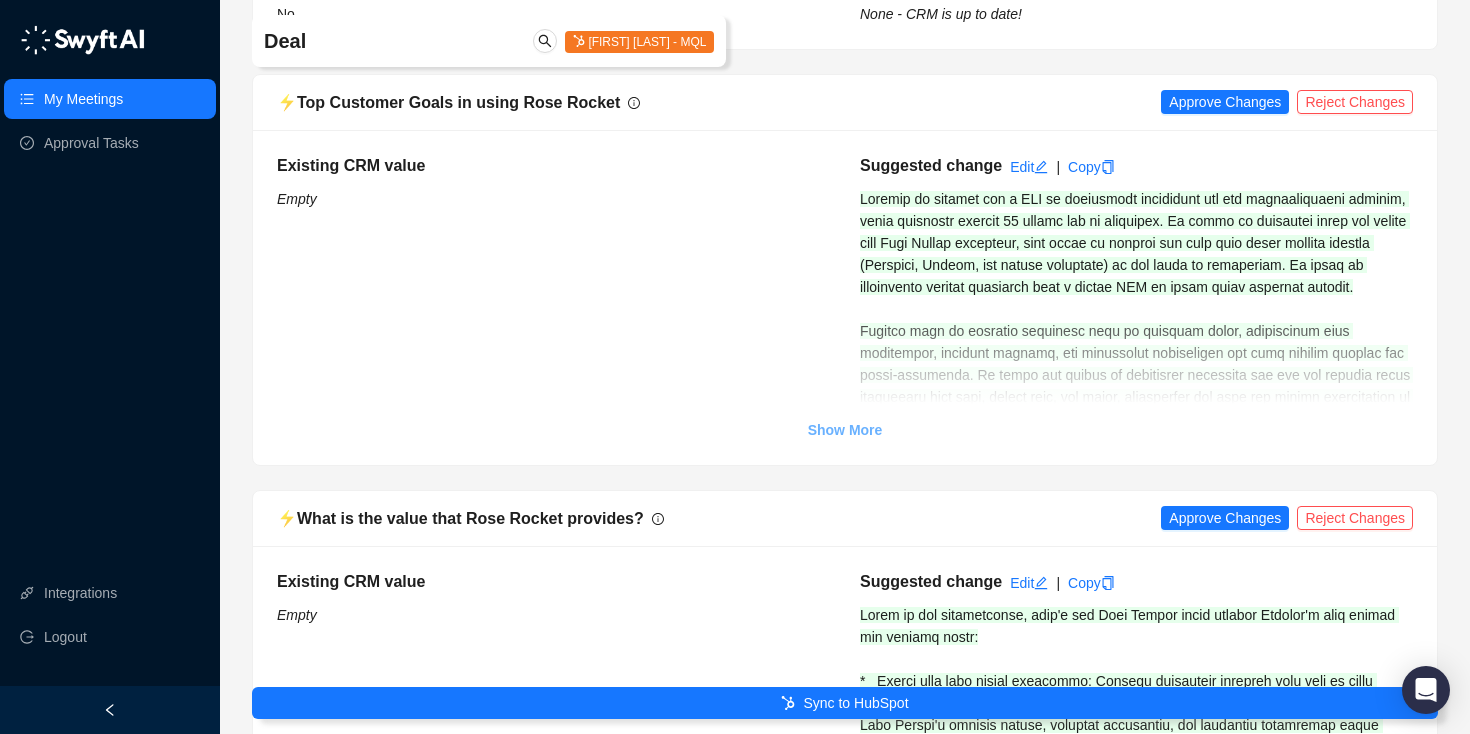 click on "Show More" at bounding box center [845, 430] 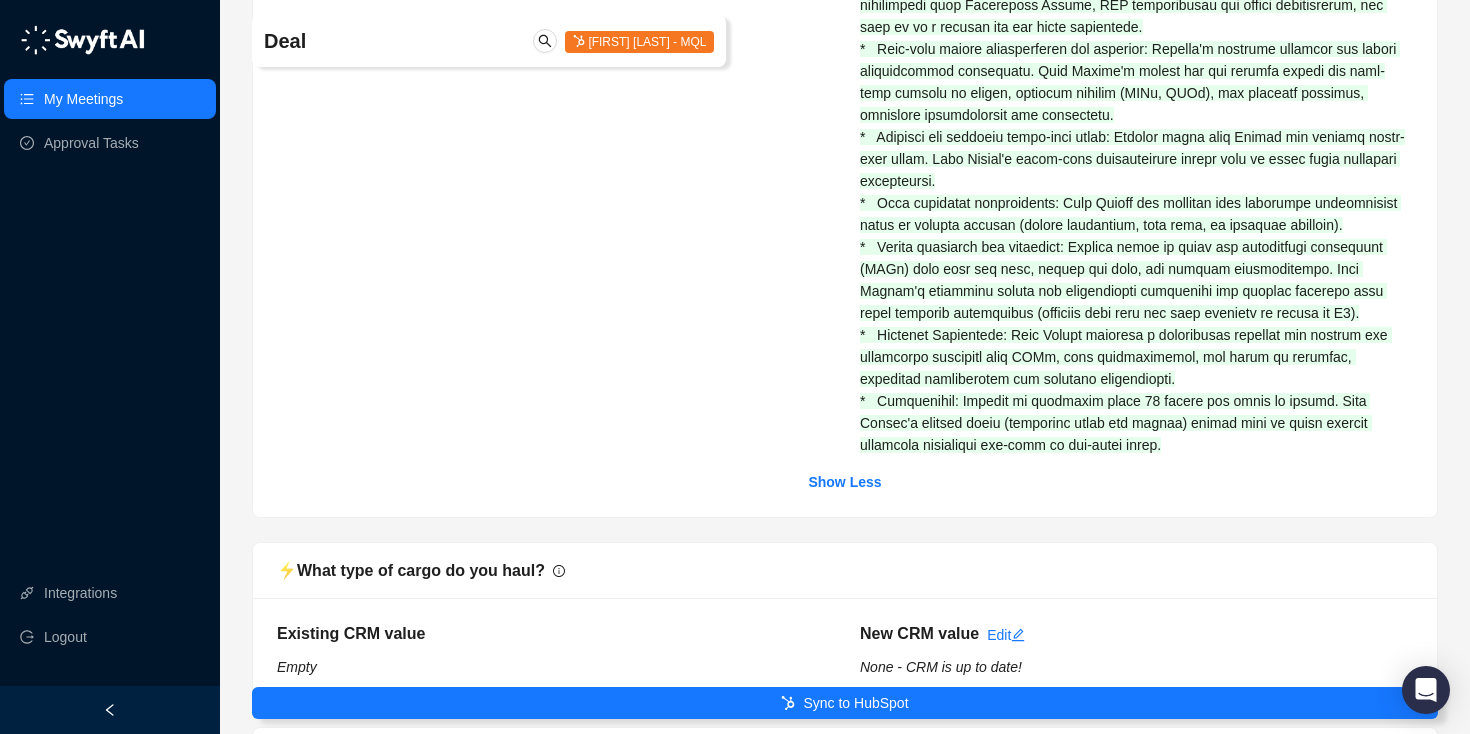 scroll, scrollTop: 5225, scrollLeft: 0, axis: vertical 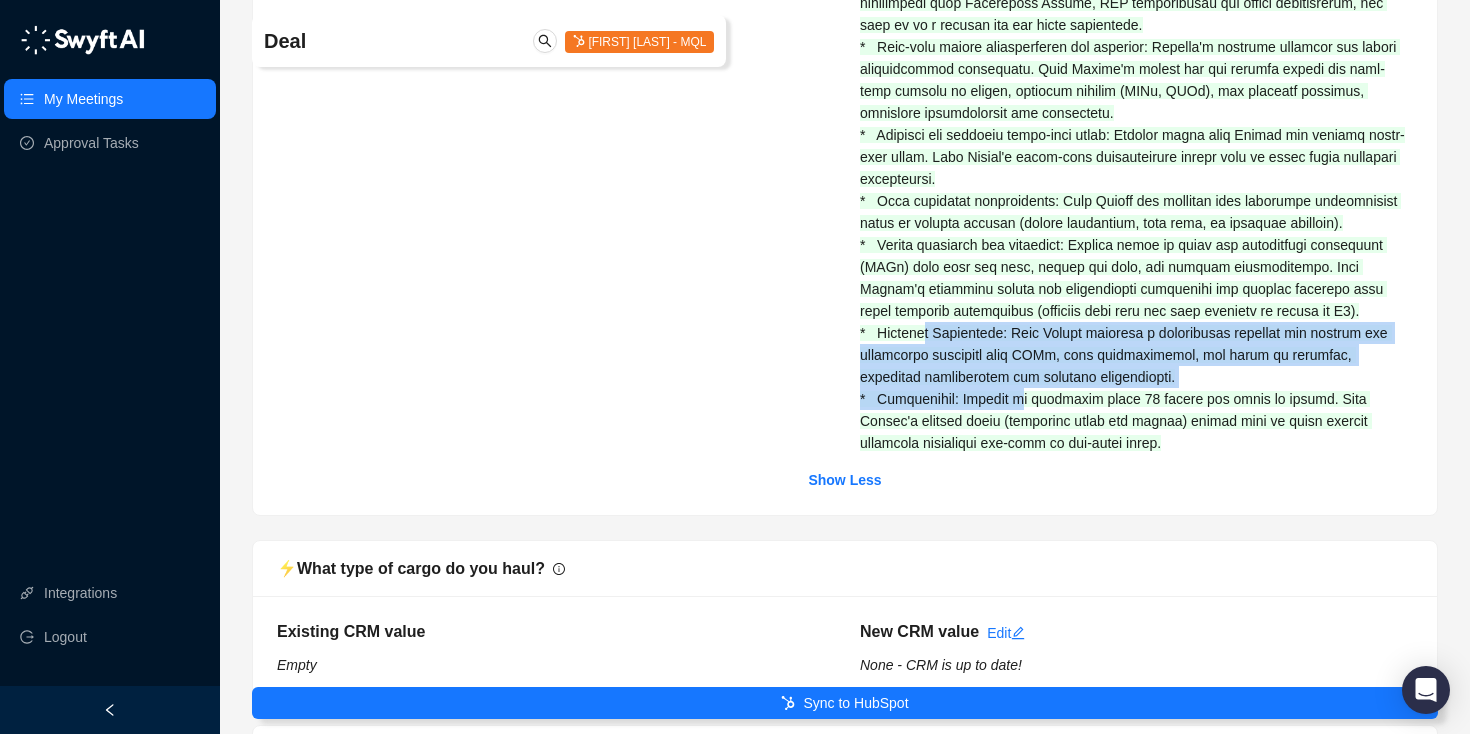 drag, startPoint x: 941, startPoint y: 384, endPoint x: 1007, endPoint y: 433, distance: 82.20097 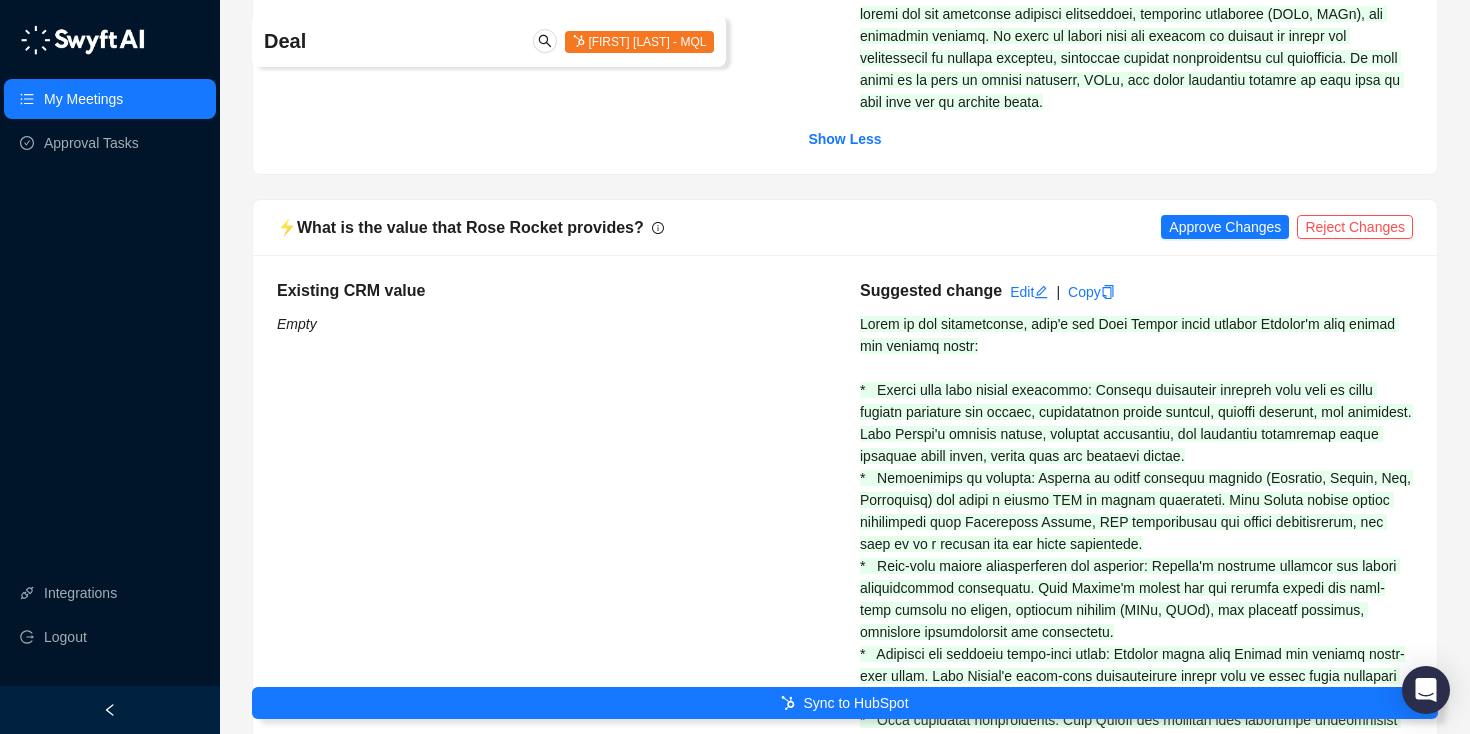 scroll, scrollTop: 4713, scrollLeft: 0, axis: vertical 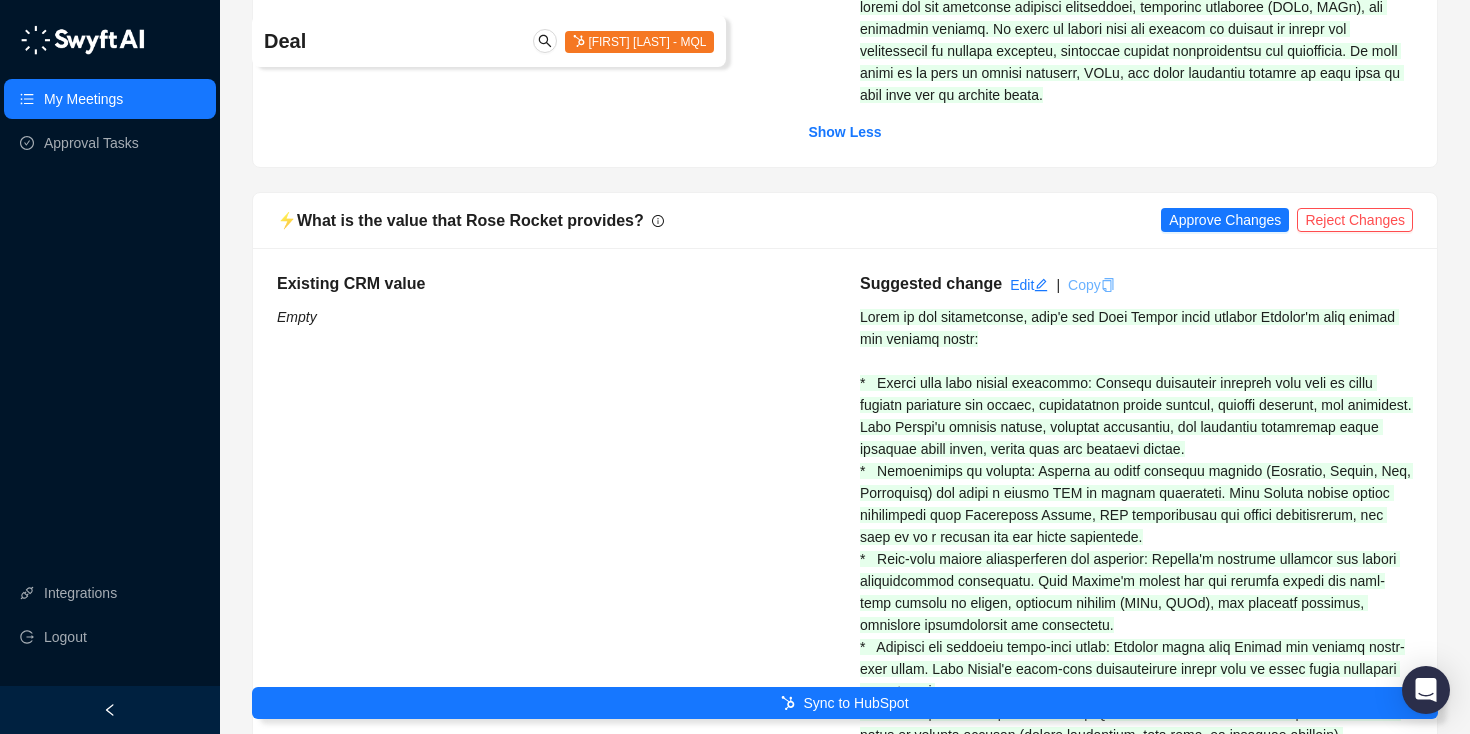 click on "Copy" at bounding box center (1029, 285) 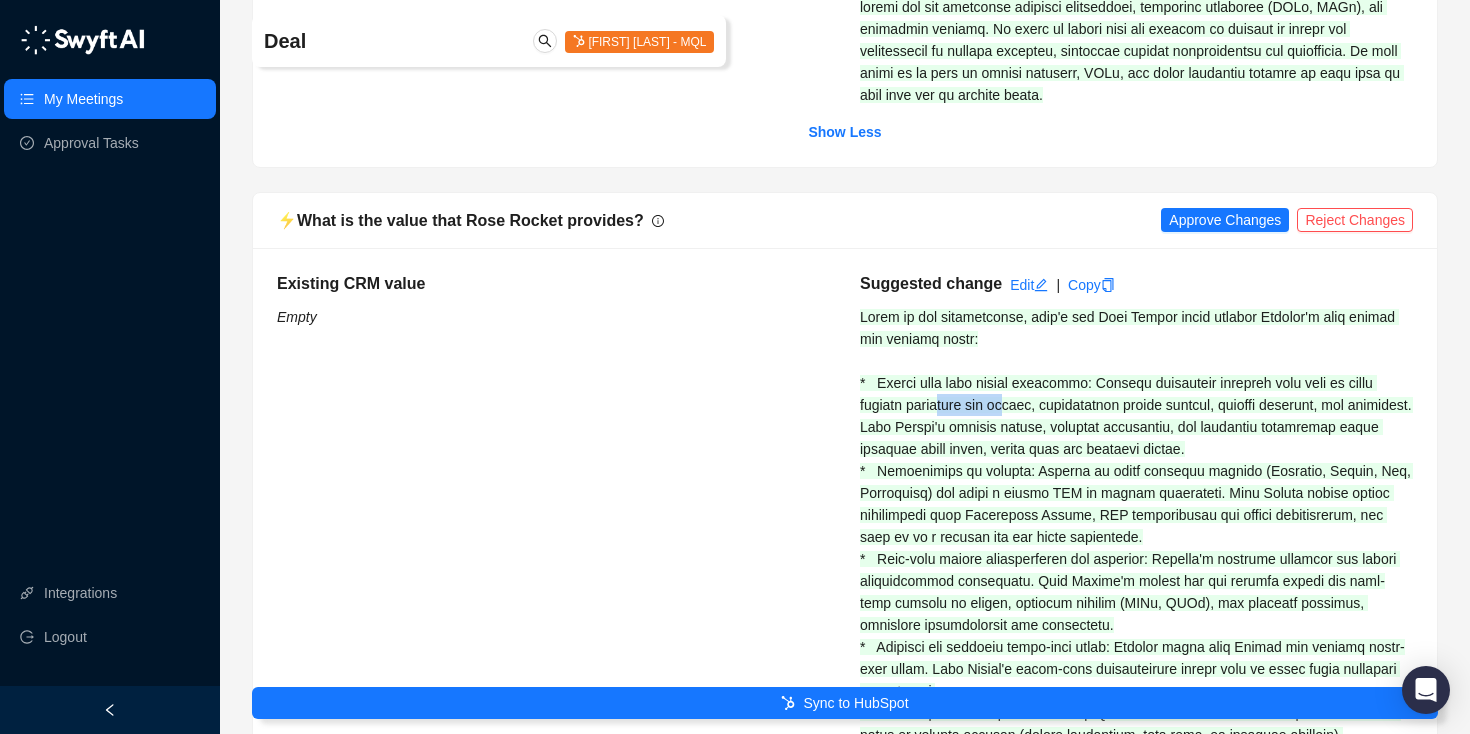 drag, startPoint x: 983, startPoint y: 455, endPoint x: 1060, endPoint y: 456, distance: 77.00649 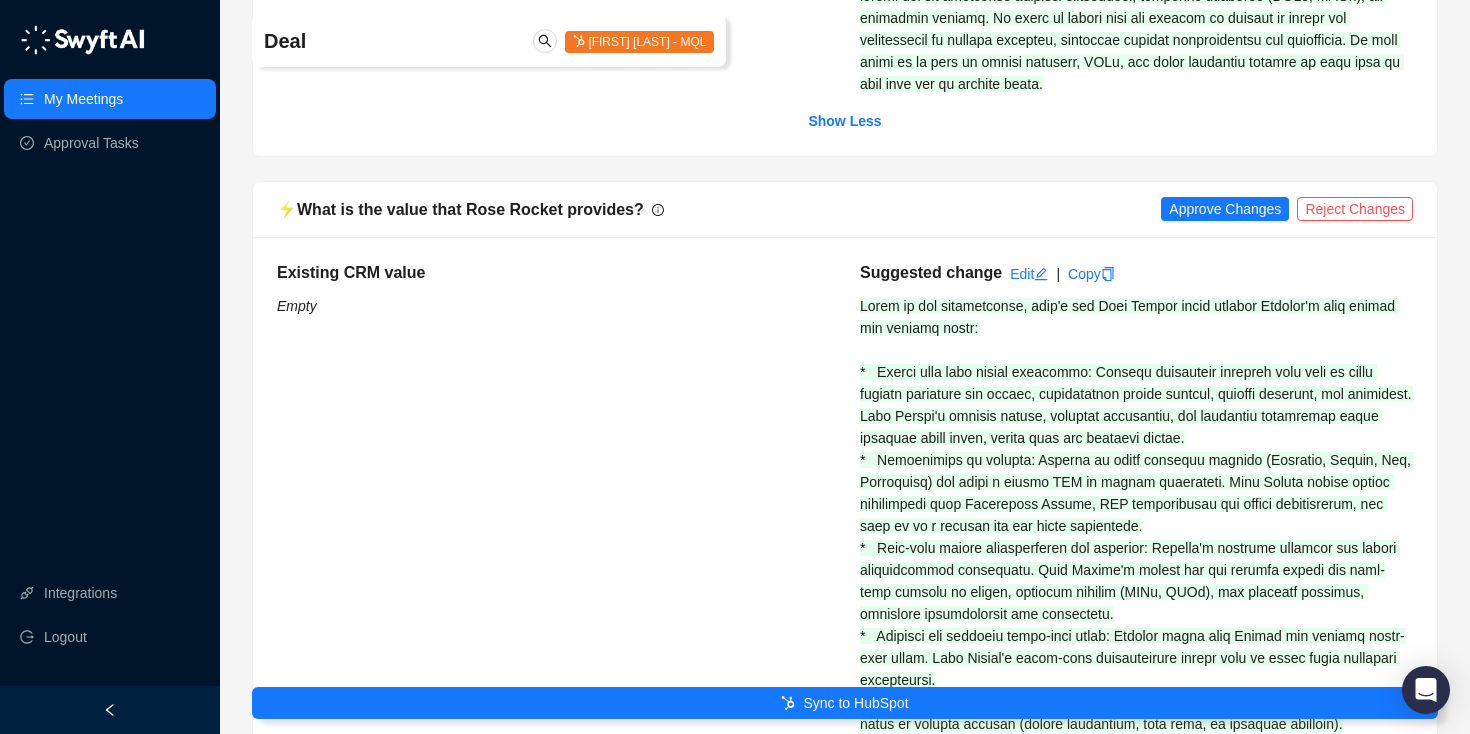 scroll, scrollTop: 4730, scrollLeft: 0, axis: vertical 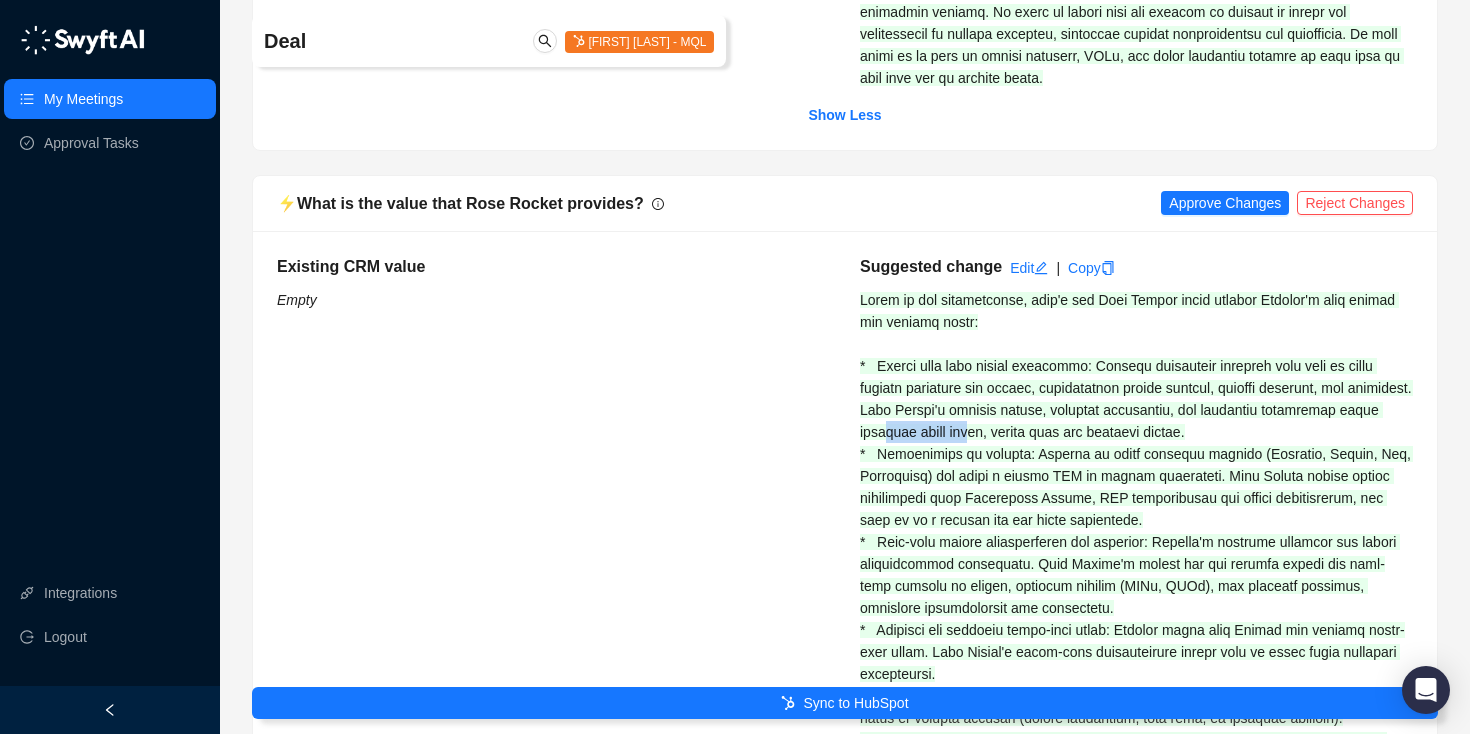 drag, startPoint x: 1008, startPoint y: 479, endPoint x: 1109, endPoint y: 482, distance: 101.04455 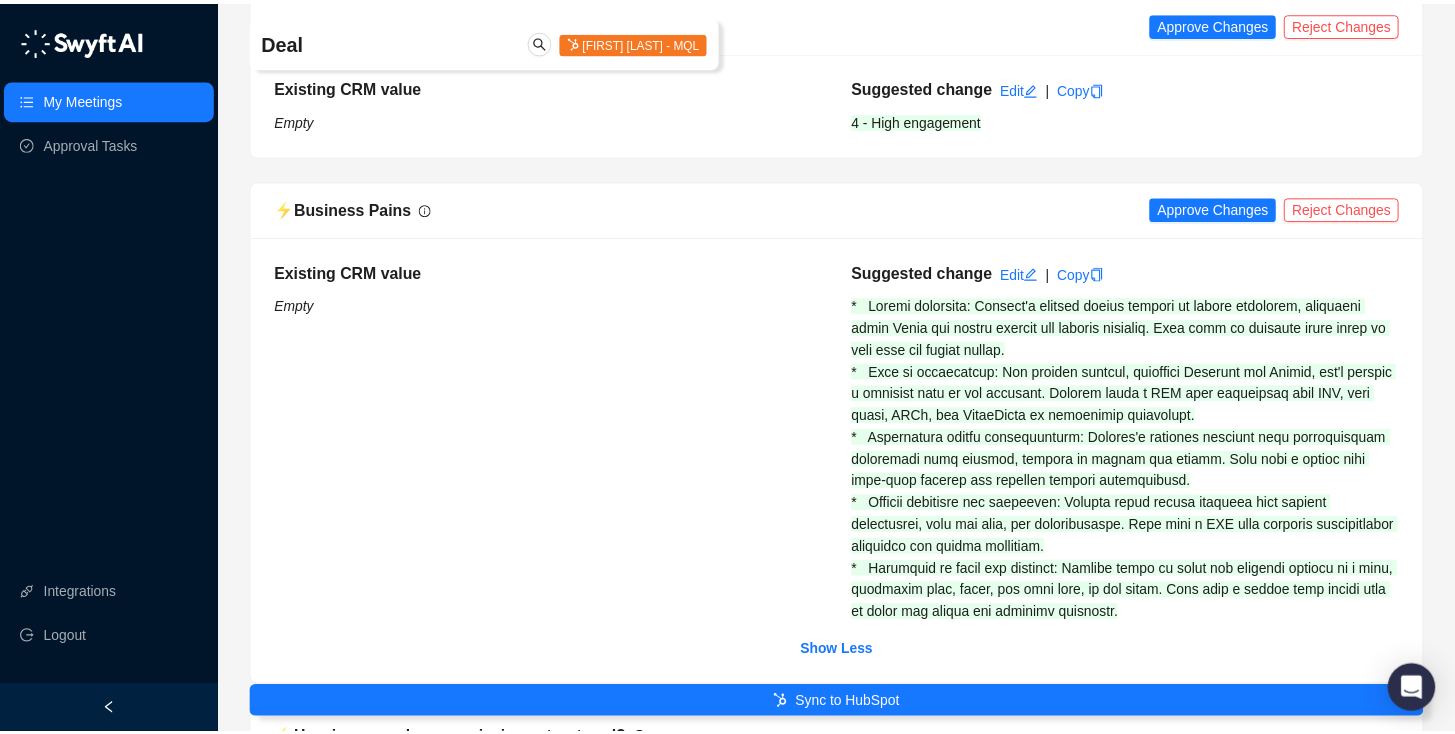 scroll, scrollTop: 637, scrollLeft: 0, axis: vertical 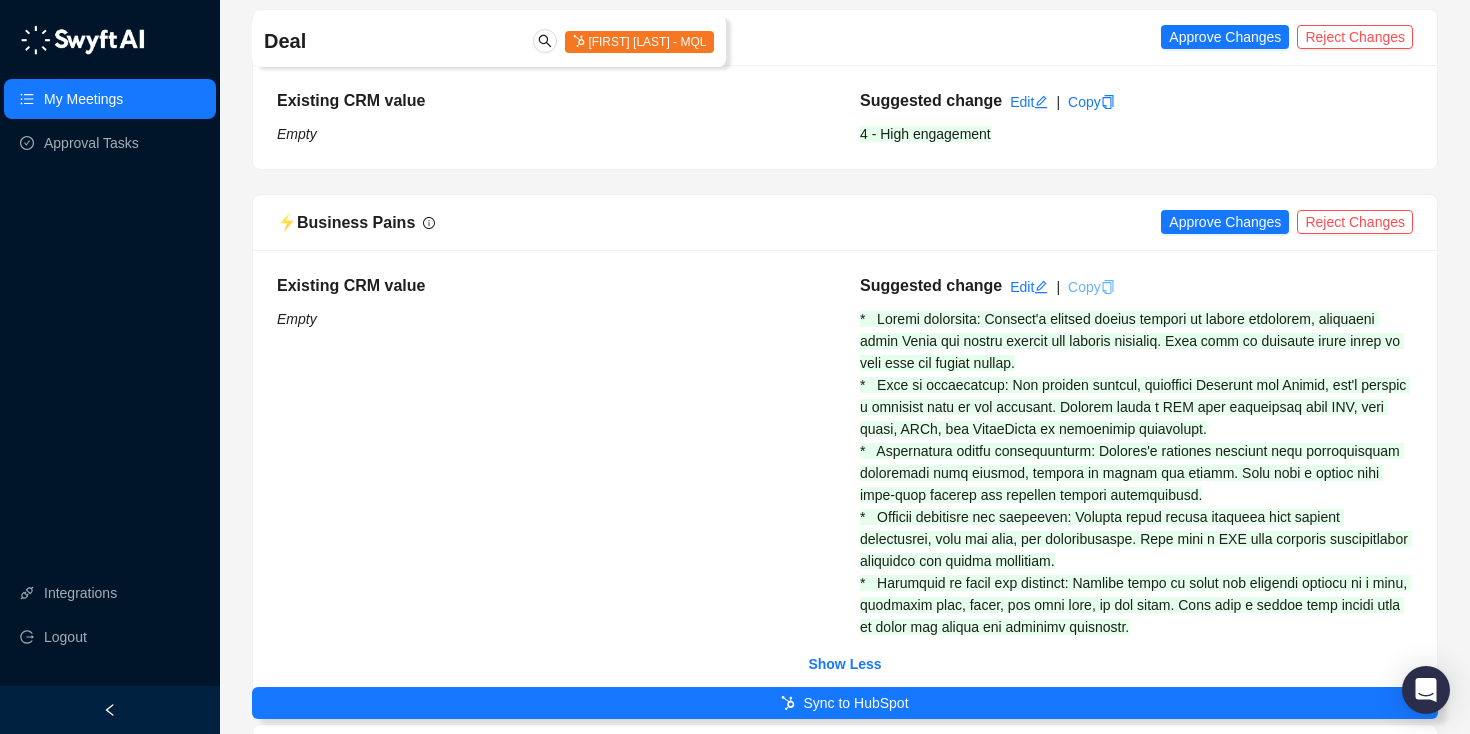 click on "Copy" at bounding box center [1029, 287] 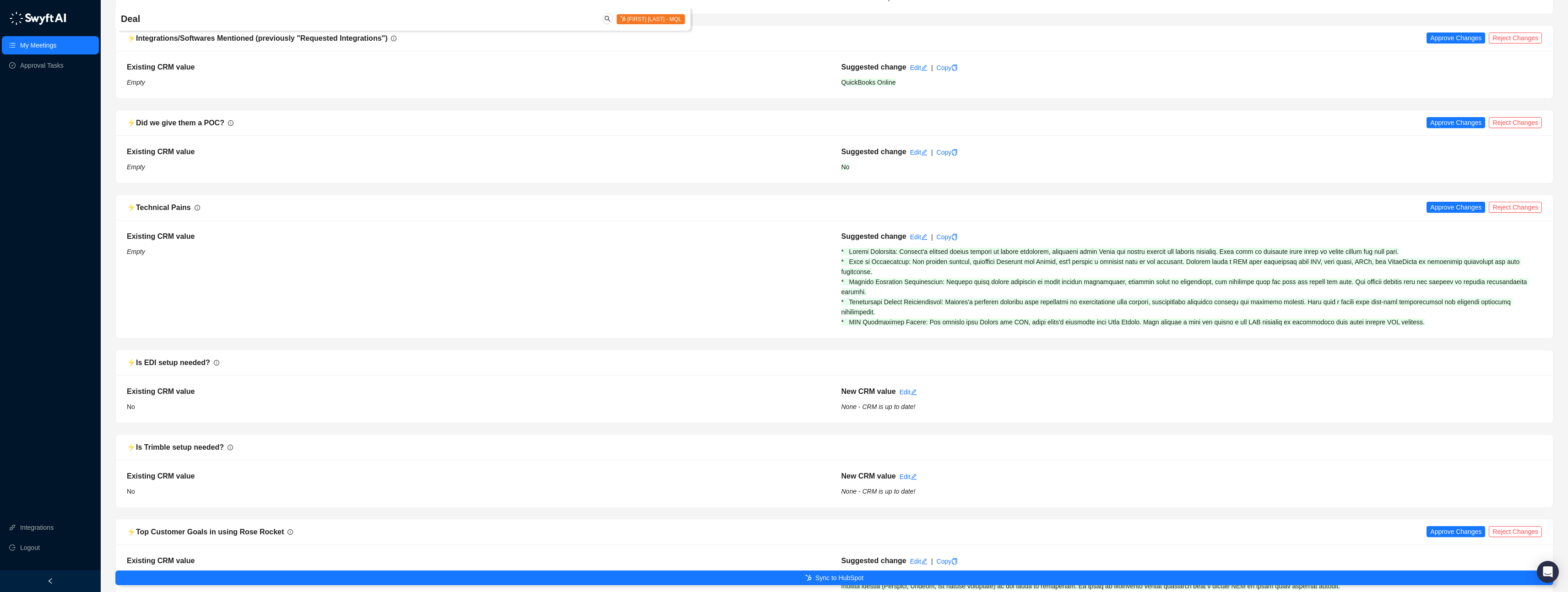 scroll, scrollTop: 1204, scrollLeft: 0, axis: vertical 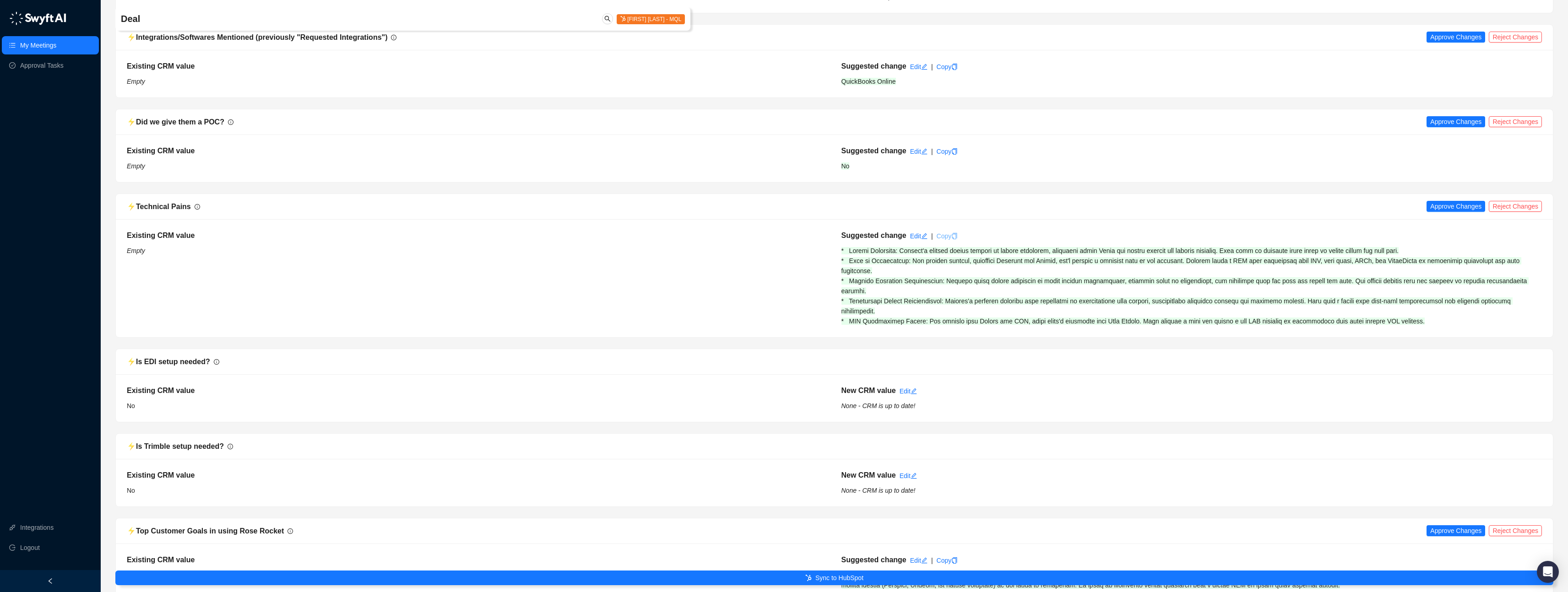 click at bounding box center [955, 236] 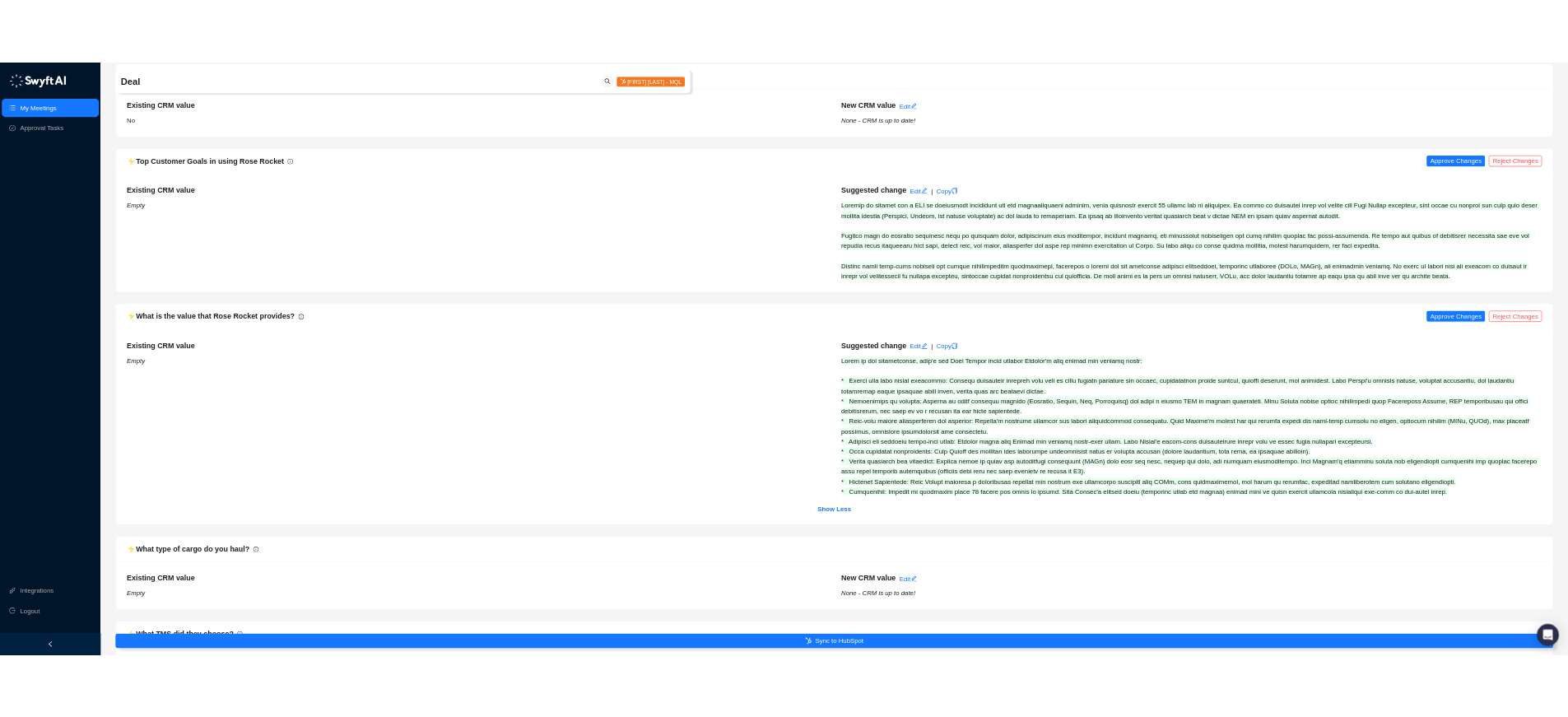 scroll, scrollTop: 3015, scrollLeft: 0, axis: vertical 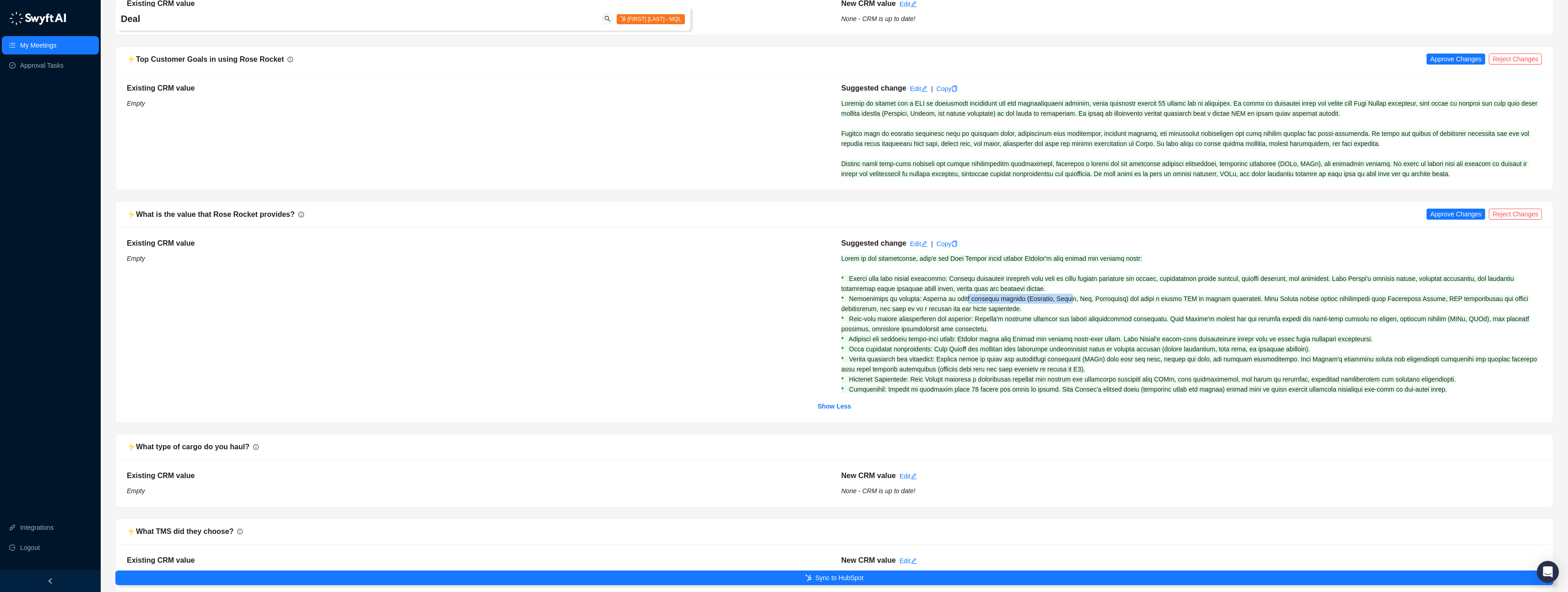 drag, startPoint x: 962, startPoint y: 301, endPoint x: 1071, endPoint y: 303, distance: 109.01835 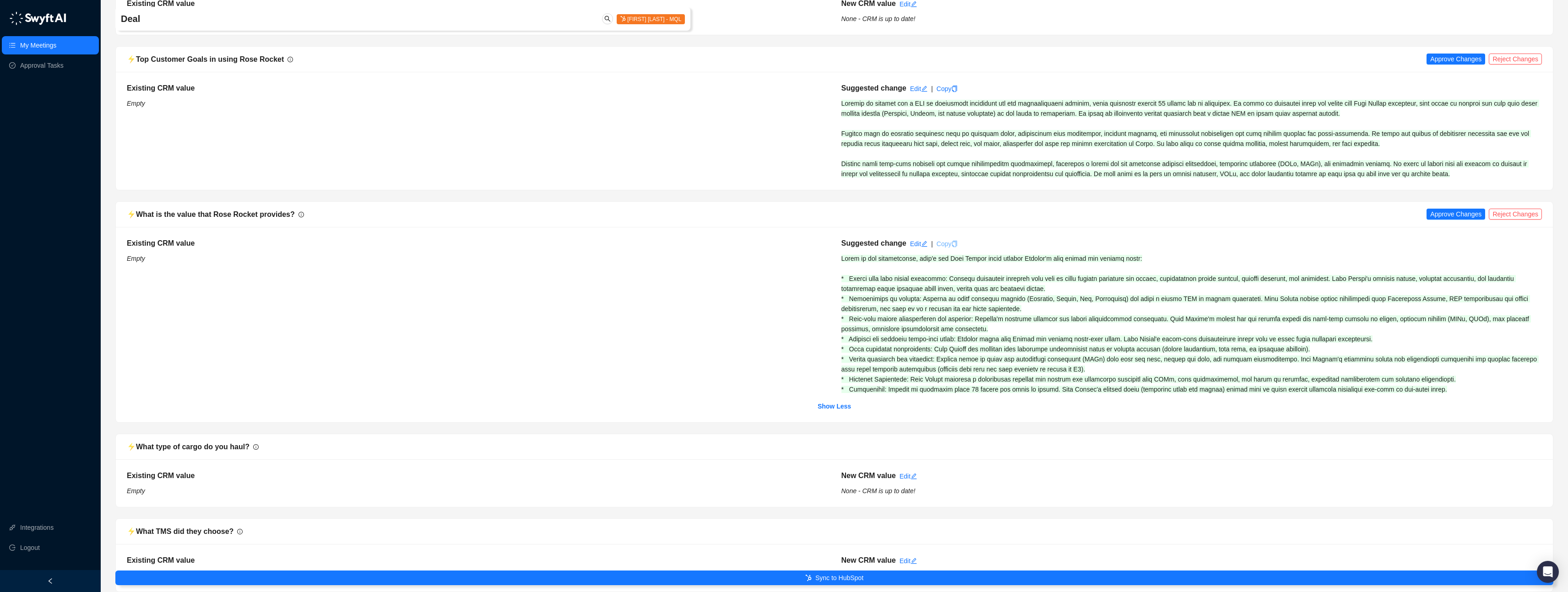 click on "Copy" at bounding box center [919, 244] 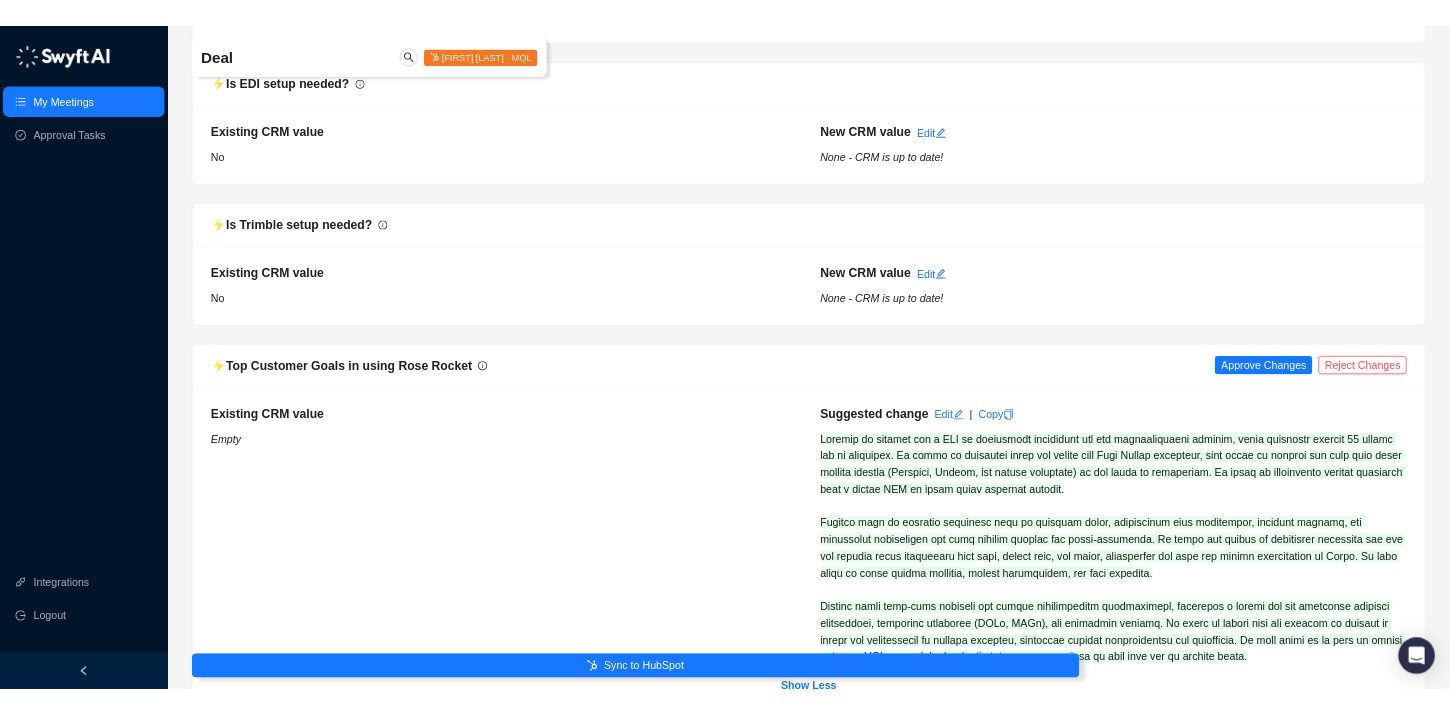 scroll, scrollTop: 3699, scrollLeft: 0, axis: vertical 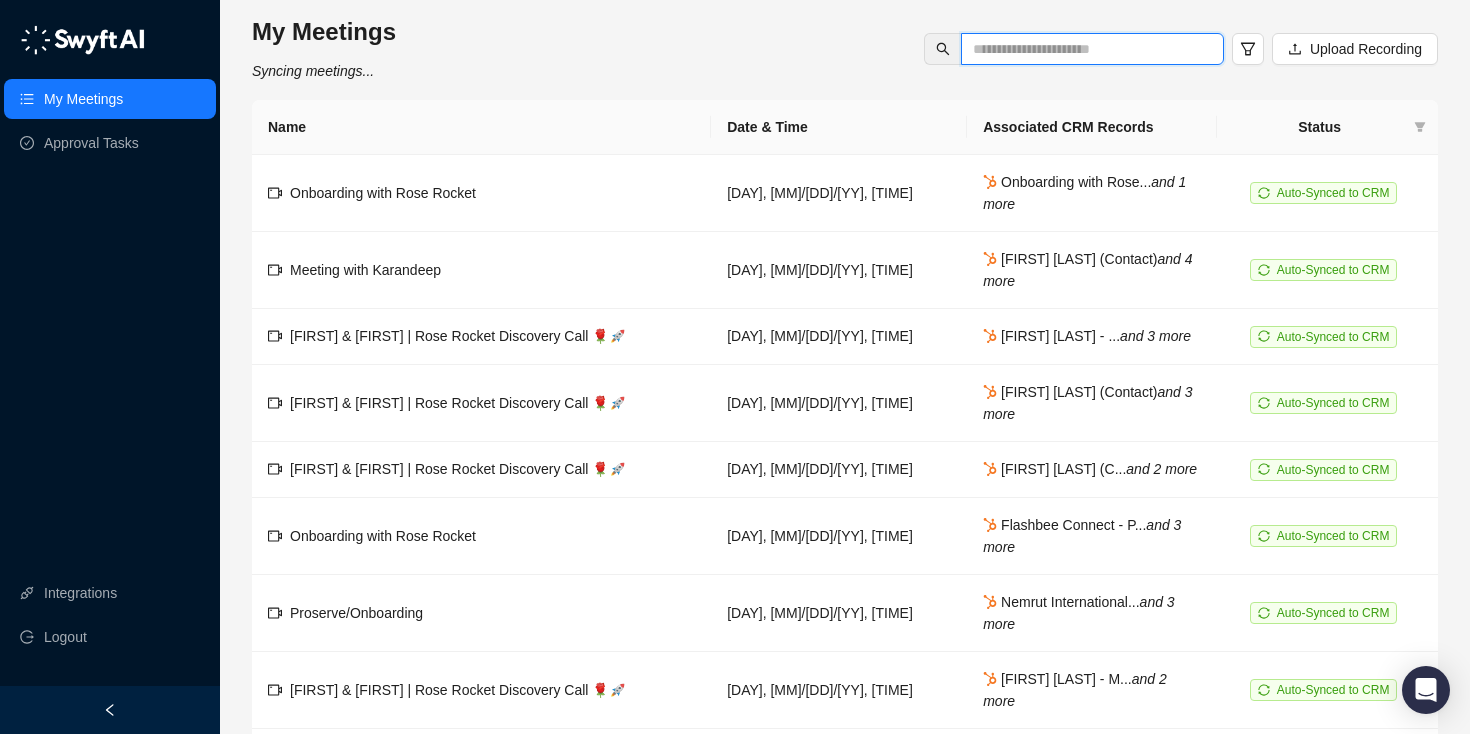 click at bounding box center (1084, 49) 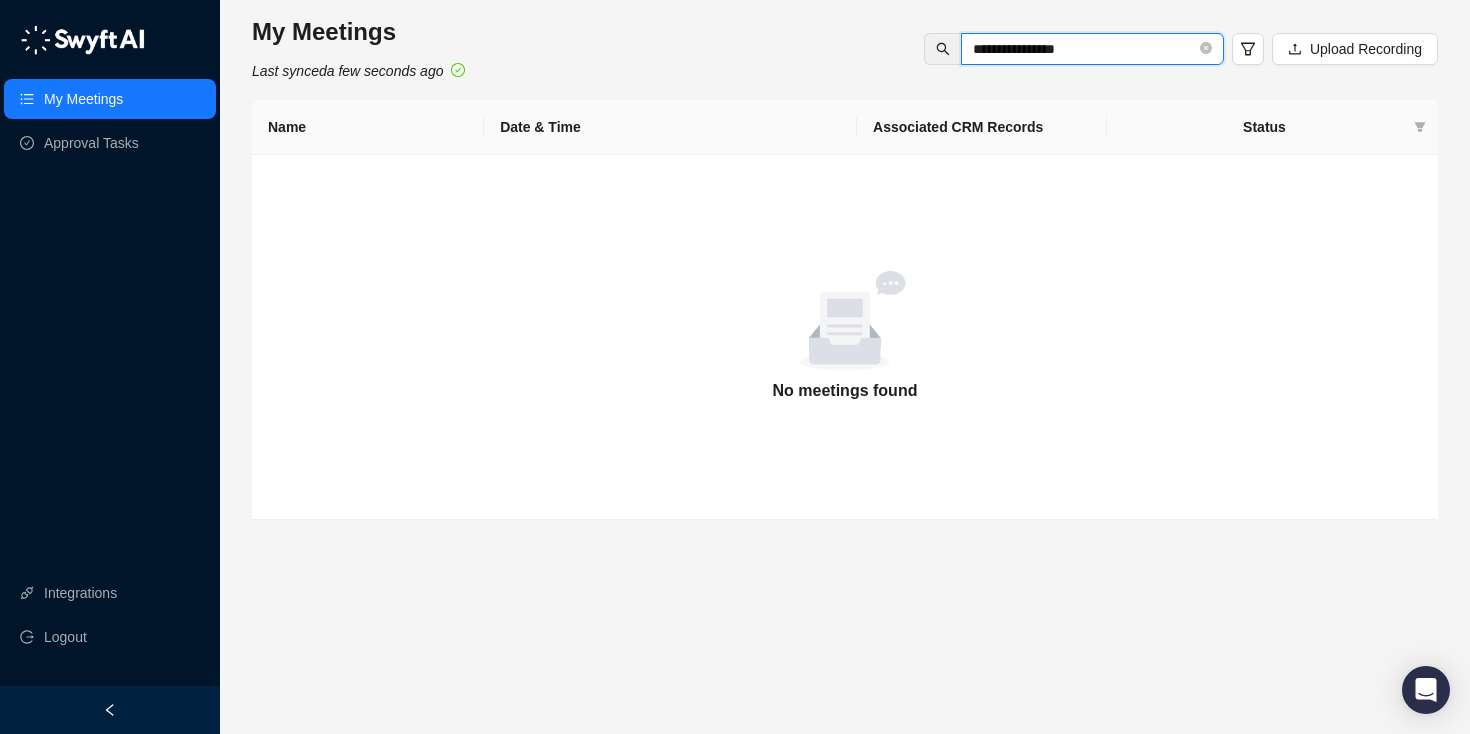 drag, startPoint x: 1077, startPoint y: 54, endPoint x: 1178, endPoint y: 53, distance: 101.00495 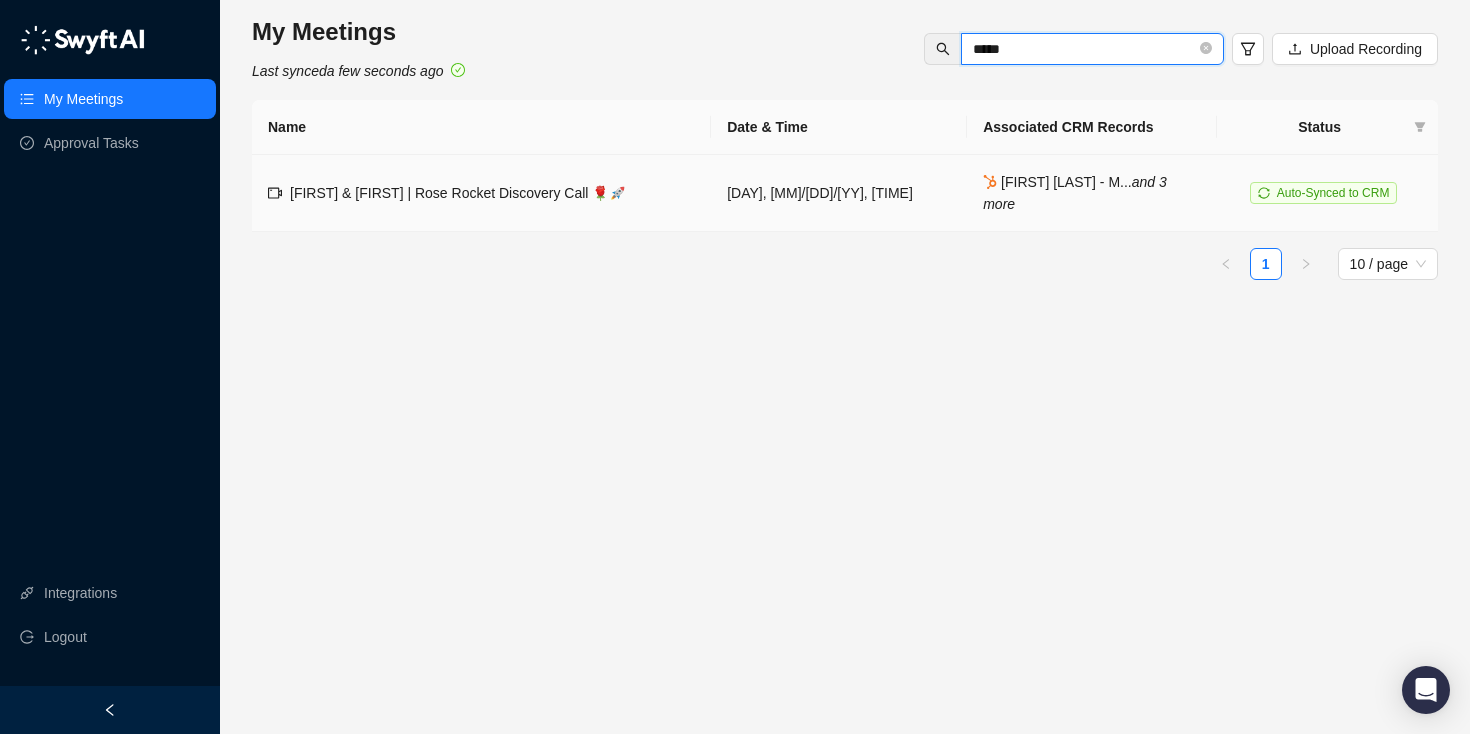 type on "****" 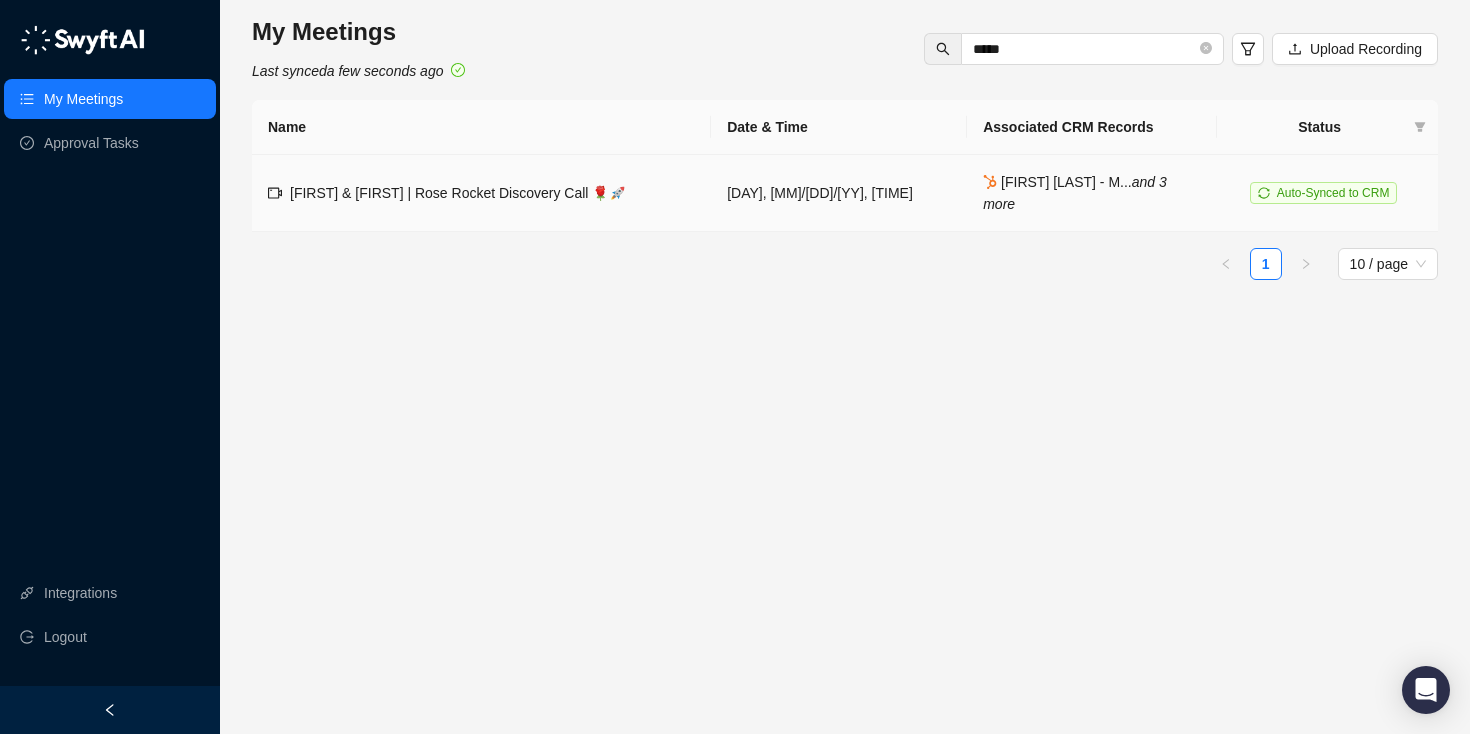 click on "[FIRST] & [FIRST] | Rose Rocket Discovery Call 🌹🚀" at bounding box center [461, 193] 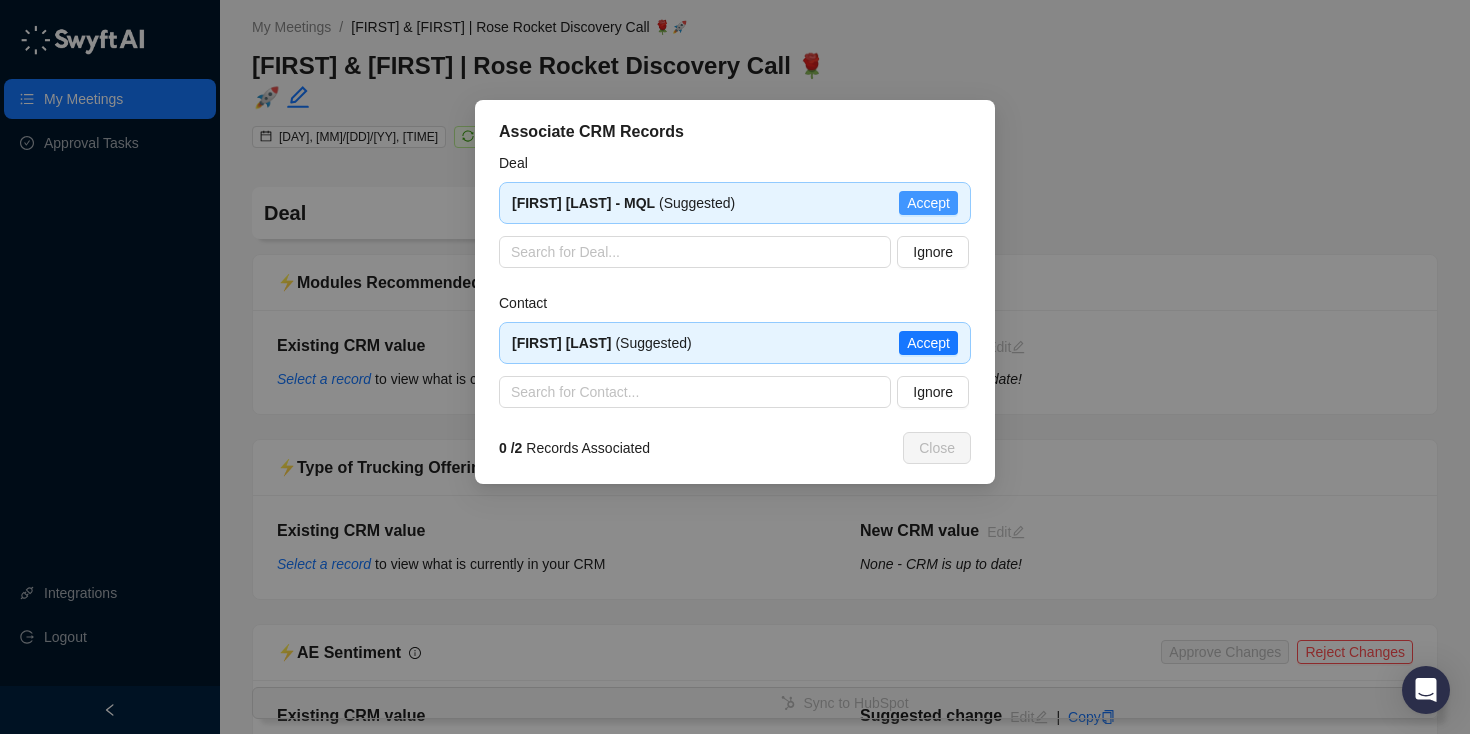 click on "Accept" at bounding box center [928, 203] 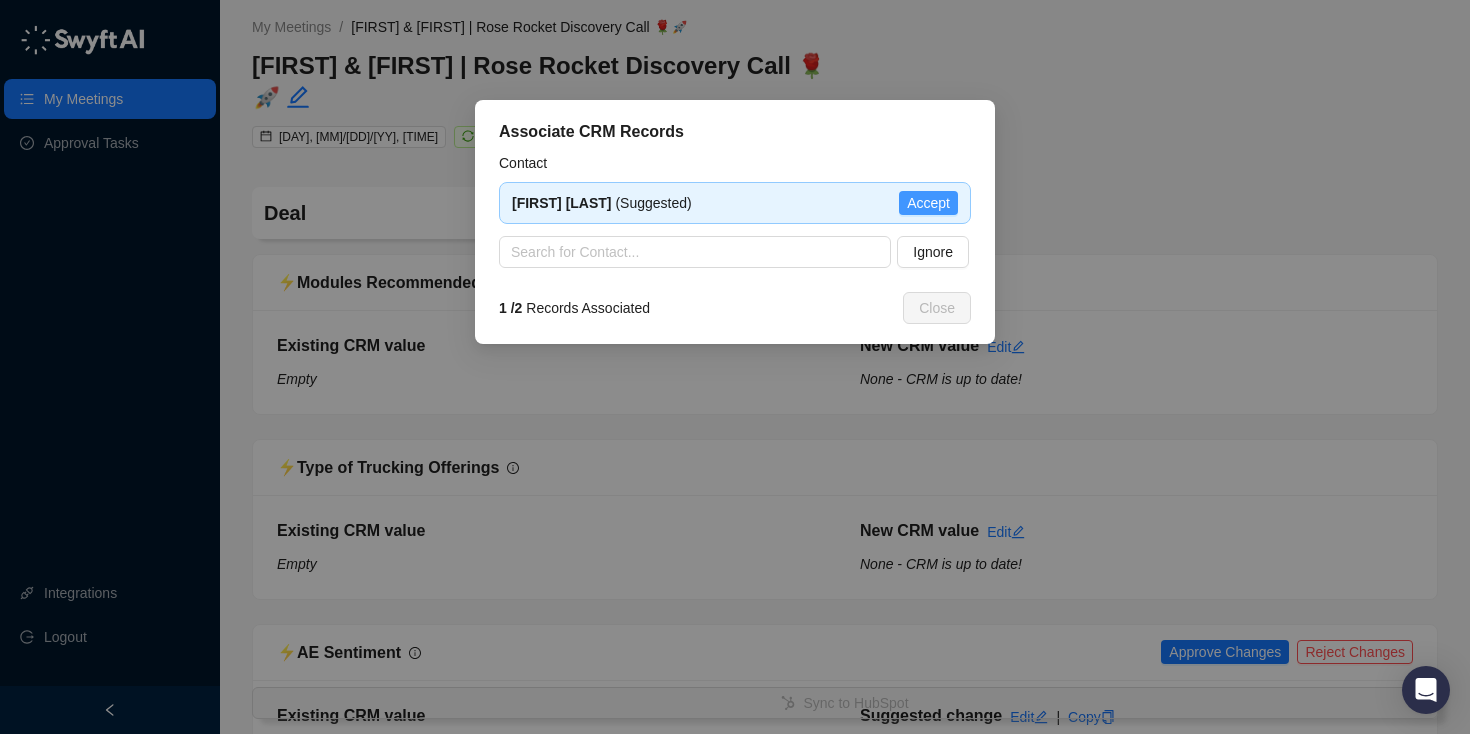 click on "Accept" at bounding box center (928, 203) 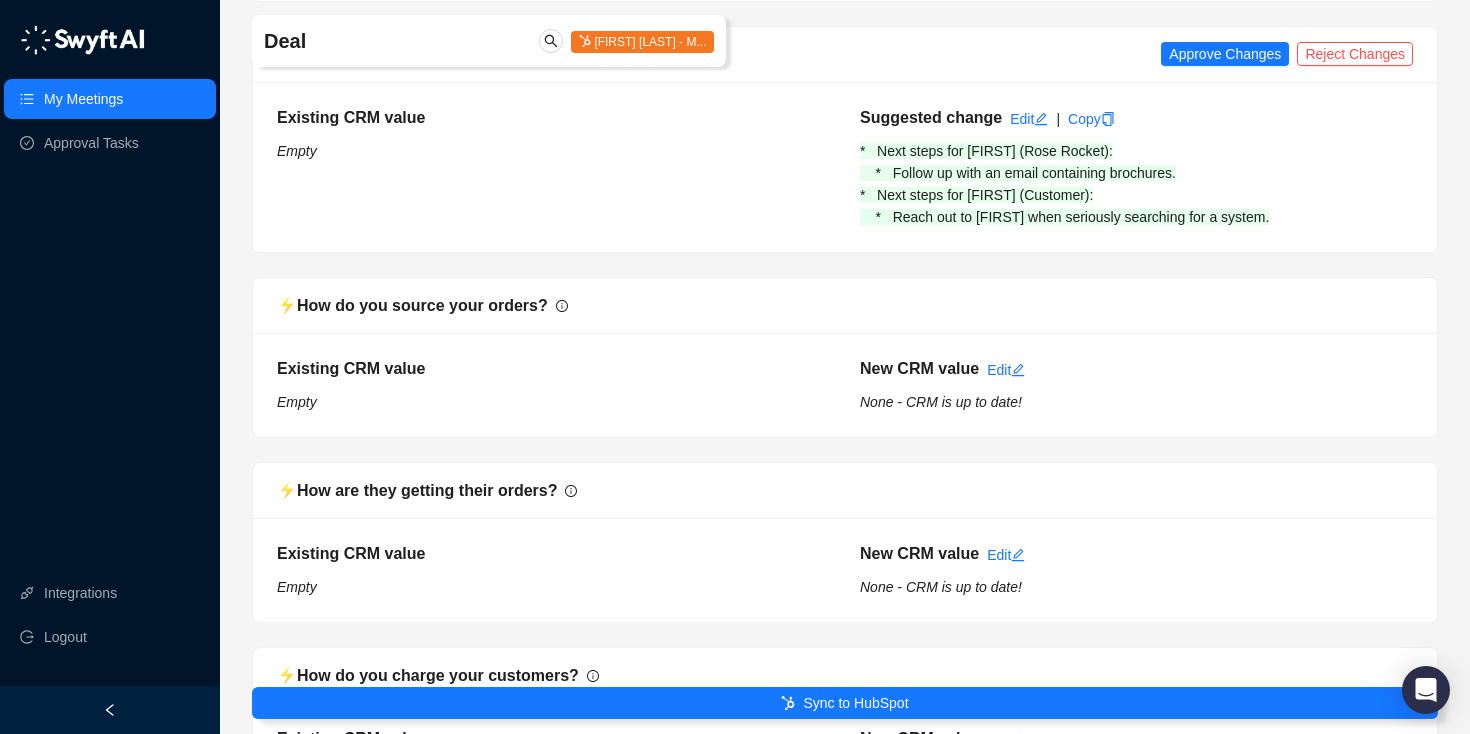 scroll, scrollTop: 1337, scrollLeft: 0, axis: vertical 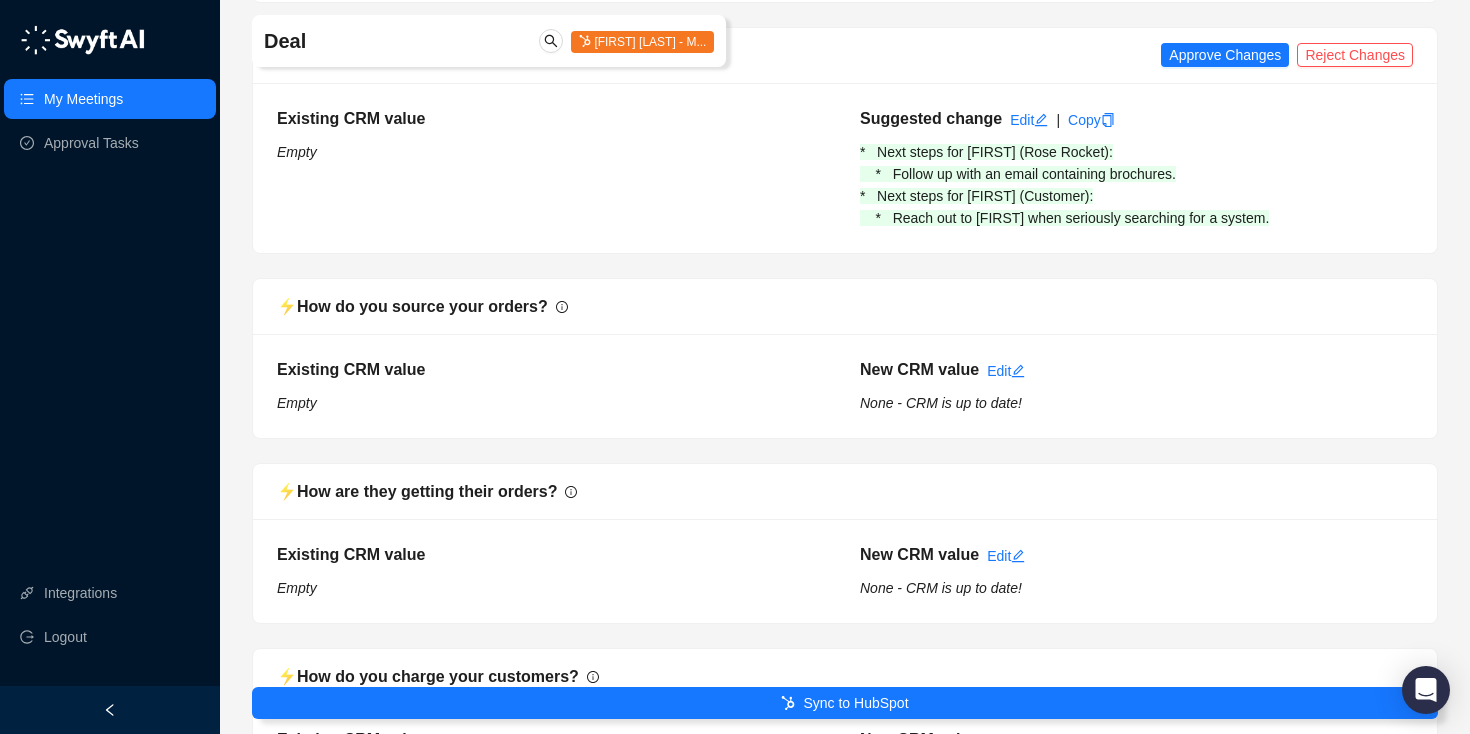 click on "*   Next steps for [FIRST] (Rose Rocket):
*   Follow up with an email containing brochures.
*   Next steps for [FIRST] (Customer):
*   Reach out to [FIRST] when seriously searching for a system." at bounding box center (297, 152) 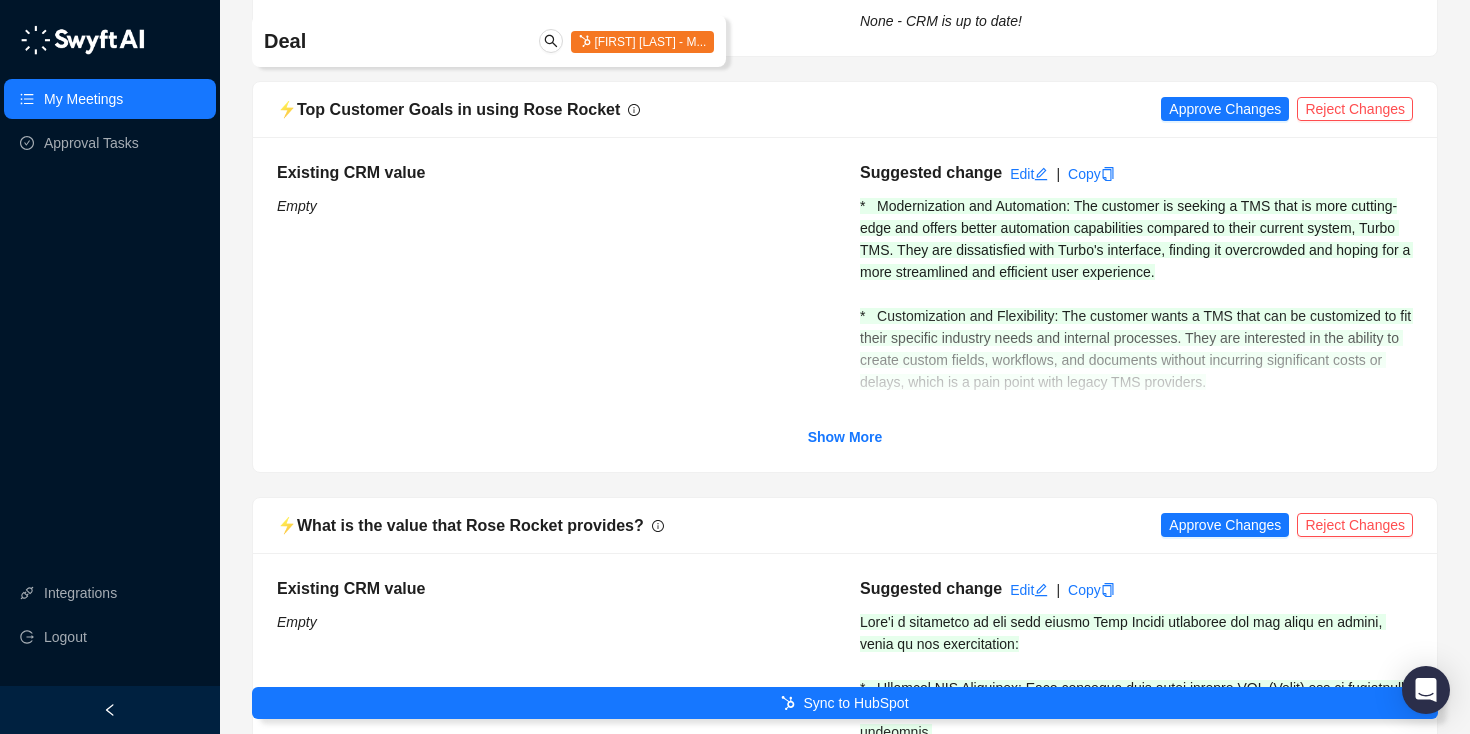 scroll, scrollTop: 3549, scrollLeft: 0, axis: vertical 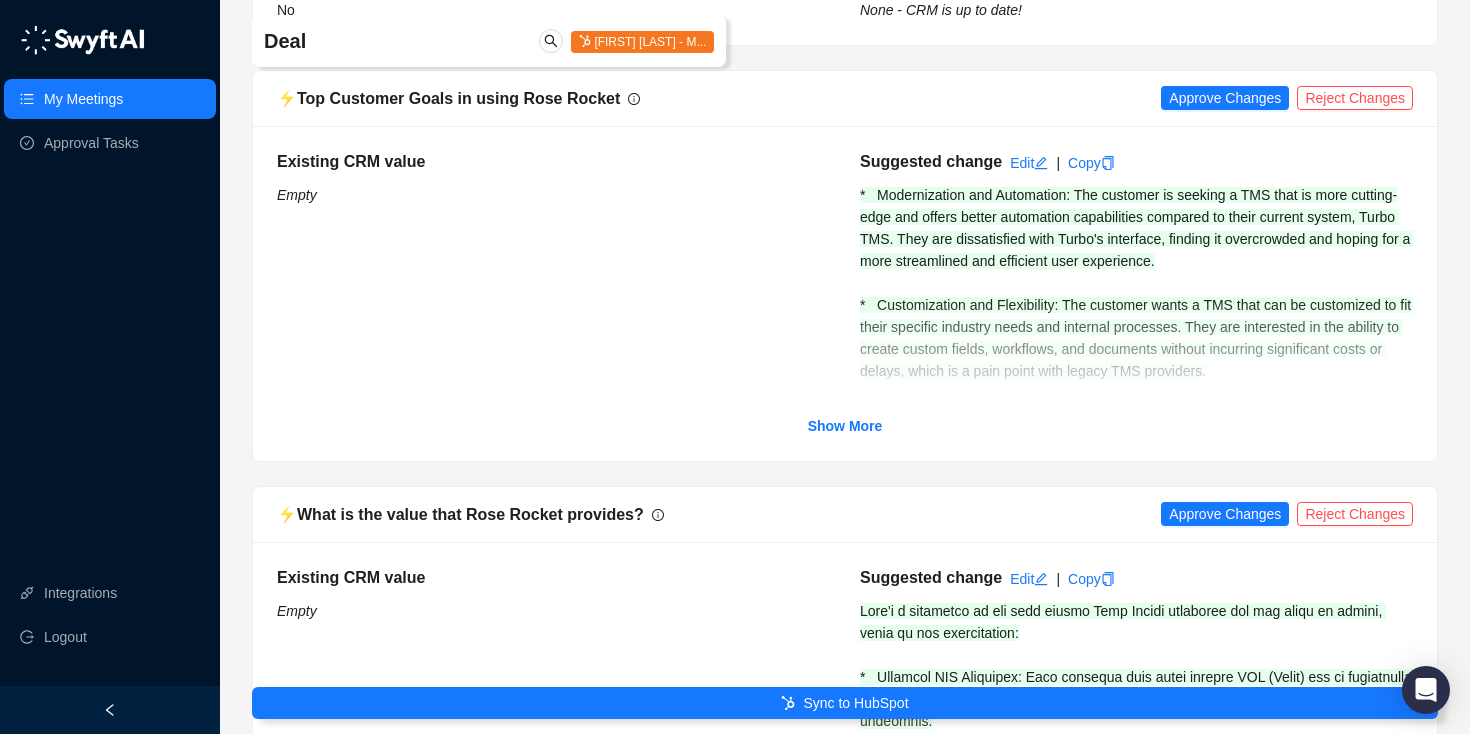 click at bounding box center [845, 350] 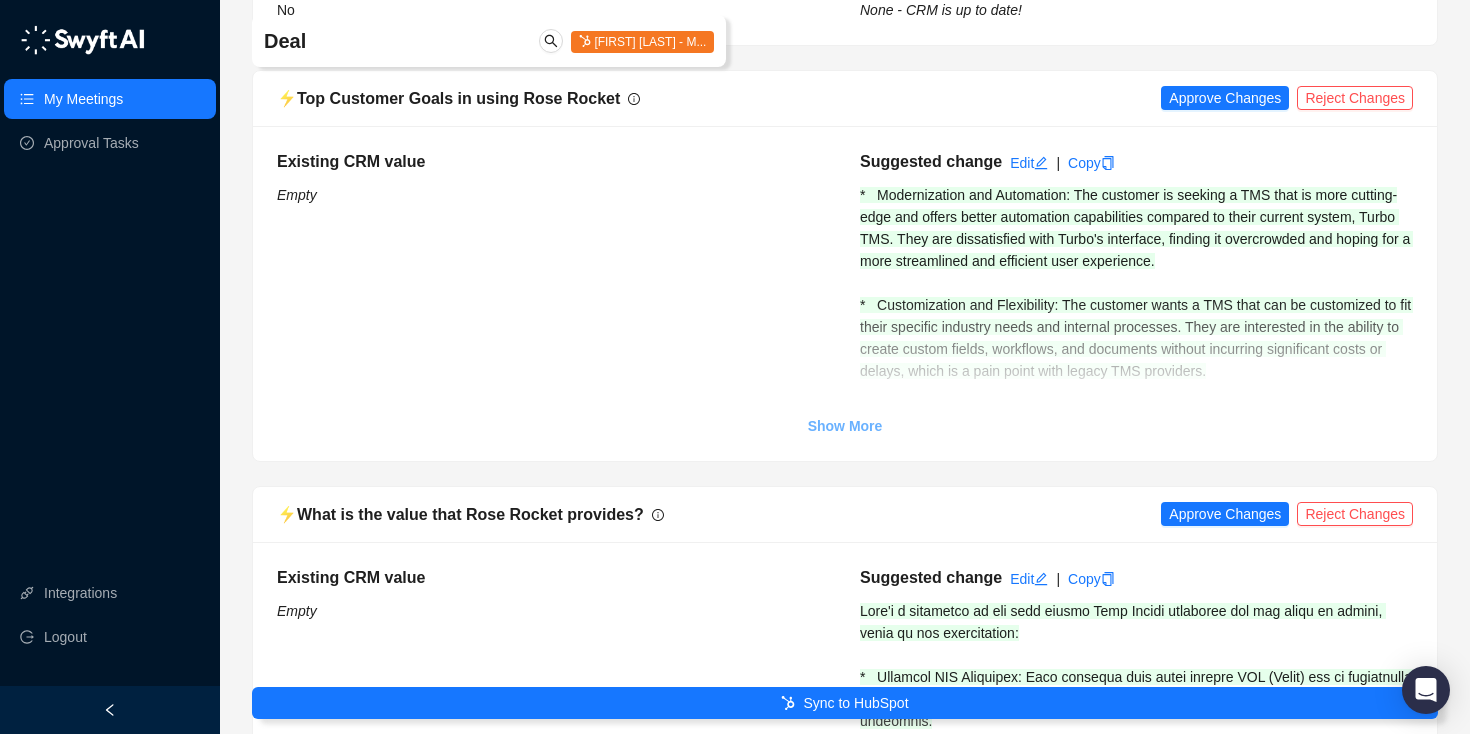 click on "Show More" at bounding box center (845, 426) 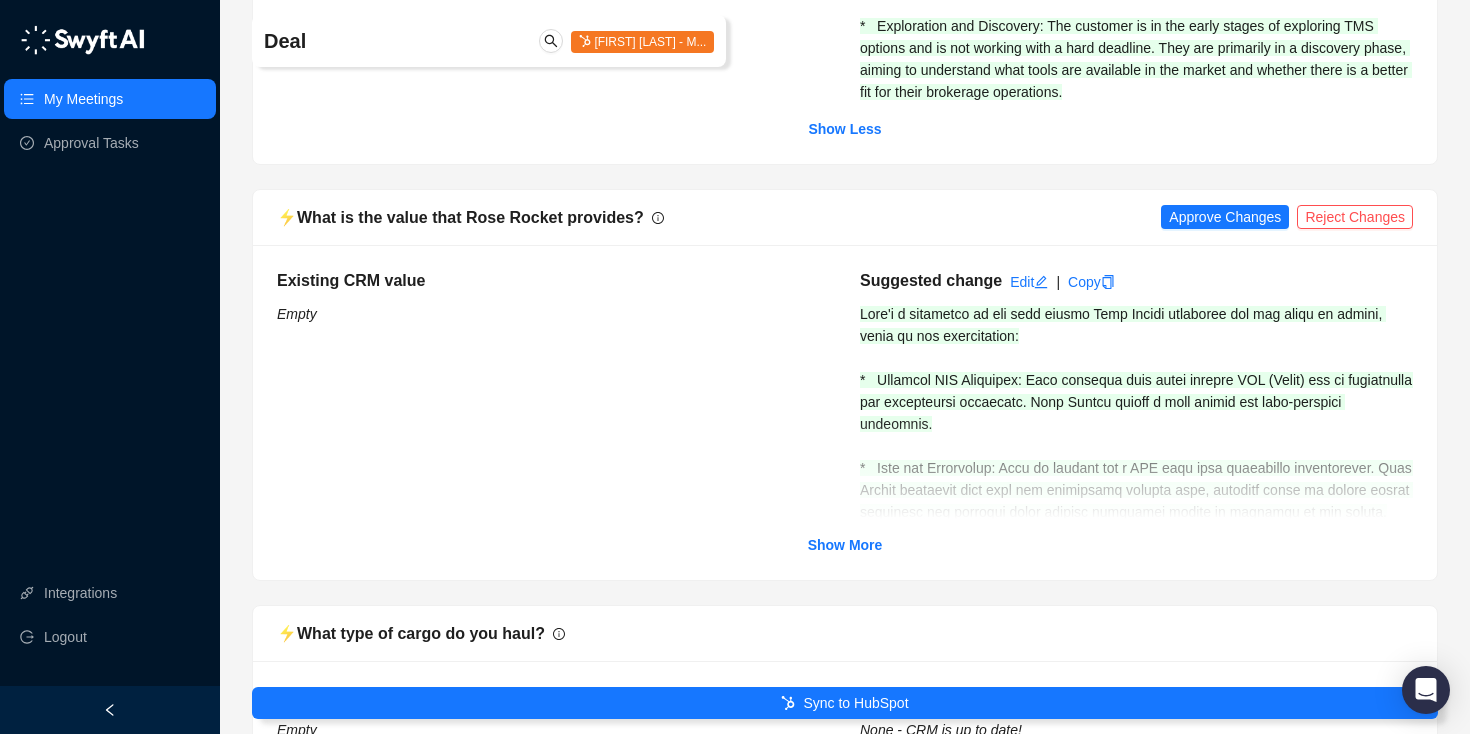 scroll, scrollTop: 3991, scrollLeft: 0, axis: vertical 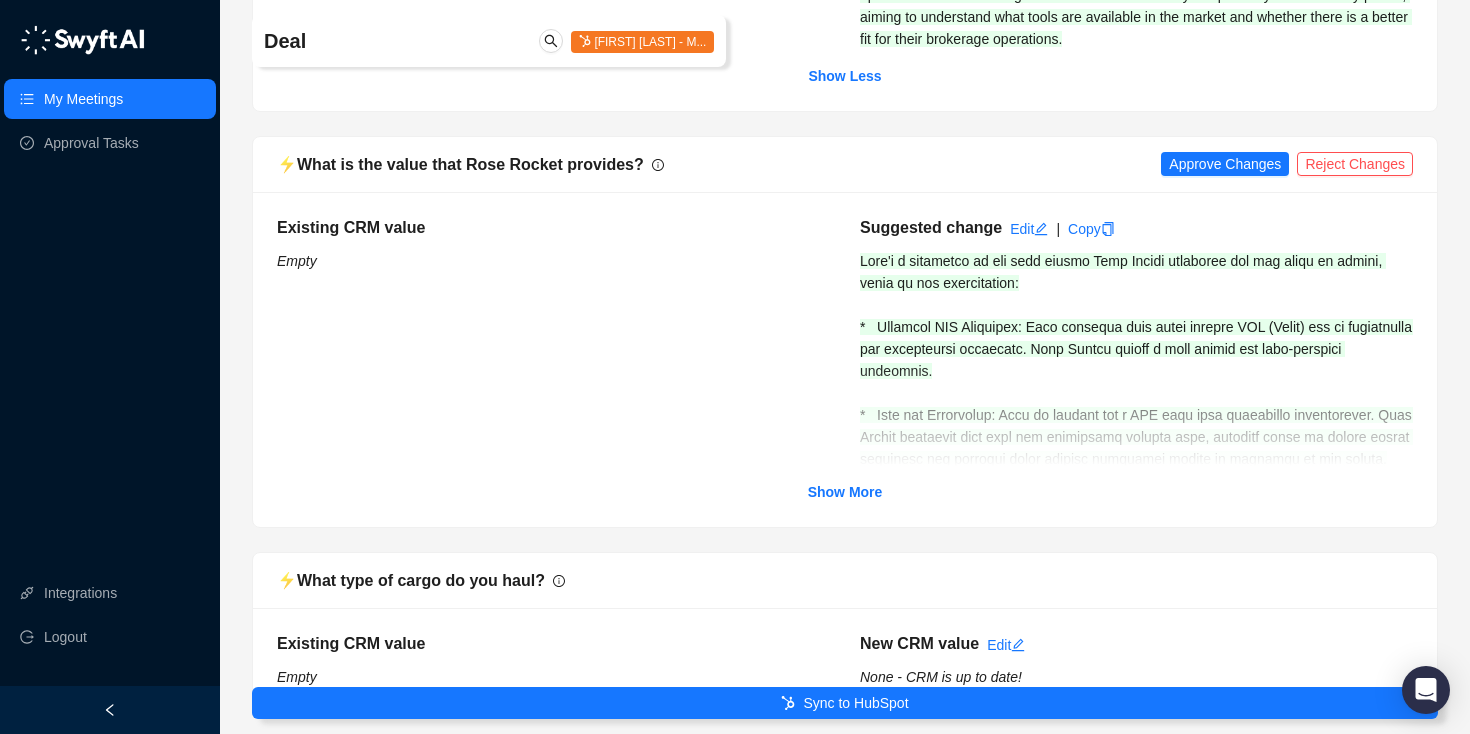 click on "Existing CRM value Empty Suggested change Edit  | Copy  Show More" at bounding box center [845, 359] 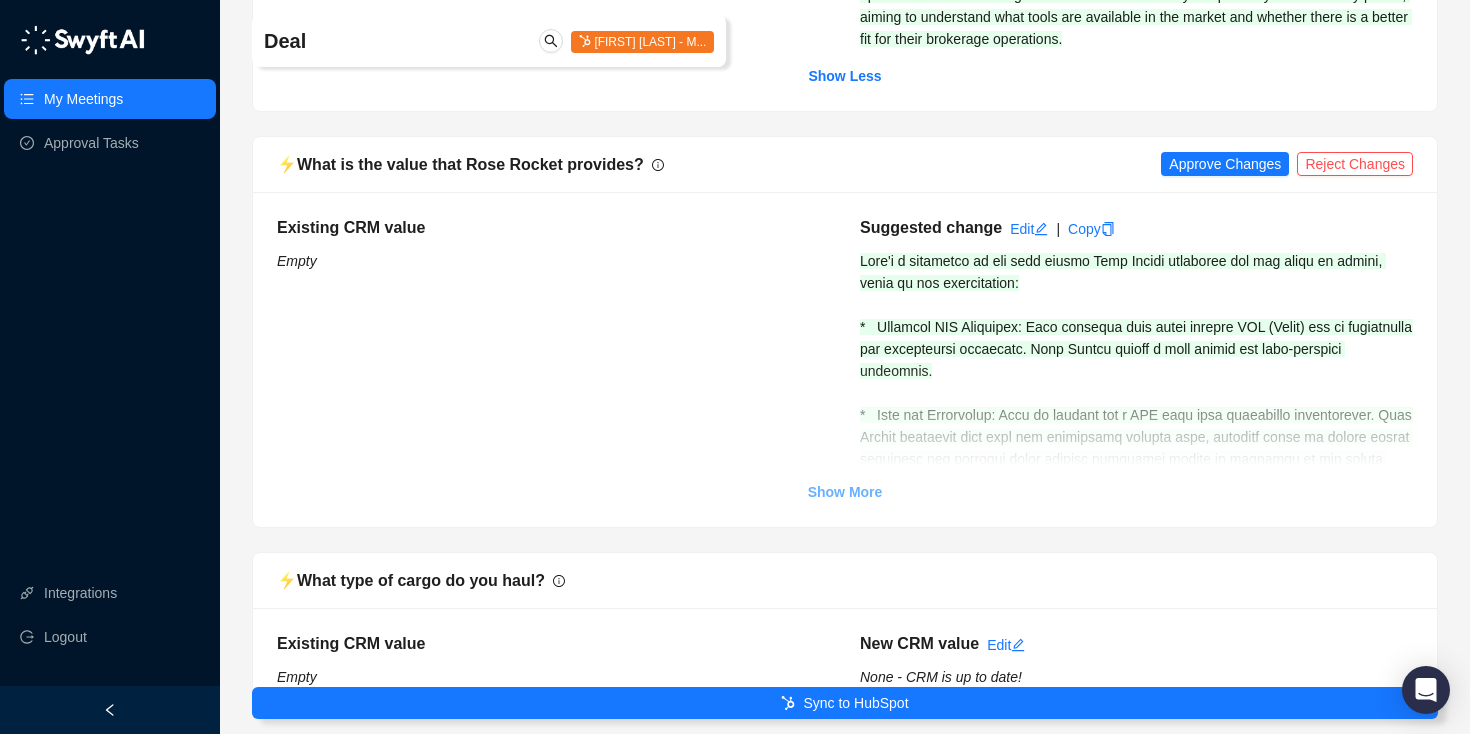 click on "Show More" at bounding box center [845, 492] 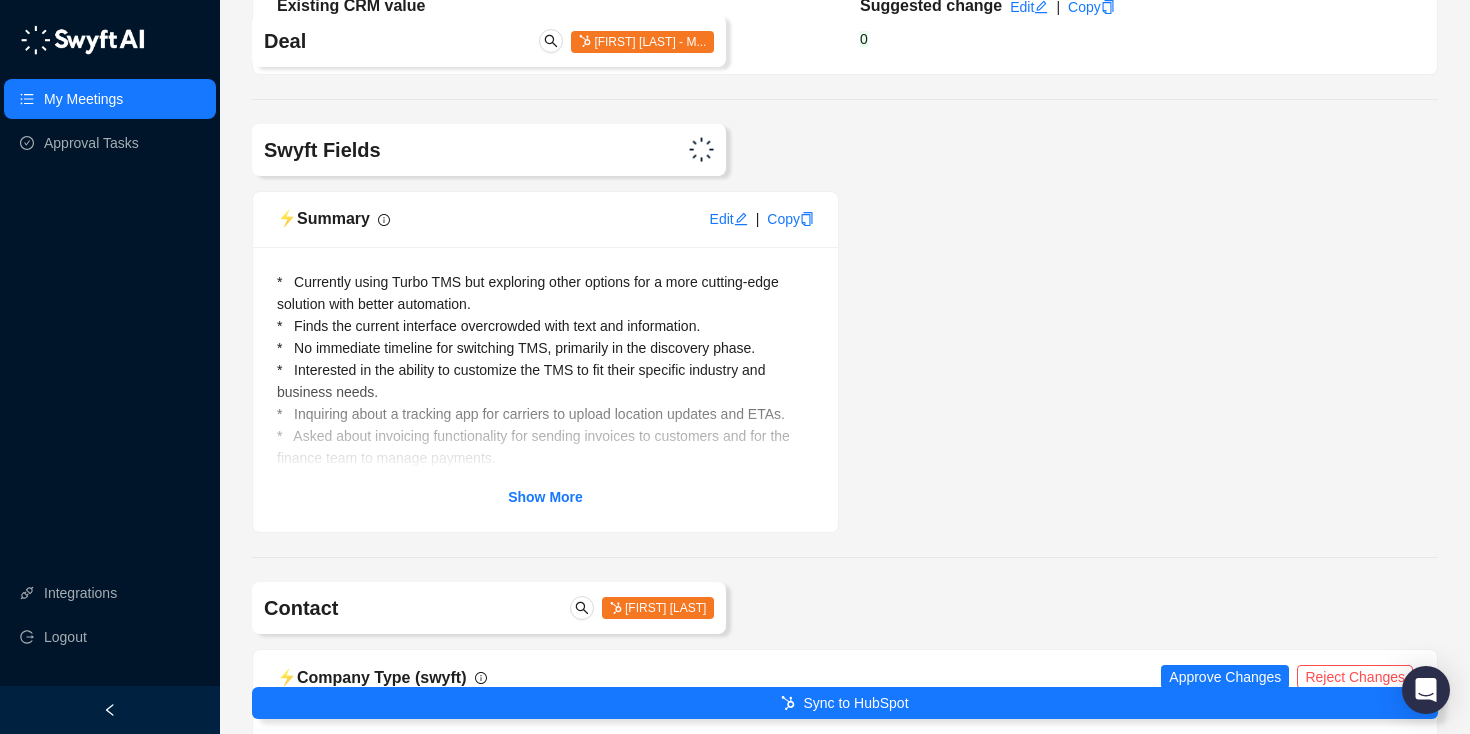 scroll, scrollTop: 7517, scrollLeft: 0, axis: vertical 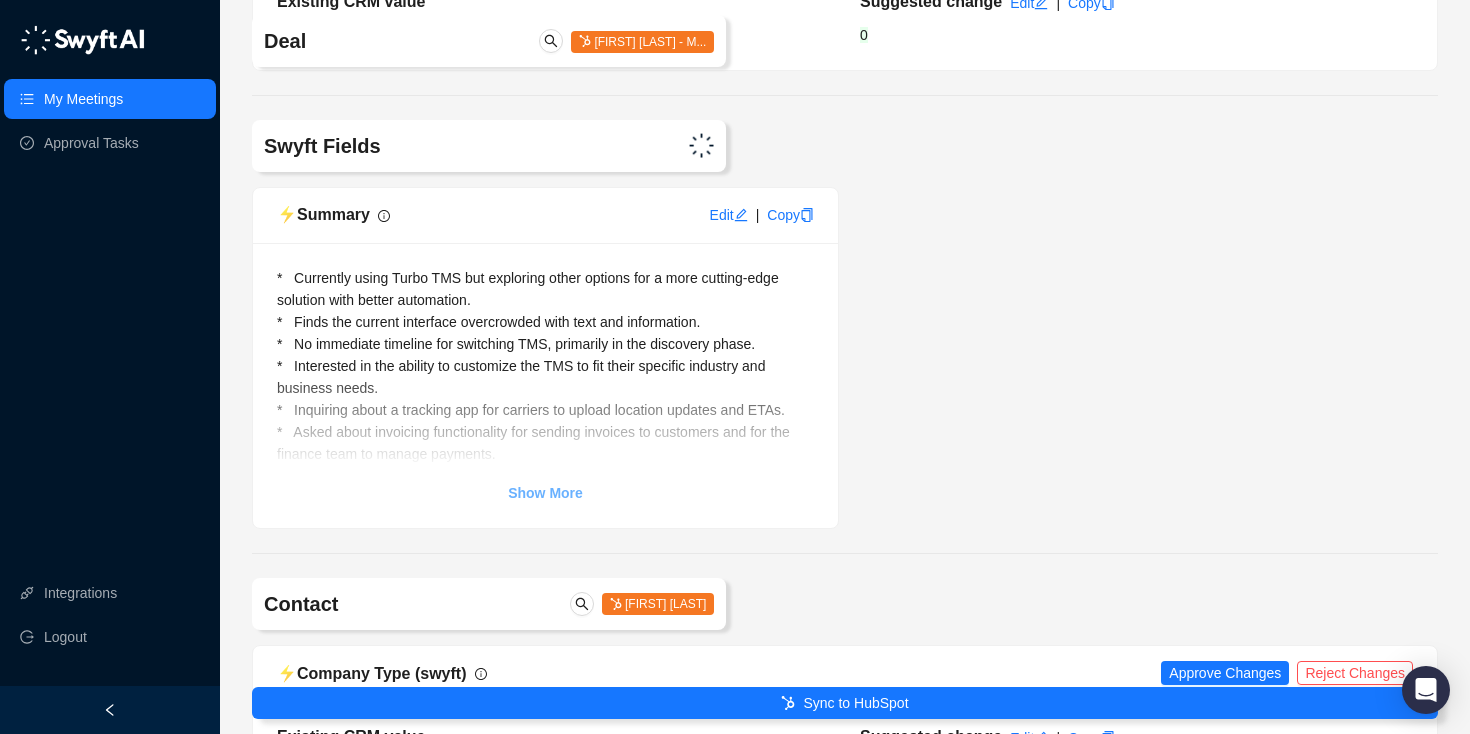 click on "Show More" at bounding box center (545, 493) 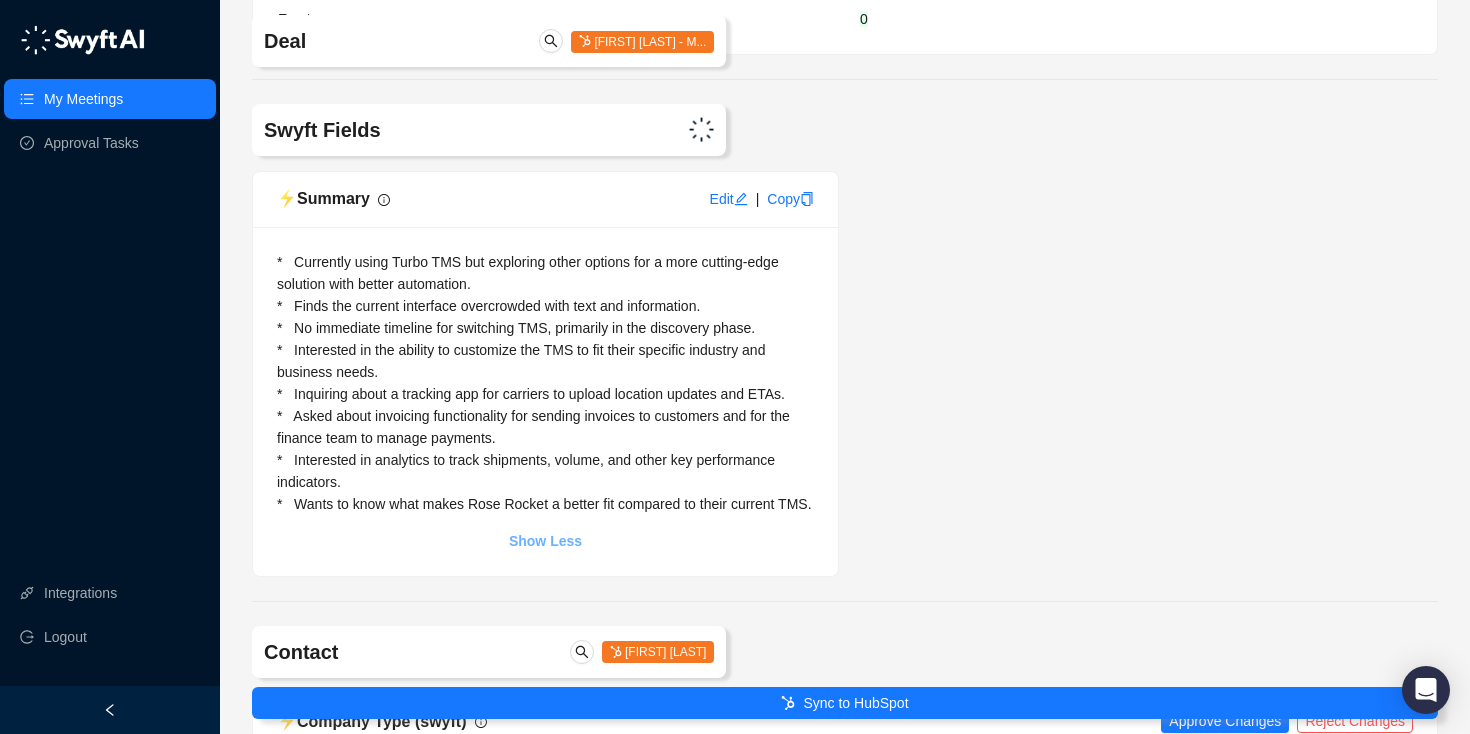 scroll, scrollTop: 7536, scrollLeft: 0, axis: vertical 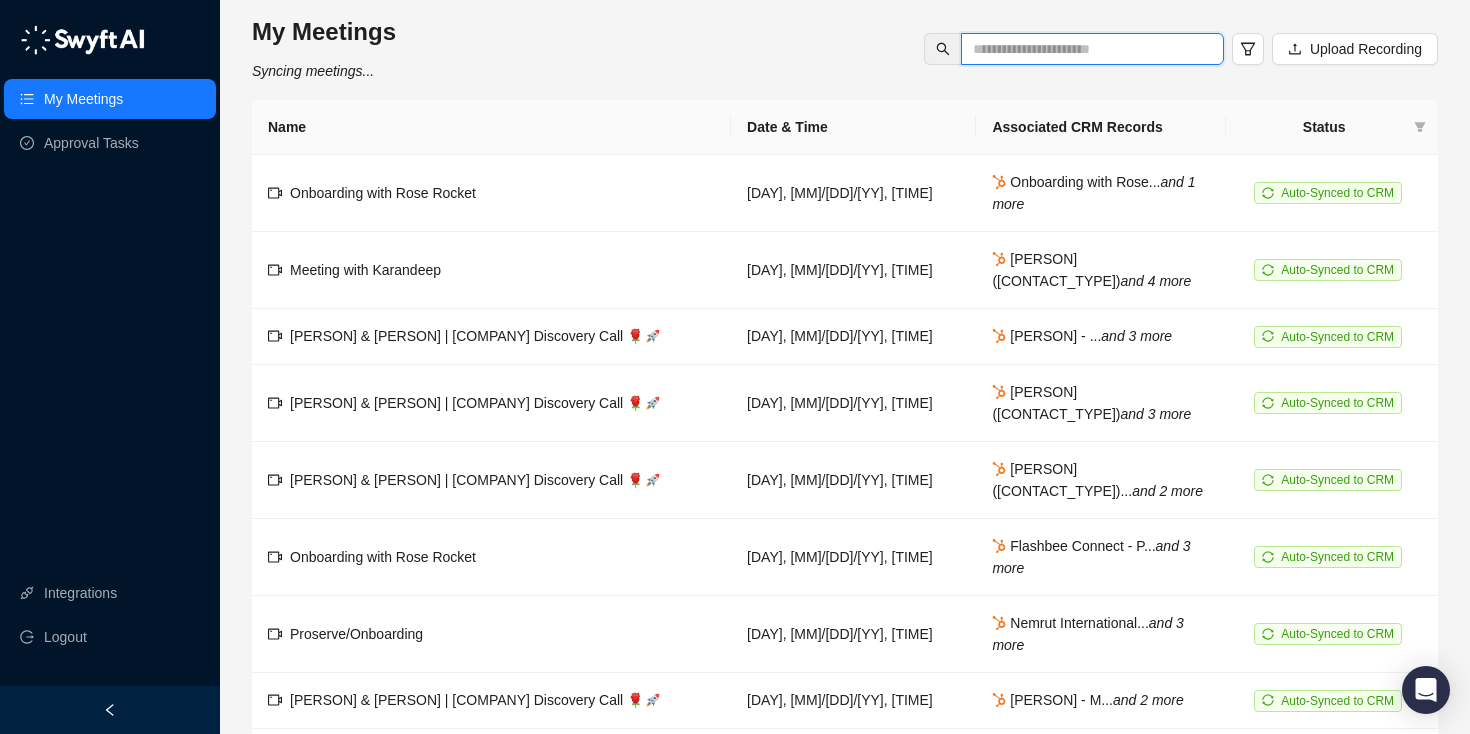 click at bounding box center [1084, 49] 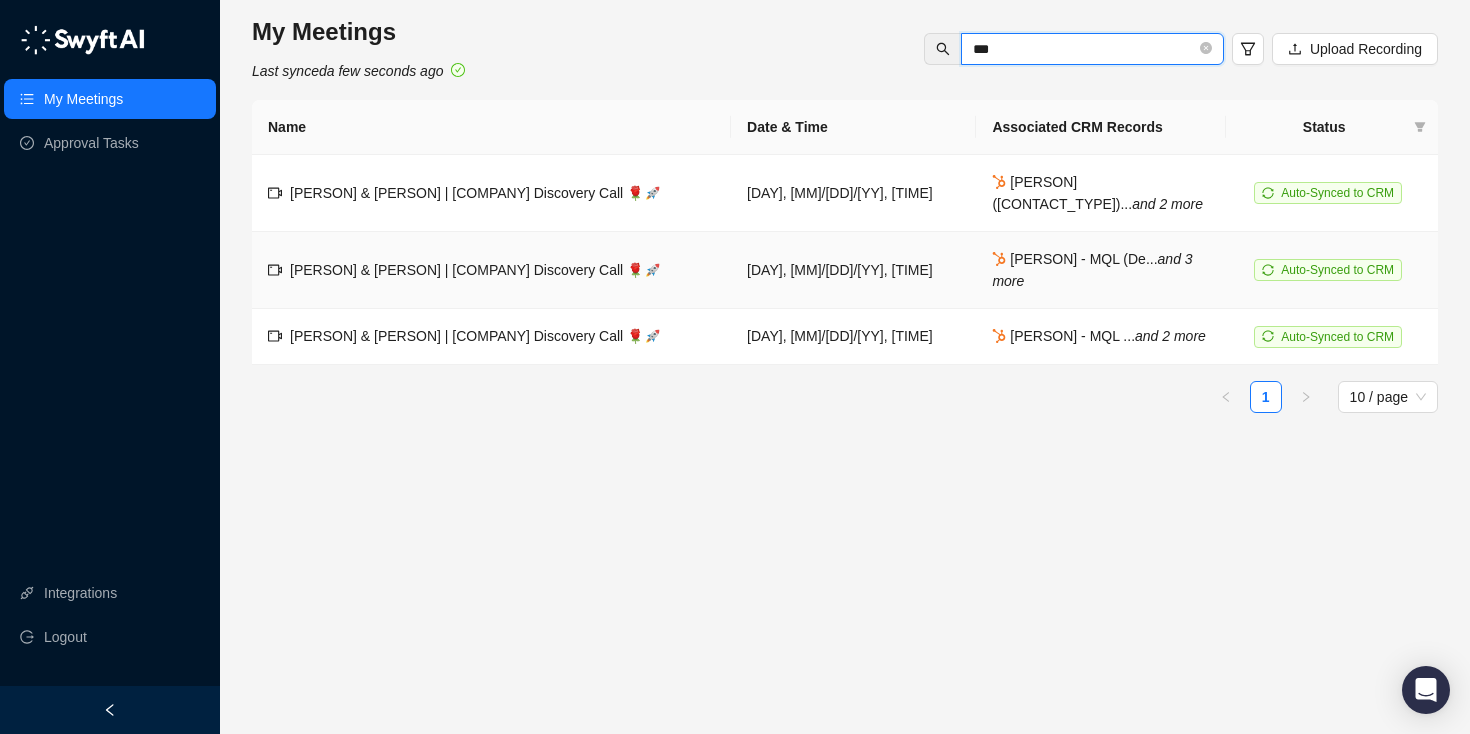 type on "***" 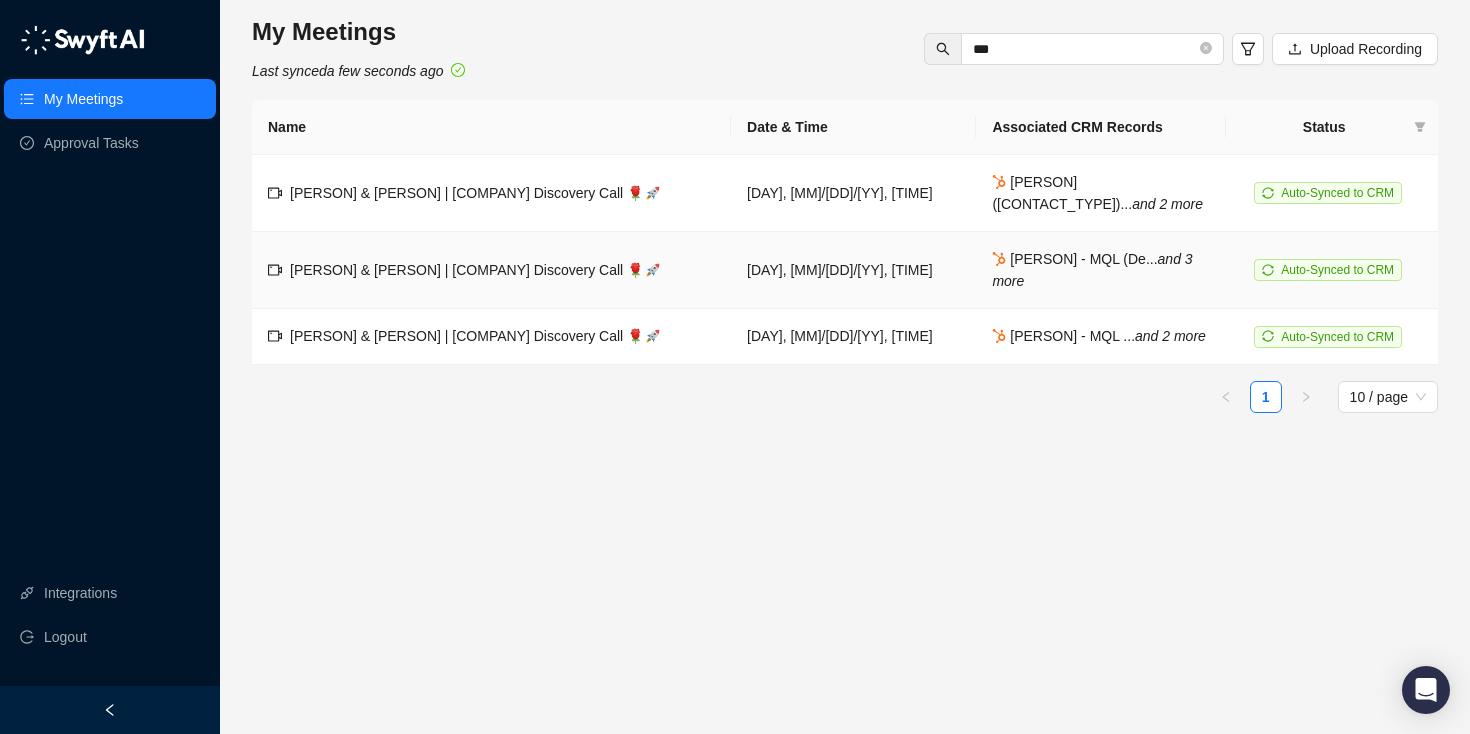 click on "[FIRST] & [FIRST] | Rose Rocket Discovery Call 🌹🚀" at bounding box center (392, 270) 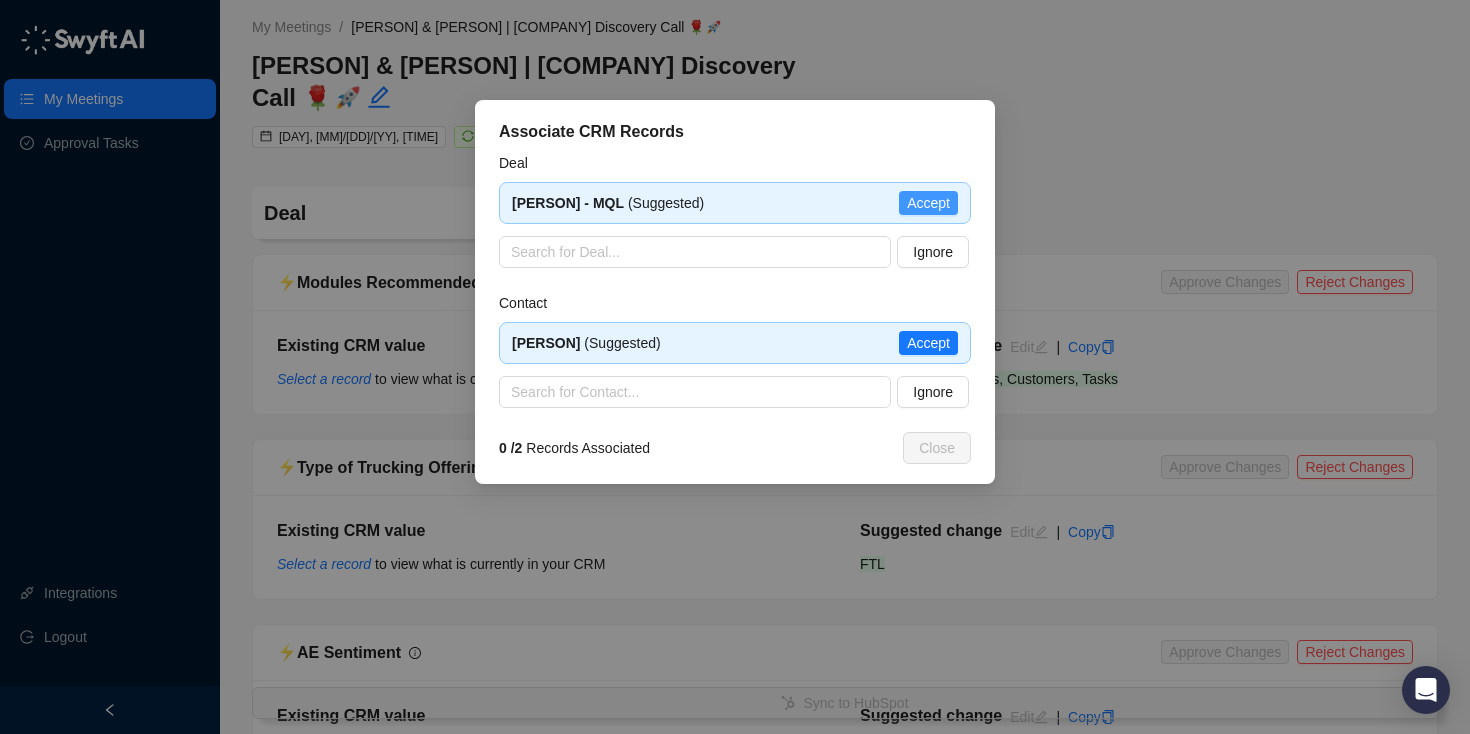 click on "Accept" at bounding box center (928, 203) 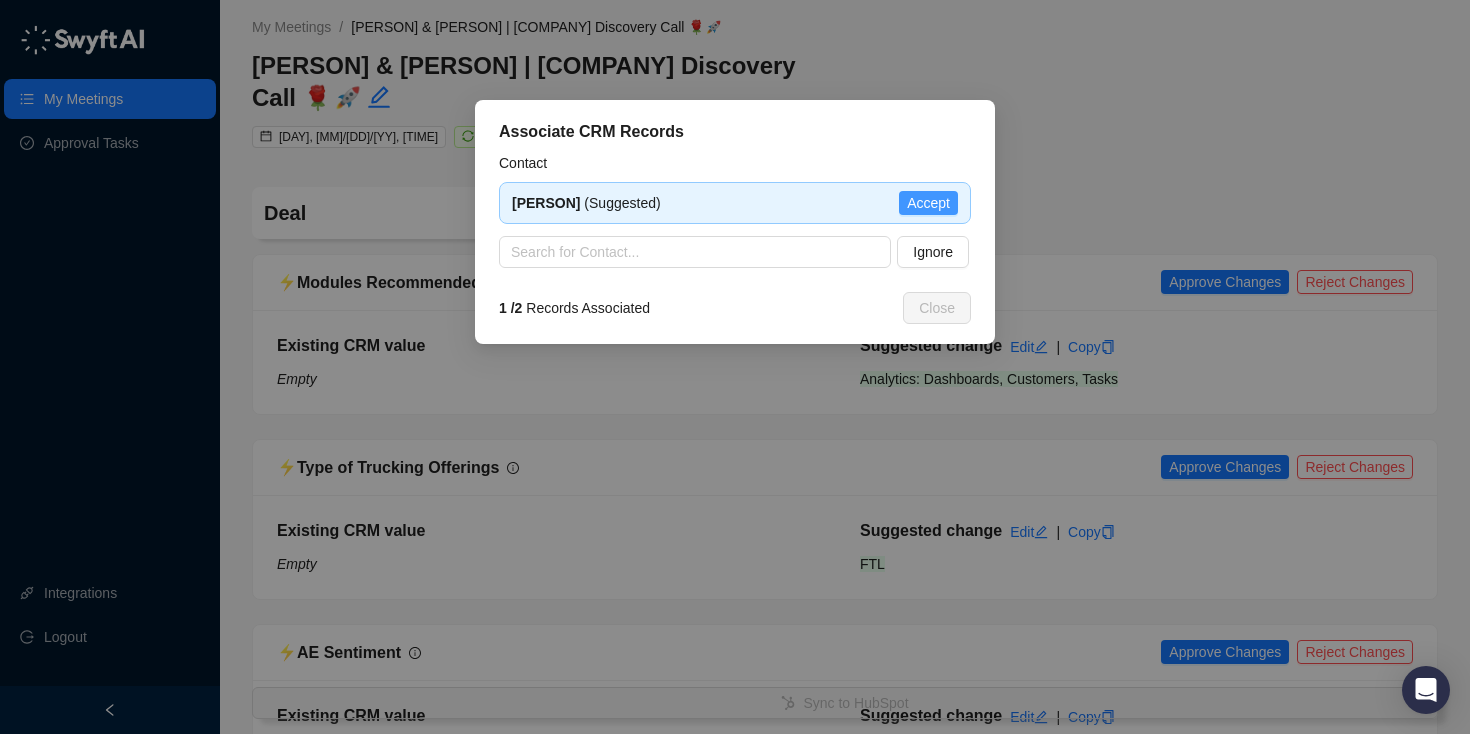 click on "Accept" at bounding box center (928, 203) 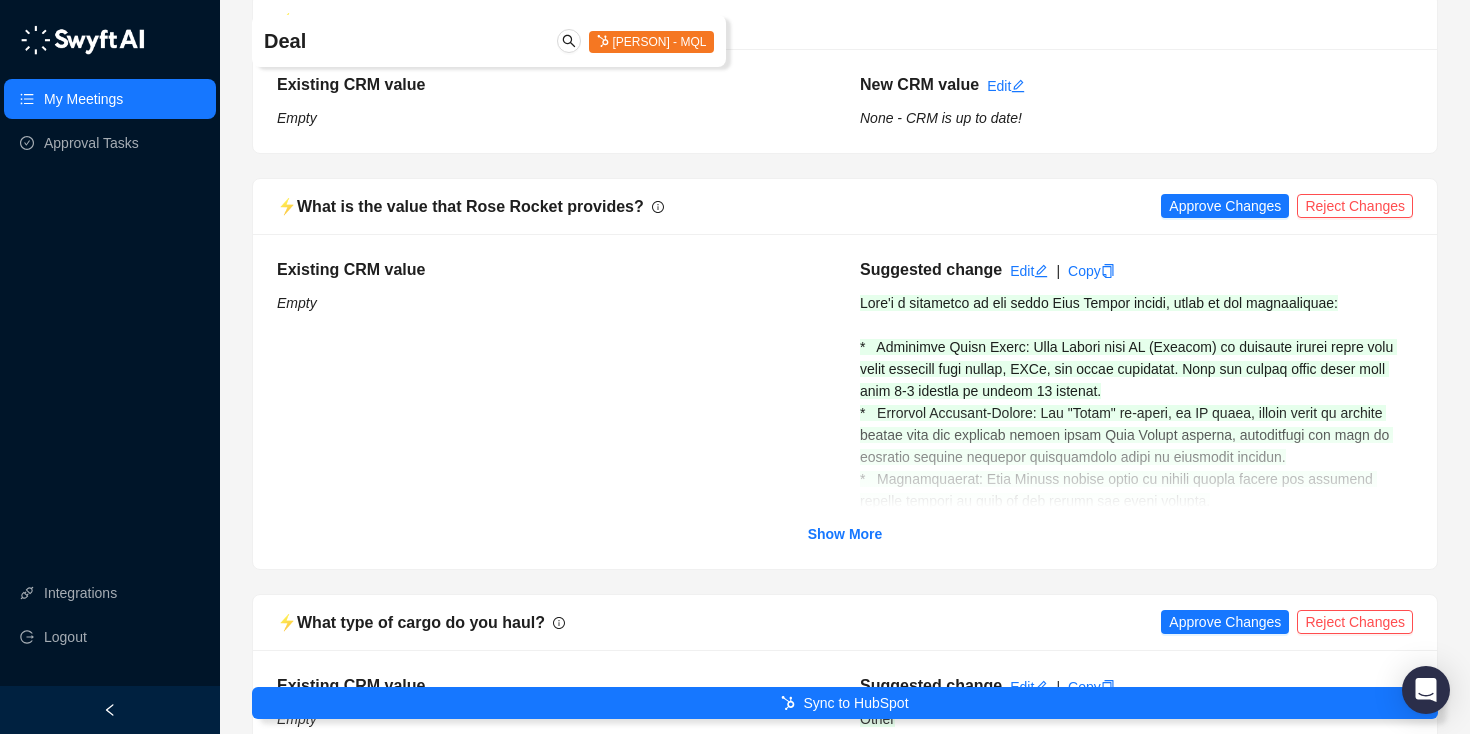 scroll, scrollTop: 3629, scrollLeft: 0, axis: vertical 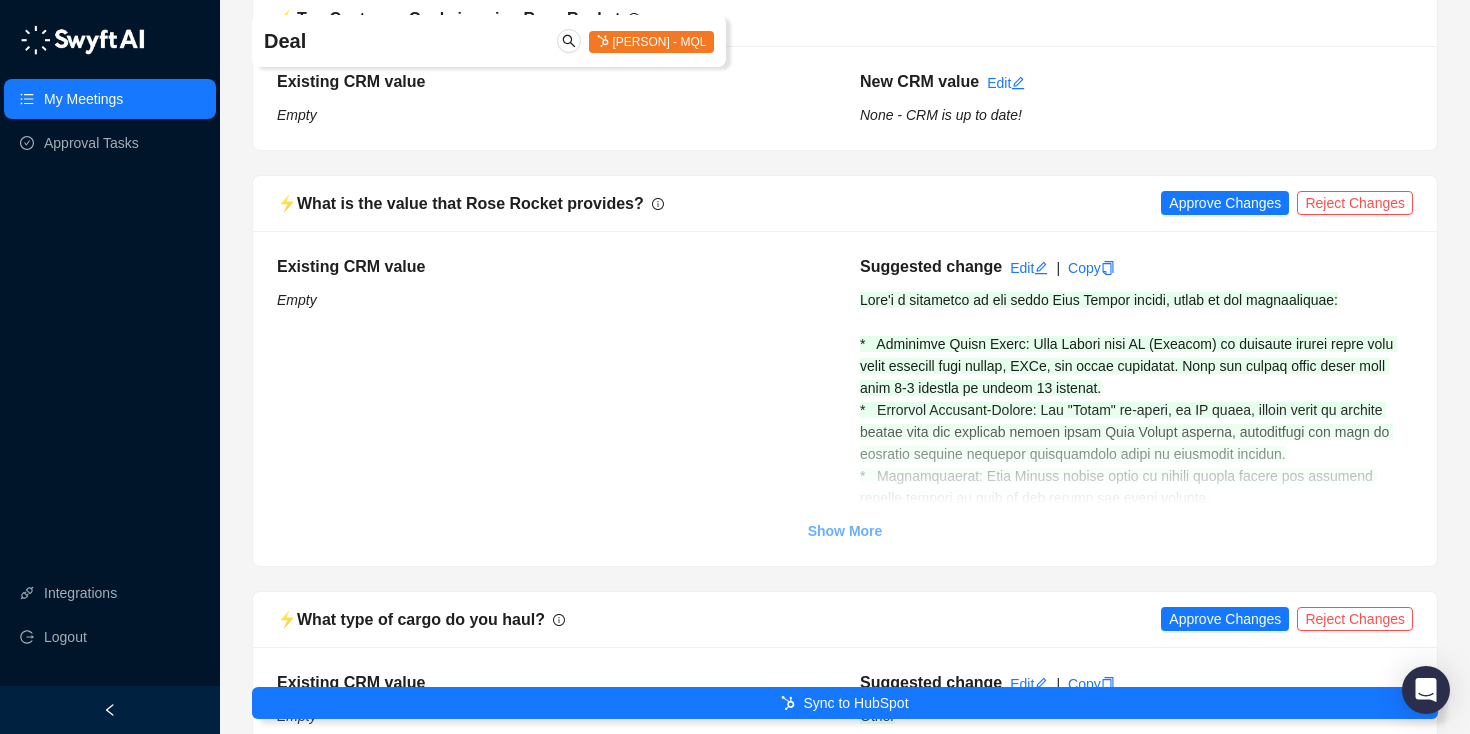 click on "Show More" at bounding box center [845, 553] 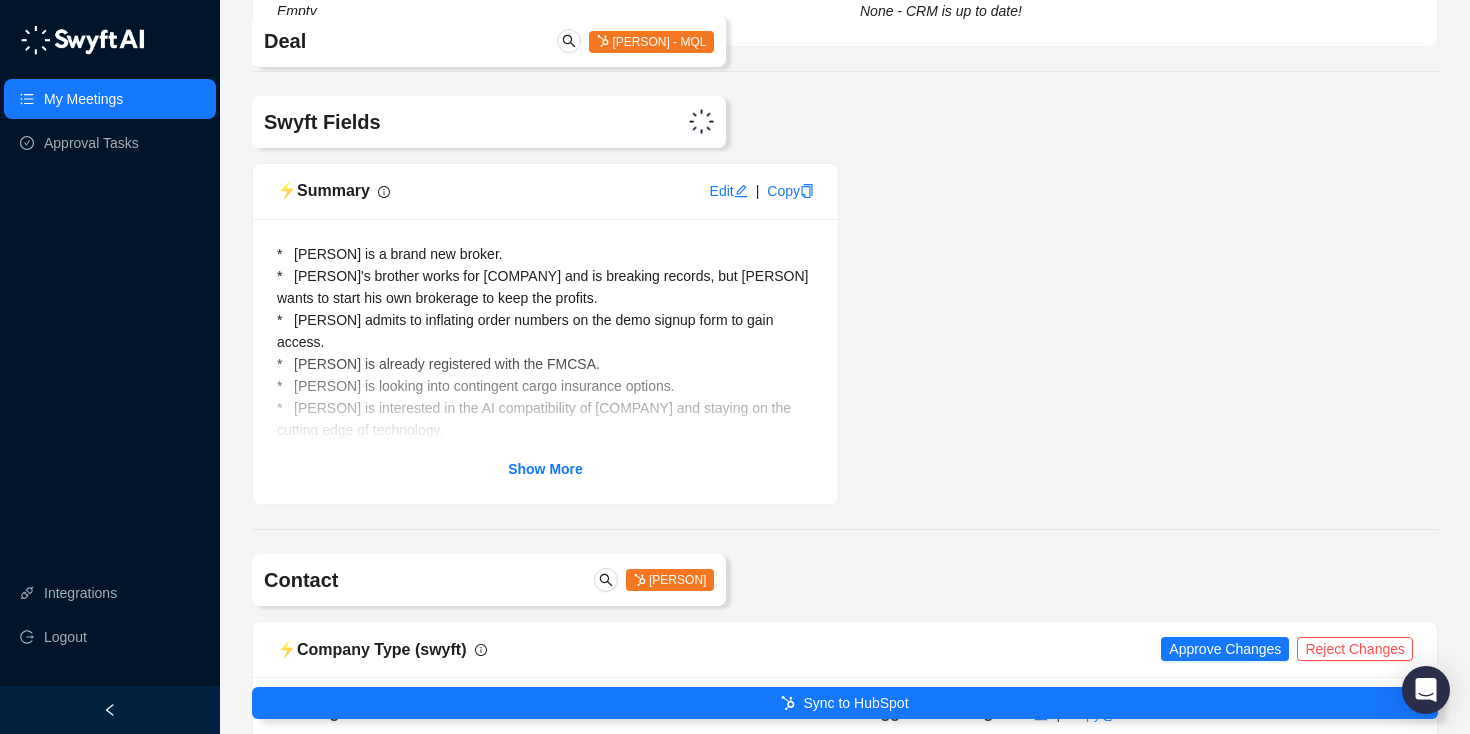 scroll, scrollTop: 6989, scrollLeft: 0, axis: vertical 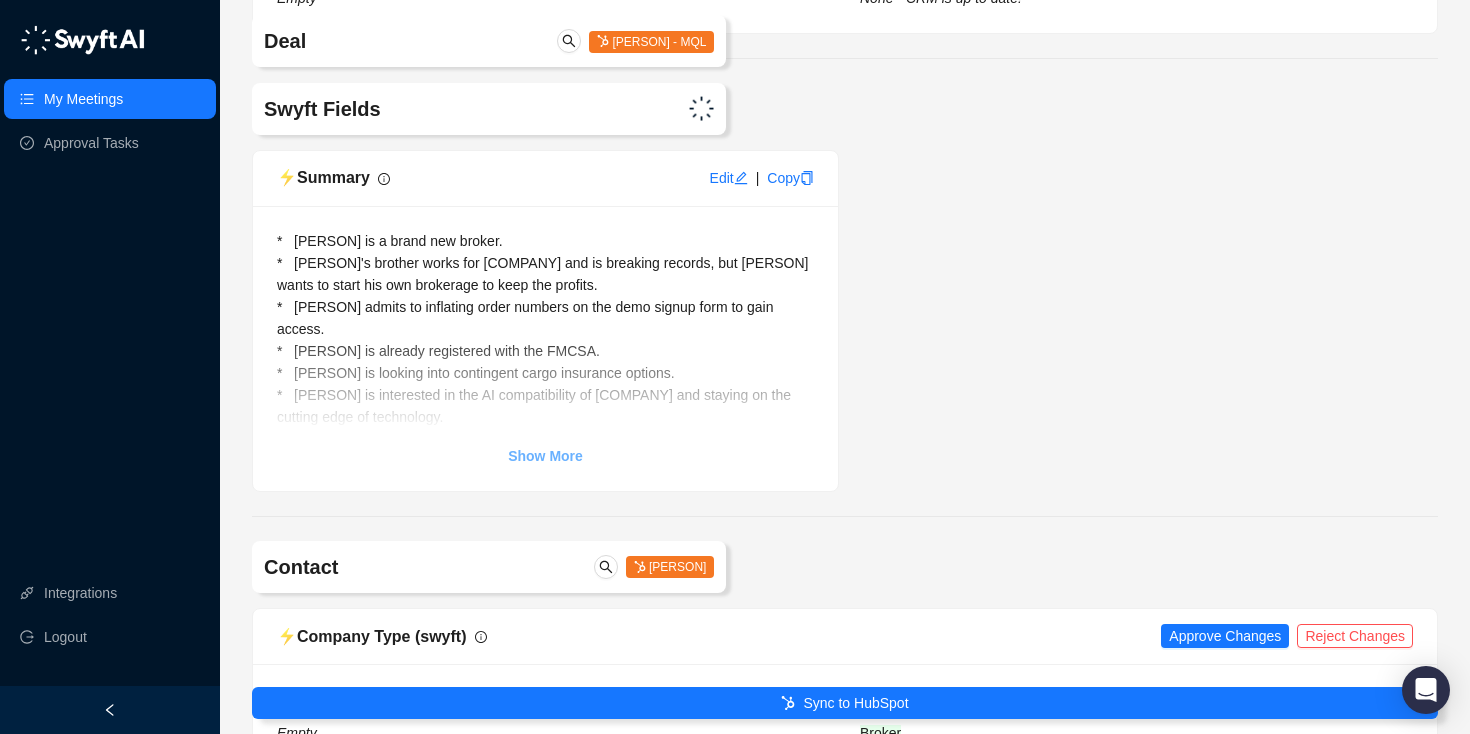 click on "Show More" at bounding box center [545, 478] 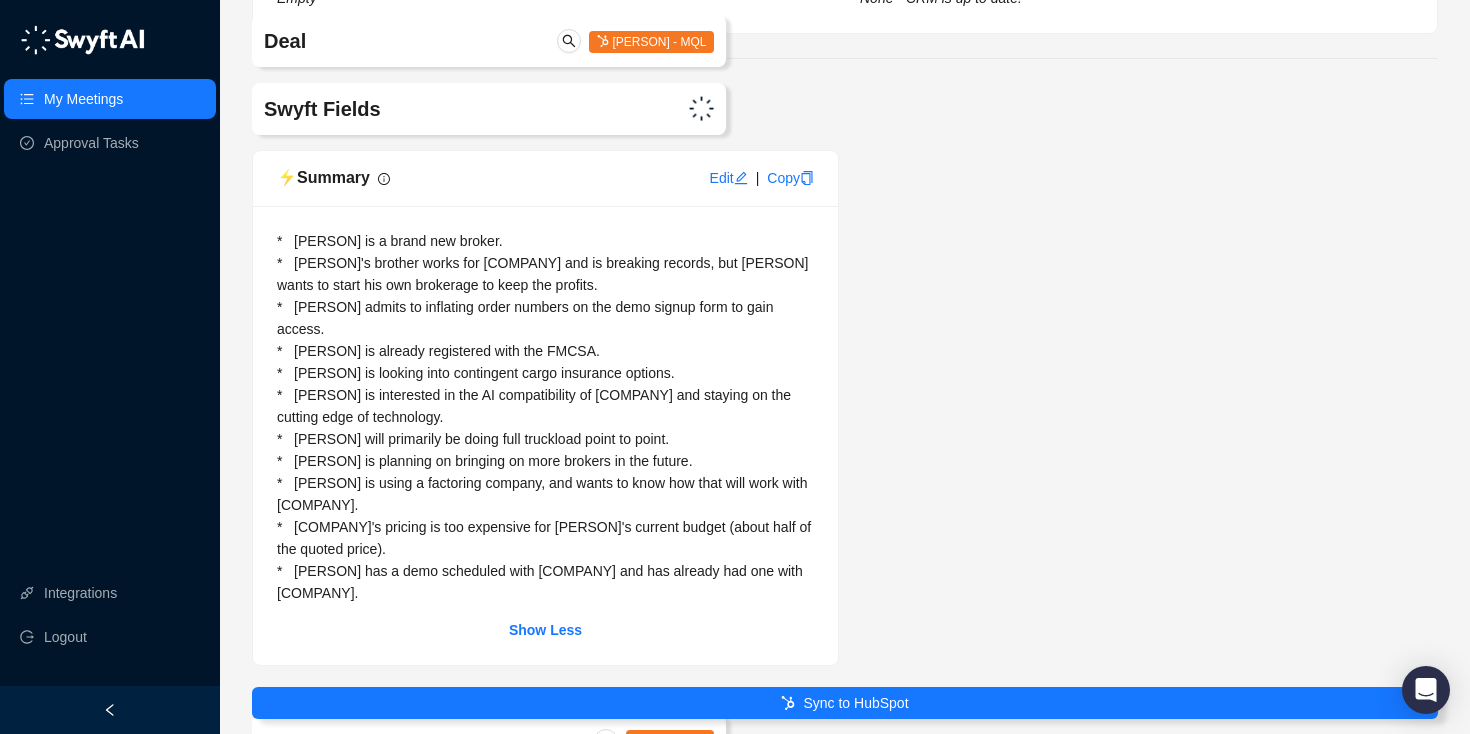 click on "My Meetings" at bounding box center (83, 99) 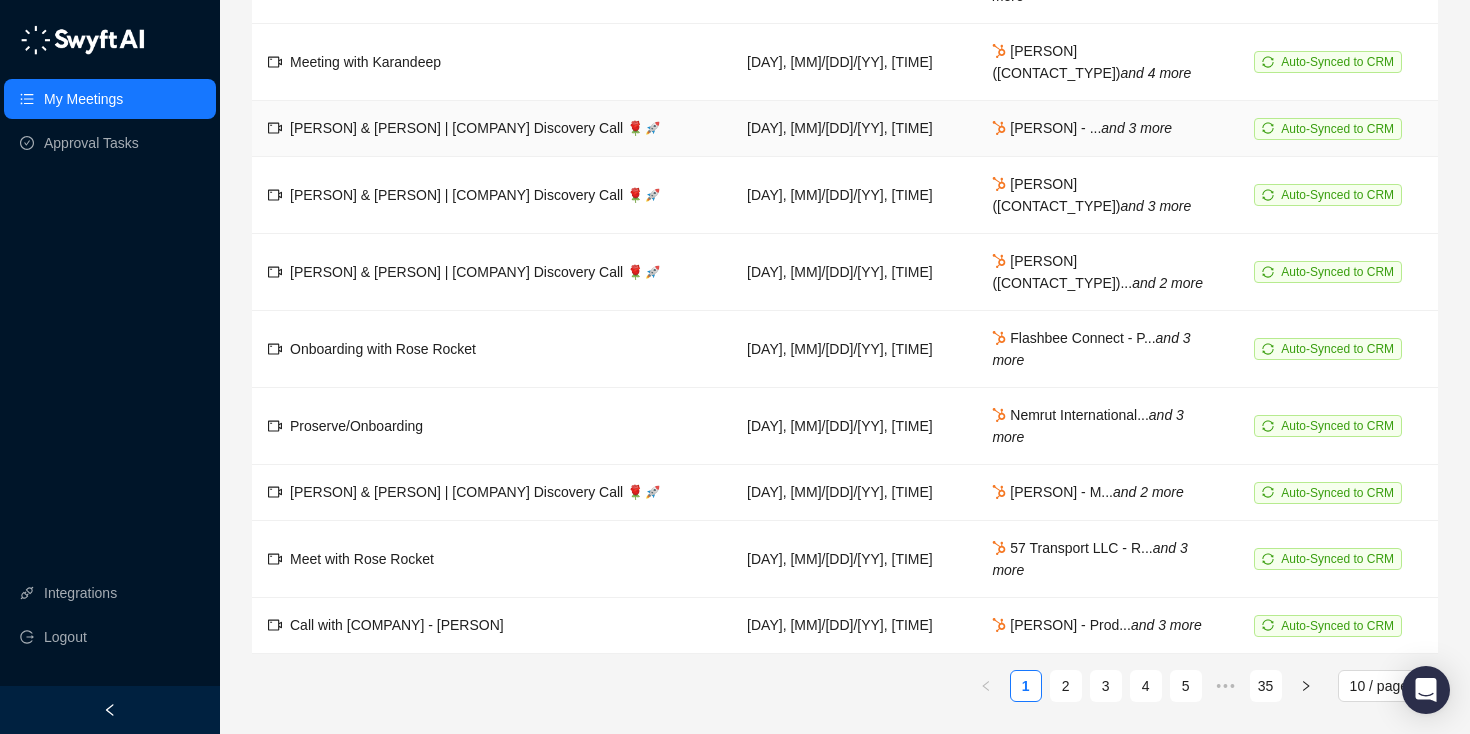 scroll, scrollTop: 0, scrollLeft: 0, axis: both 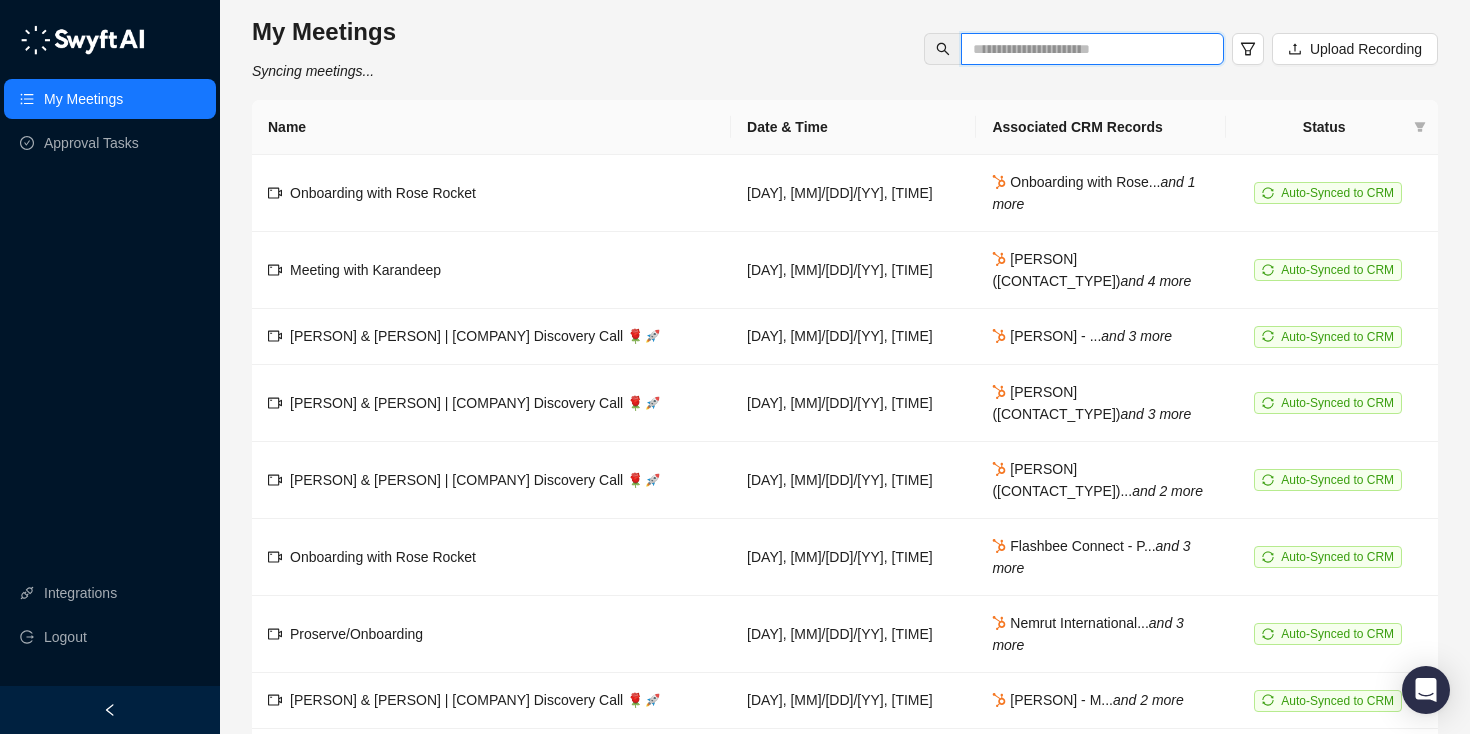 click at bounding box center (1084, 49) 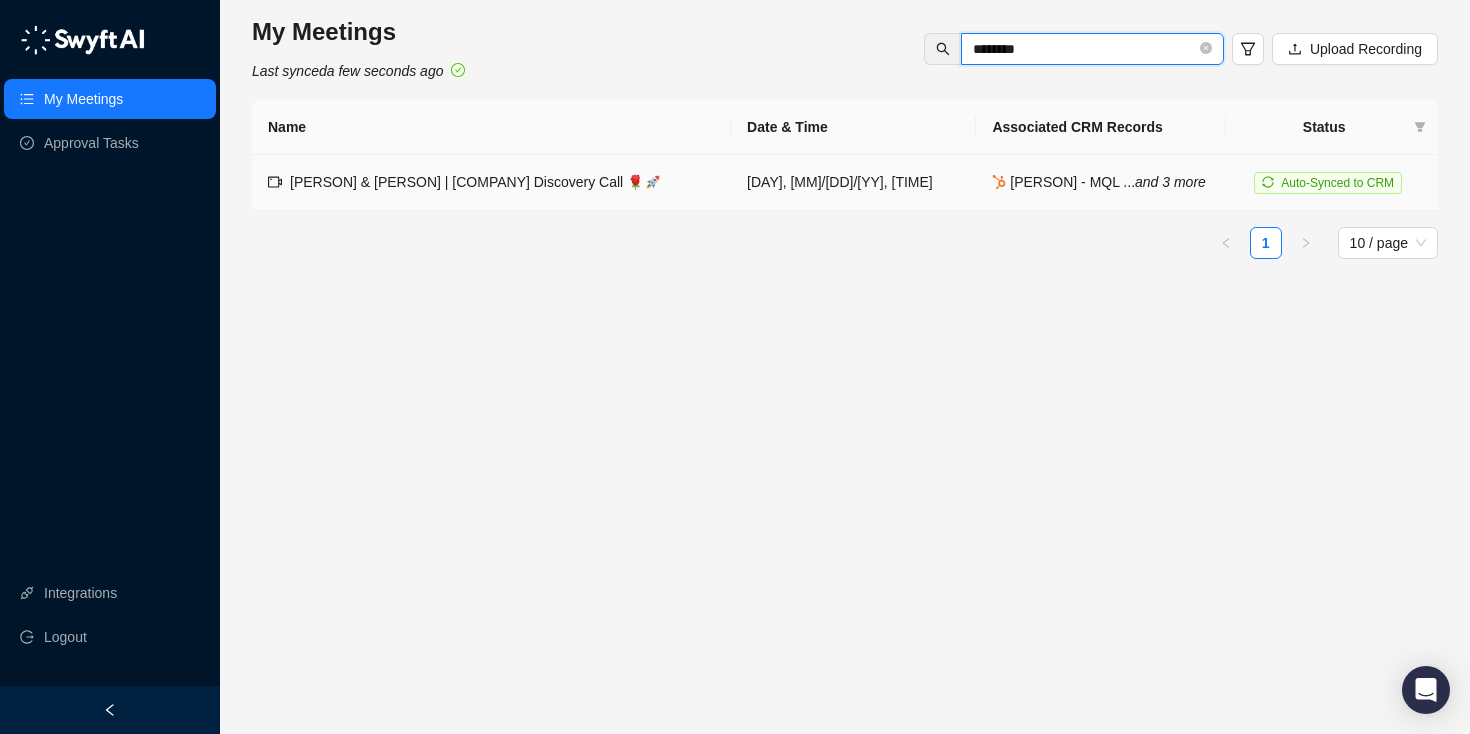 type on "********" 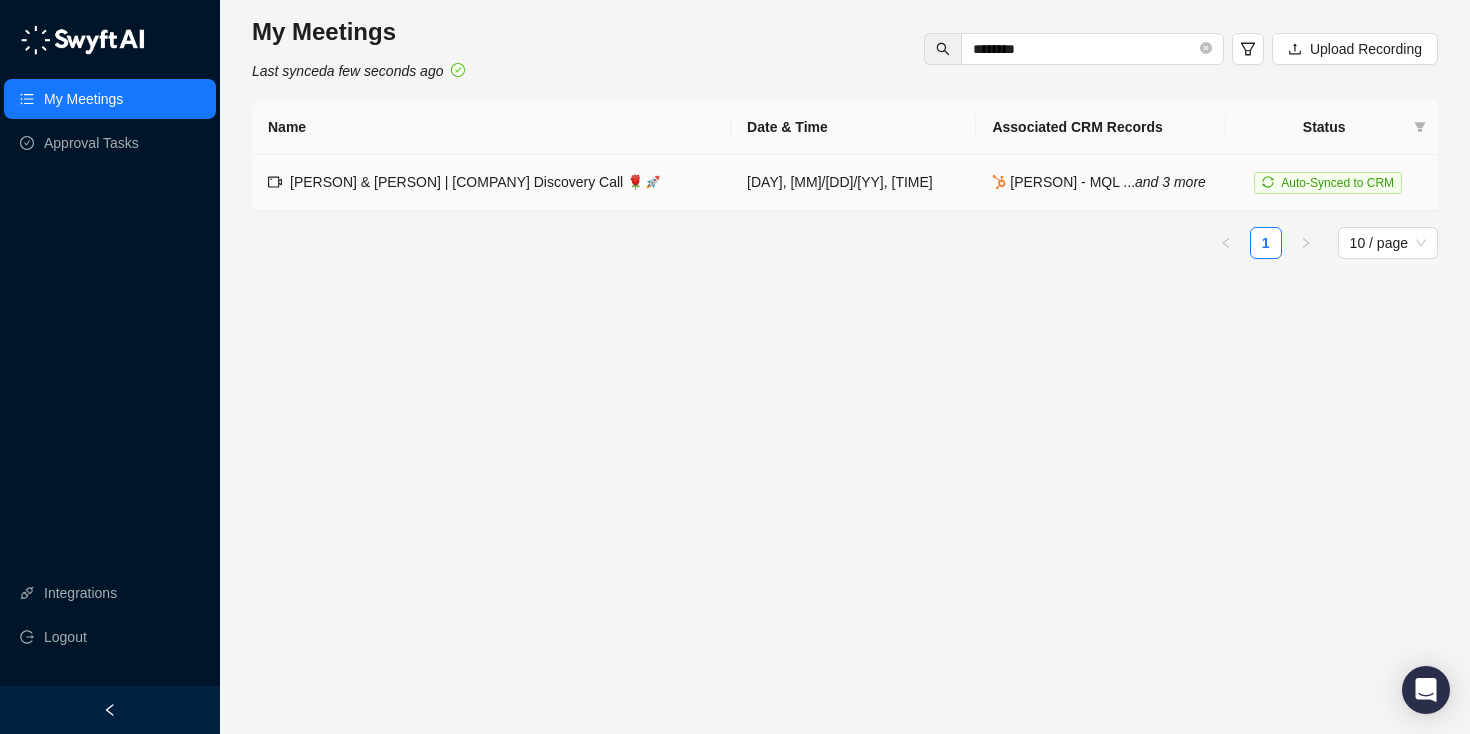 click on "[FIRST] & [FIRST] | Rose Rocket Discovery Call 🌹🚀" at bounding box center (496, 193) 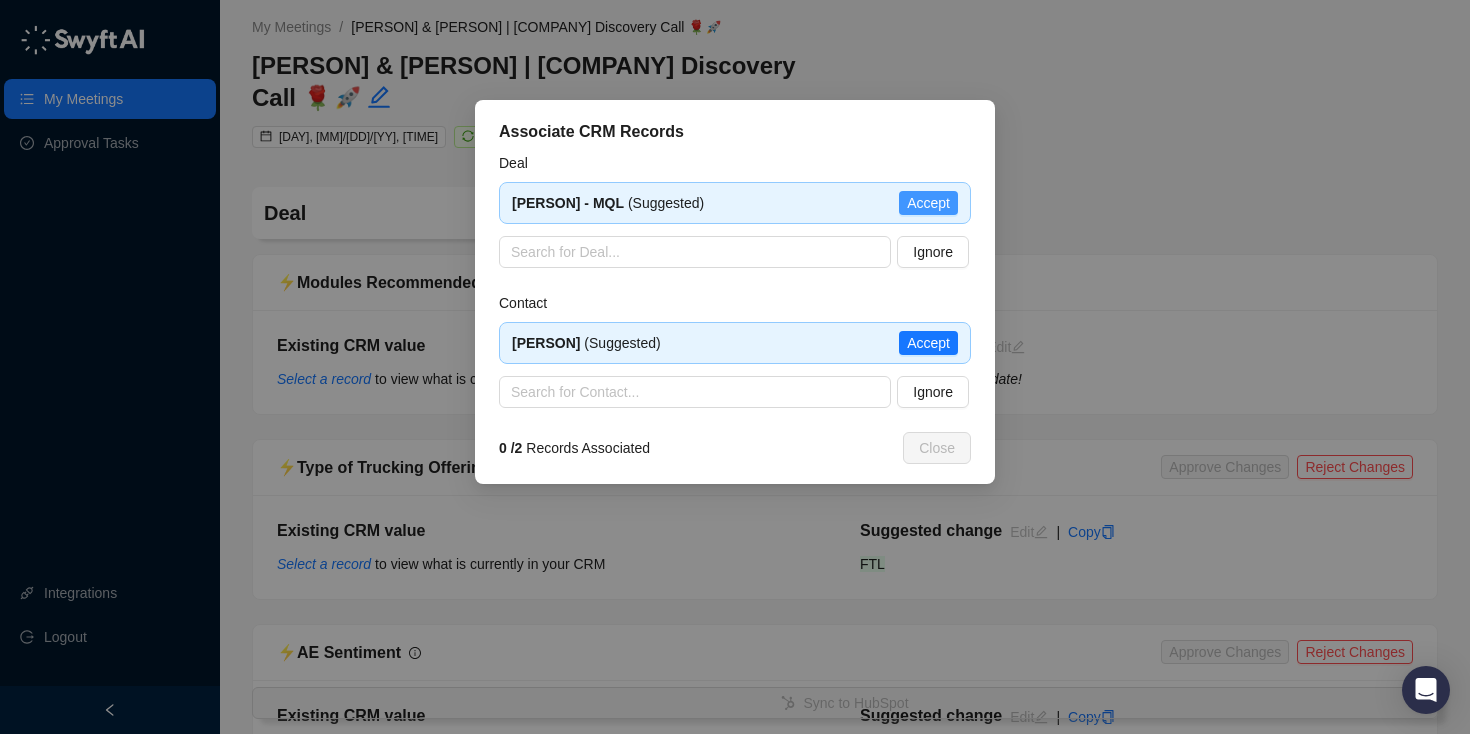 click on "Accept" at bounding box center [928, 203] 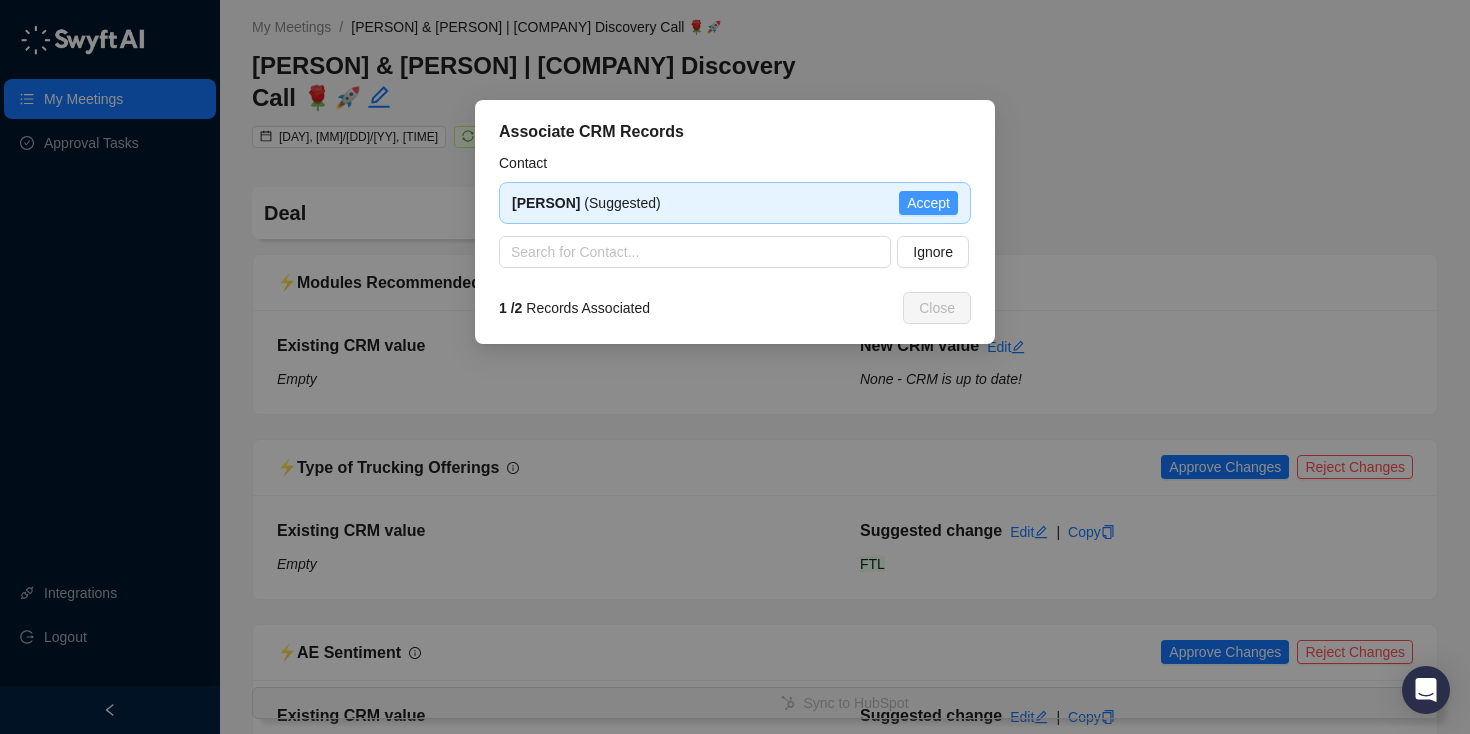 click on "Accept" at bounding box center [928, 203] 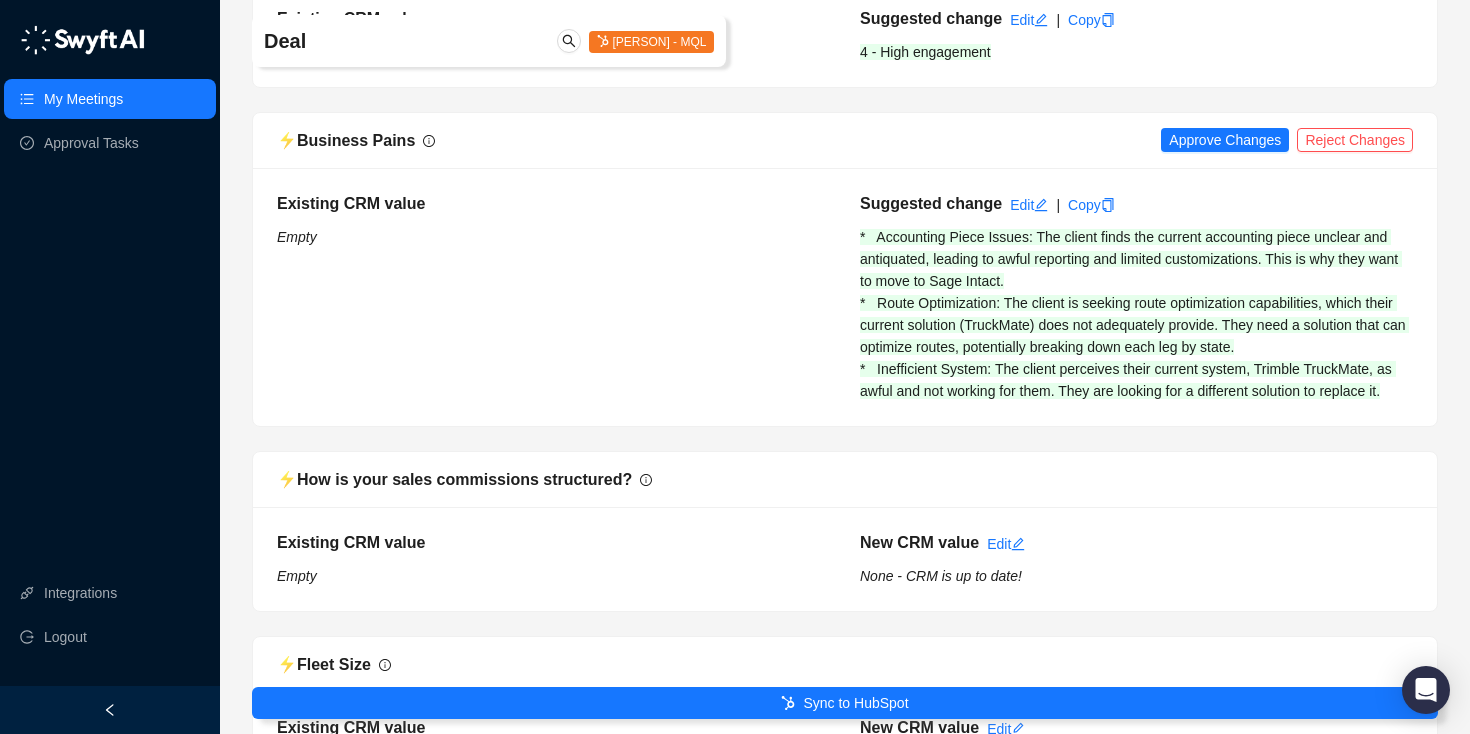 scroll, scrollTop: 698, scrollLeft: 0, axis: vertical 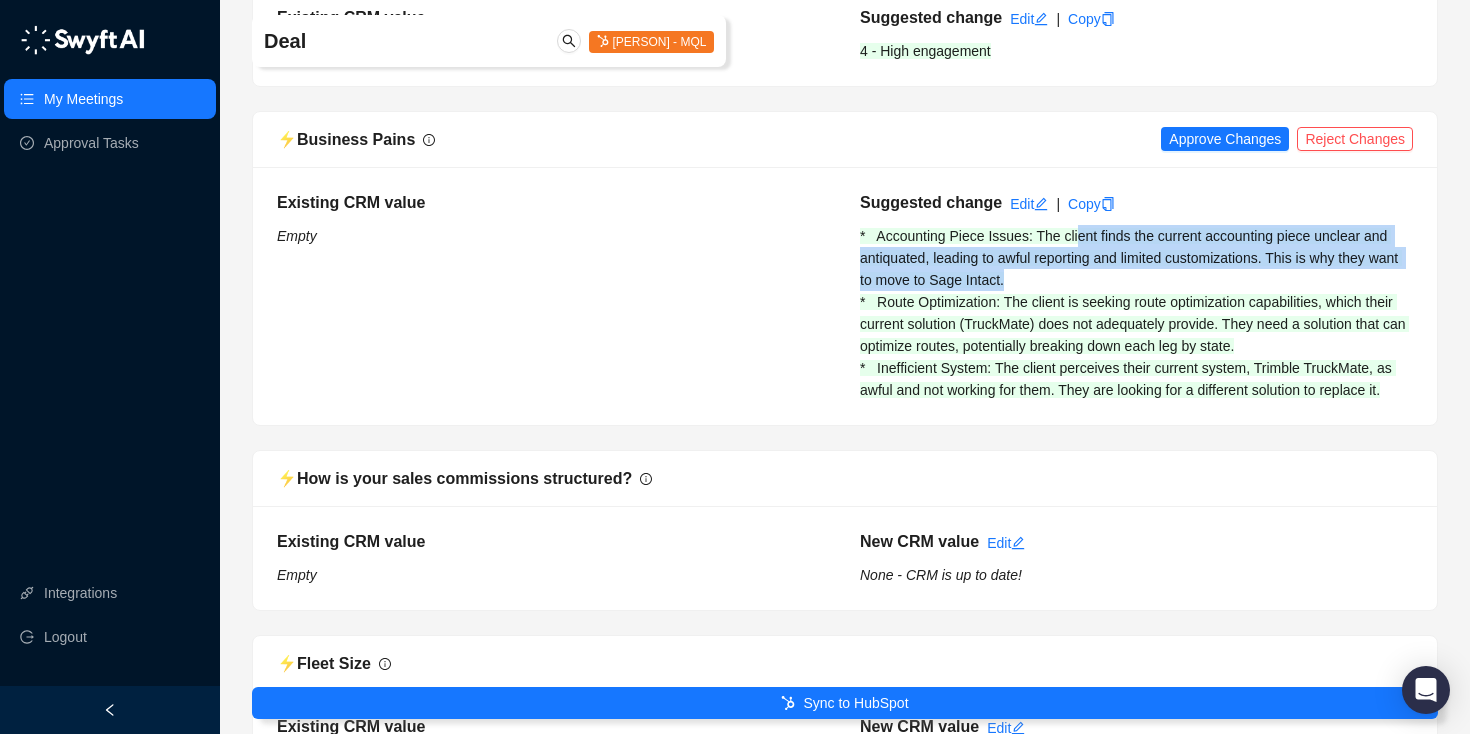 drag, startPoint x: 1085, startPoint y: 242, endPoint x: 1042, endPoint y: 281, distance: 58.0517 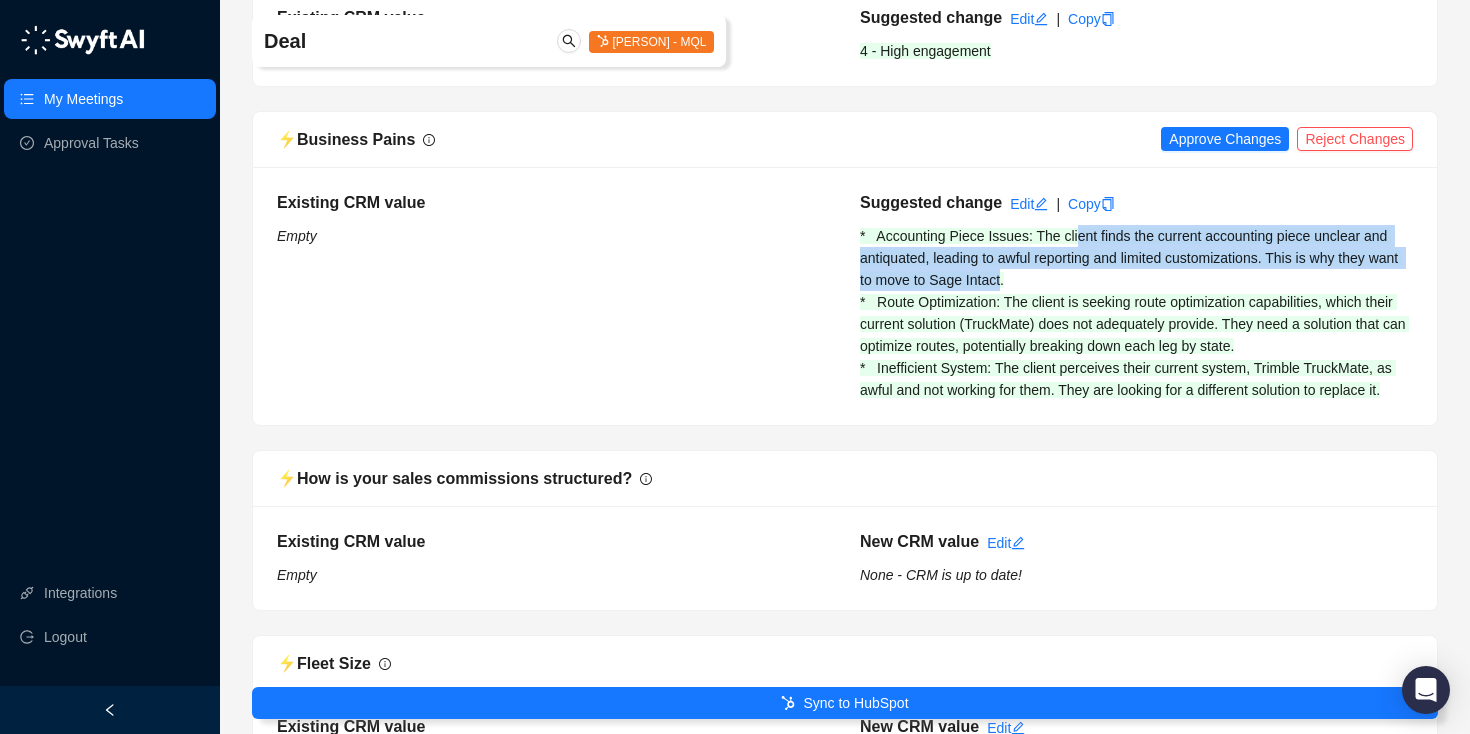 click on "*   Accounting Piece Issues: The client finds the current accounting piece unclear and antiquated, leading to awful reporting and limited customizations. This is why they want to move to Sage Intact.
*   Route Optimization: The client is seeking route optimization capabilities, which their current solution (TruckMate) does not adequately provide. They need a solution that can optimize routes, potentially breaking down each leg by state.
*   Inefficient System: The client perceives their current system, Trimble TruckMate, as awful and not working for them. They are looking for a different solution to replace it." at bounding box center [297, 236] 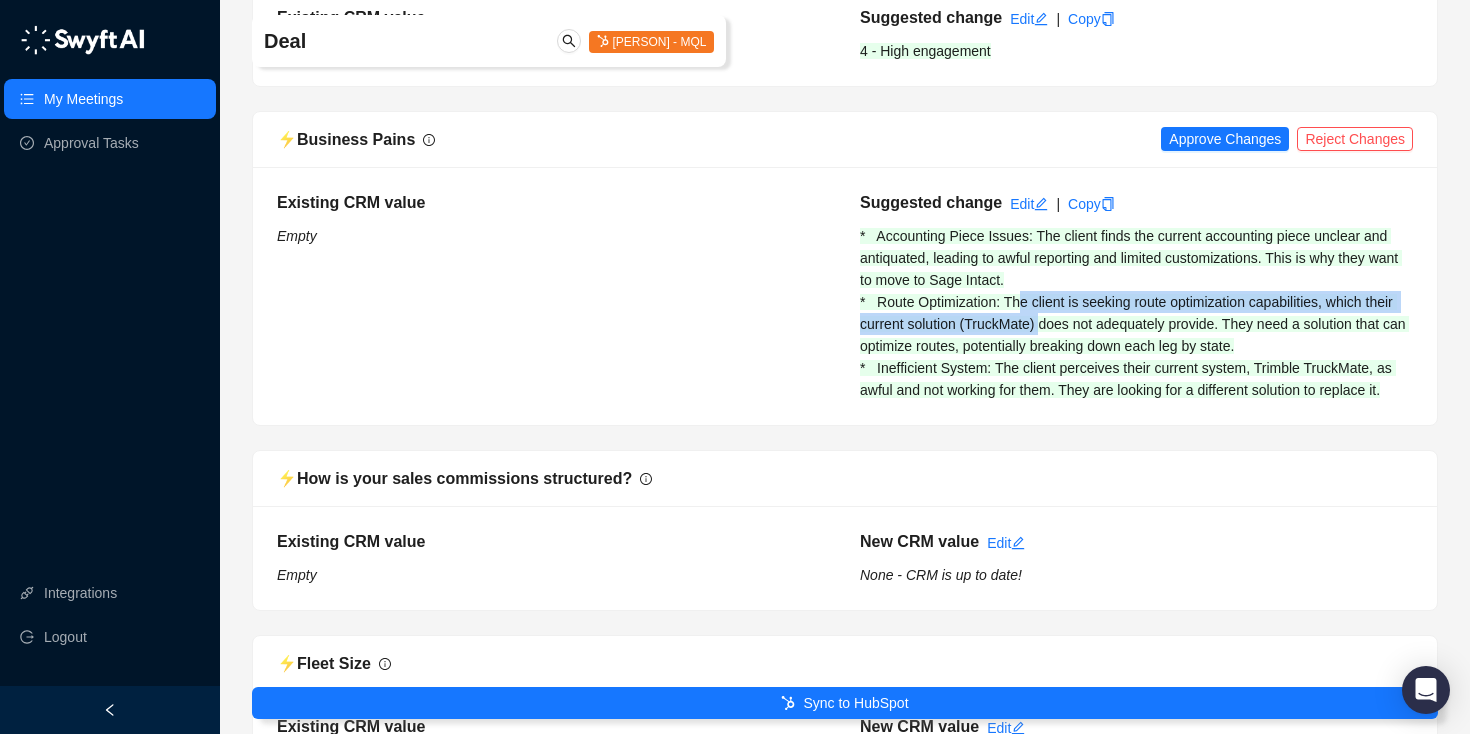 drag, startPoint x: 1024, startPoint y: 303, endPoint x: 1079, endPoint y: 326, distance: 59.615433 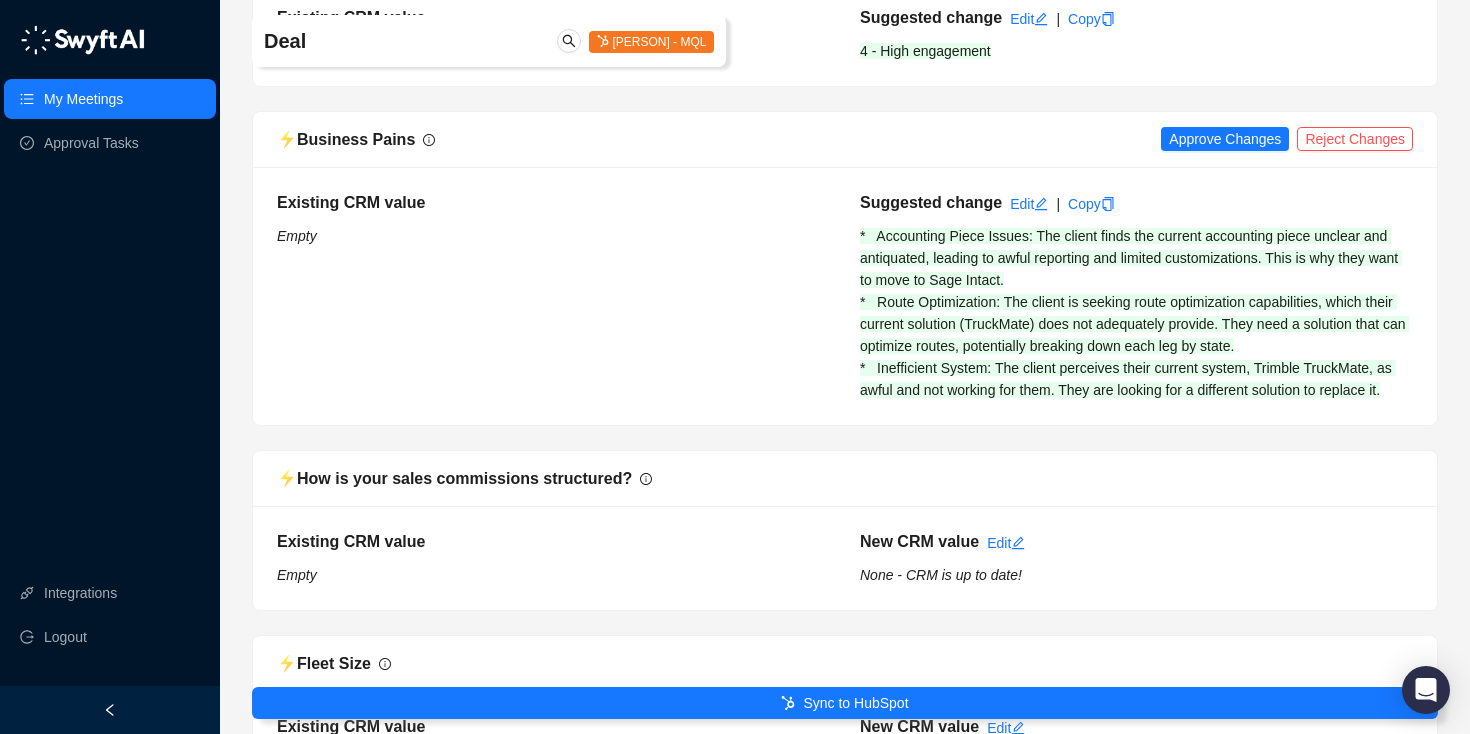 click on "*   Accounting Piece Issues: The client finds the current accounting piece unclear and antiquated, leading to awful reporting and limited customizations. This is why they want to move to Sage Intact.
*   Route Optimization: The client is seeking route optimization capabilities, which their current solution (TruckMate) does not adequately provide. They need a solution that can optimize routes, potentially breaking down each leg by state.
*   Inefficient System: The client perceives their current system, Trimble TruckMate, as awful and not working for them. They are looking for a different solution to replace it." at bounding box center [297, 236] 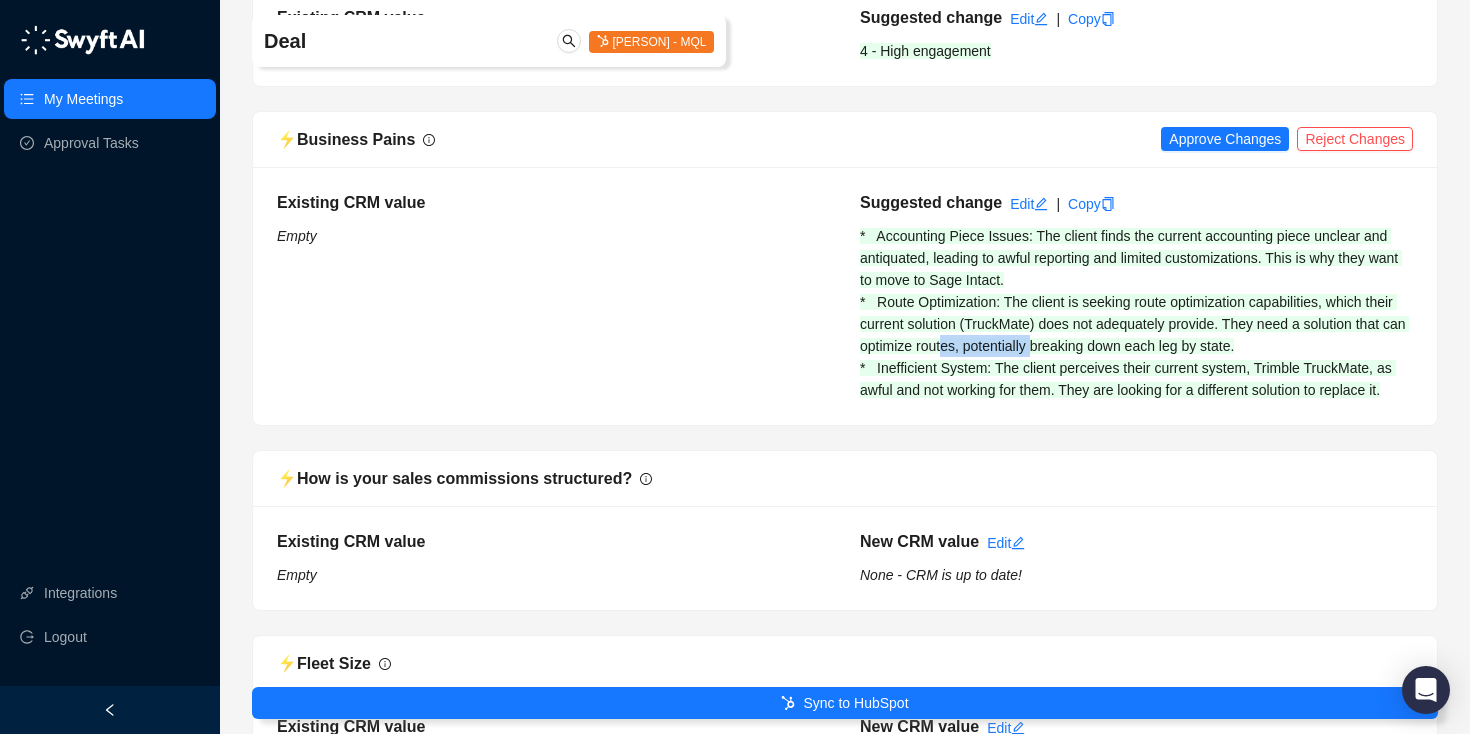 drag, startPoint x: 999, startPoint y: 340, endPoint x: 1094, endPoint y: 340, distance: 95 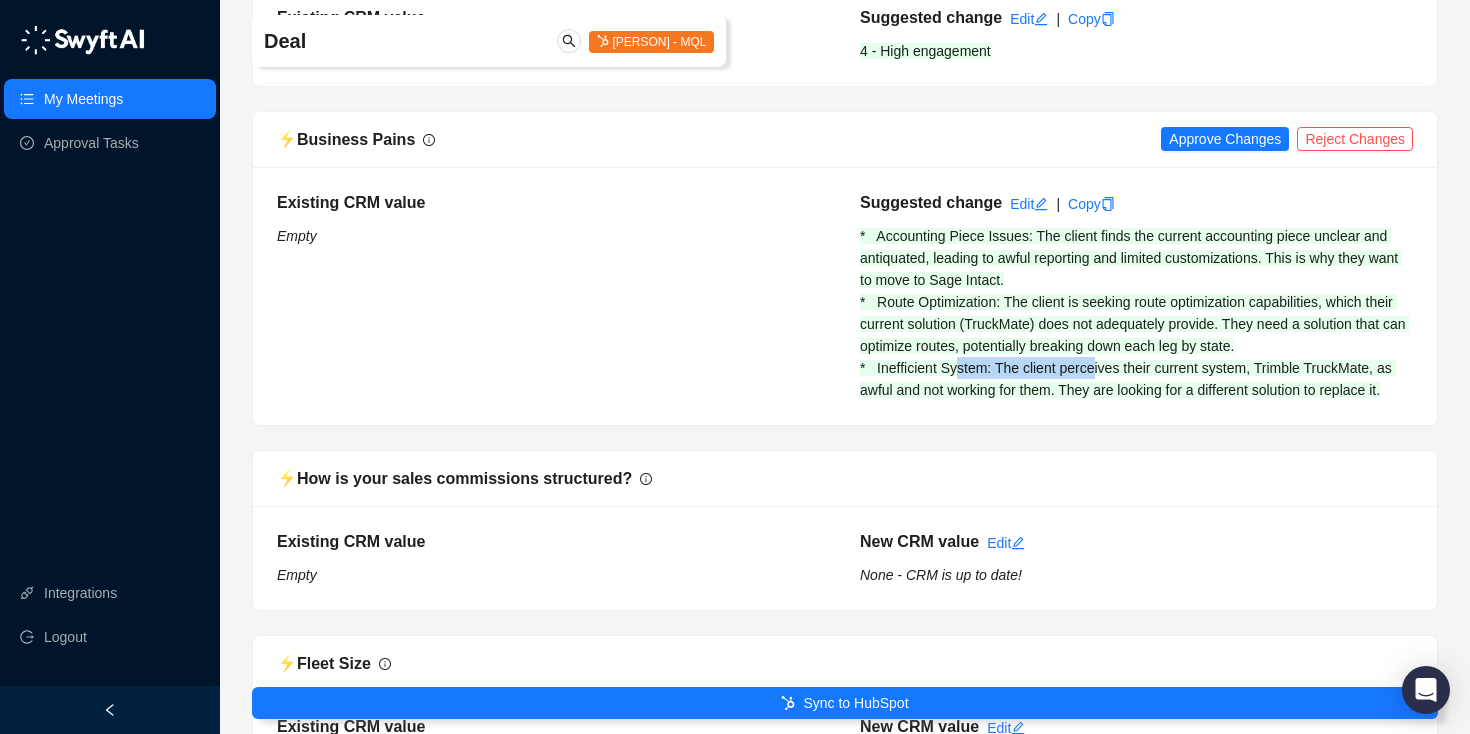 drag, startPoint x: 959, startPoint y: 366, endPoint x: 1105, endPoint y: 366, distance: 146 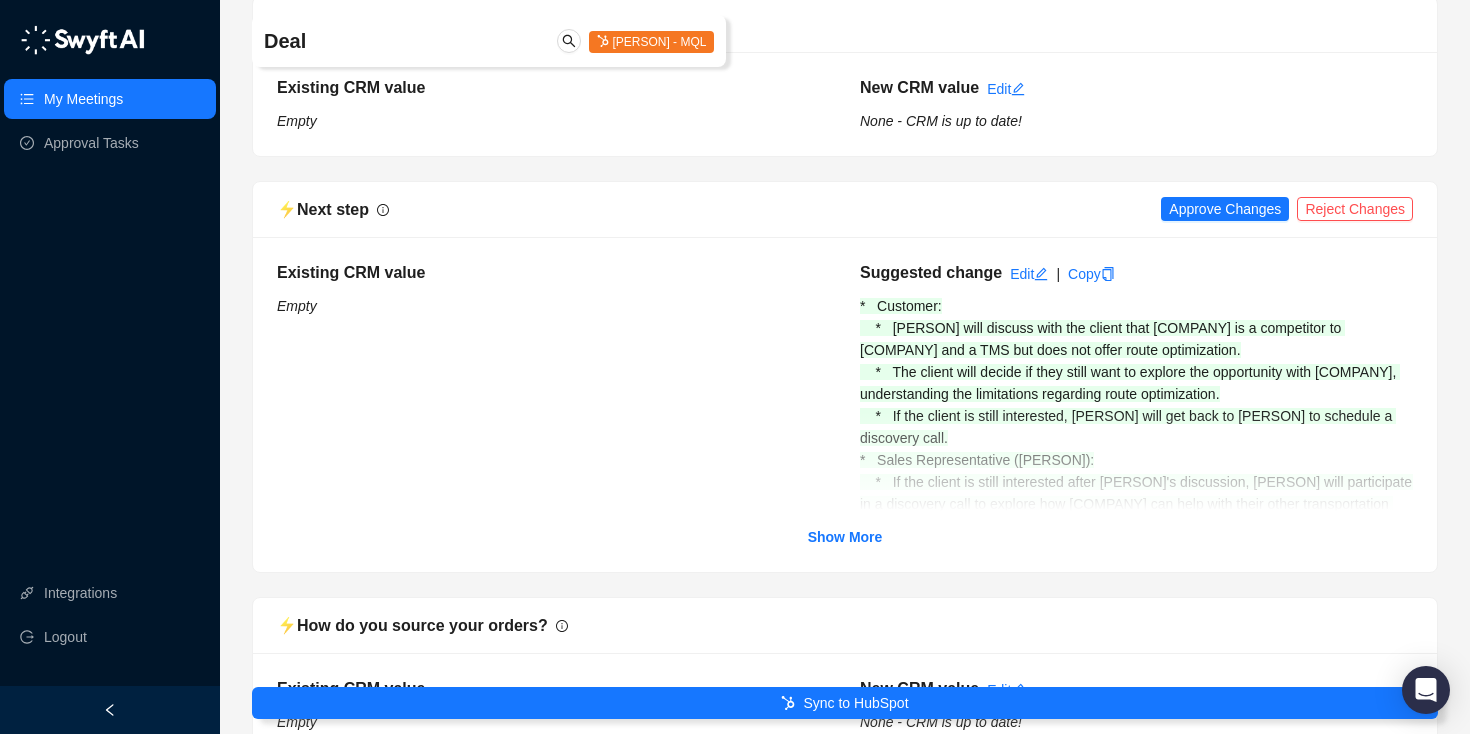 scroll, scrollTop: 1340, scrollLeft: 0, axis: vertical 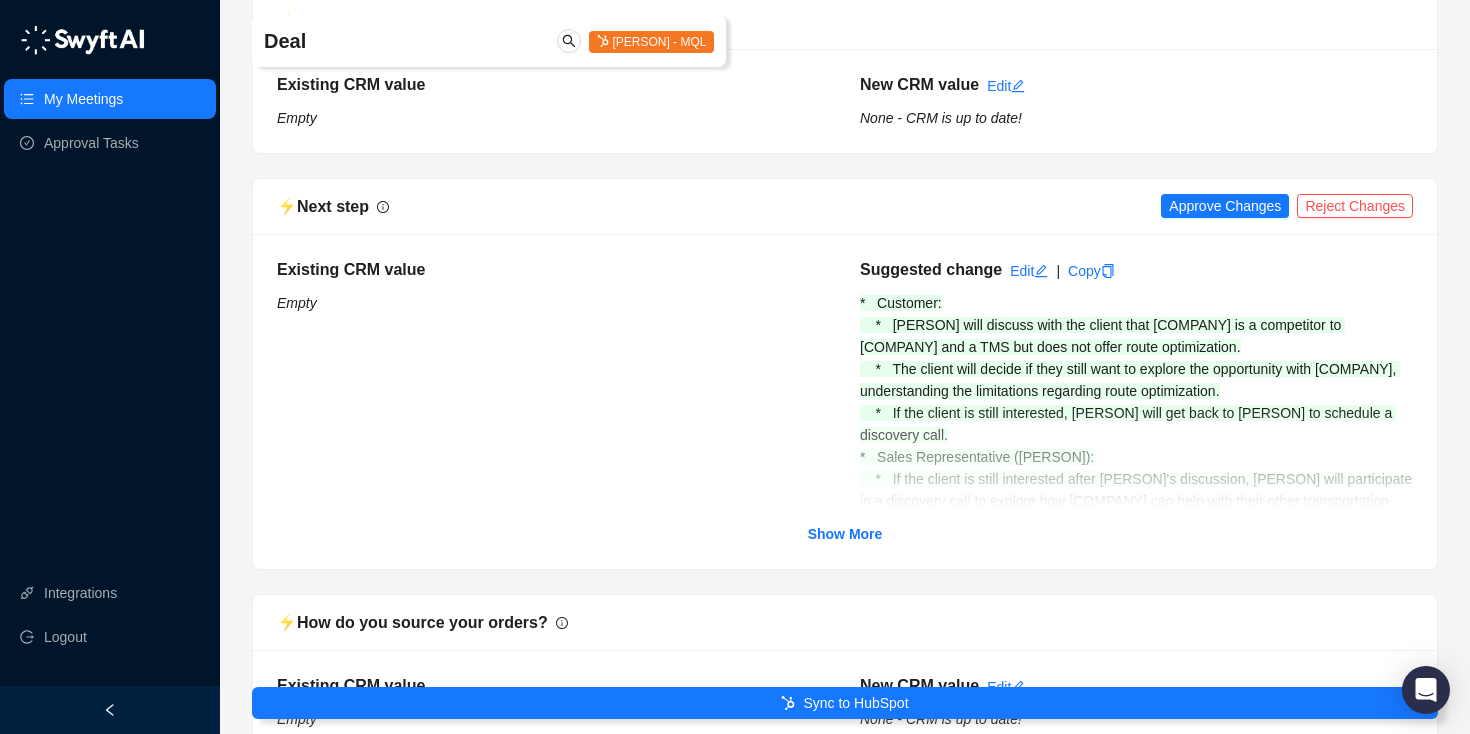click at bounding box center (845, 458) 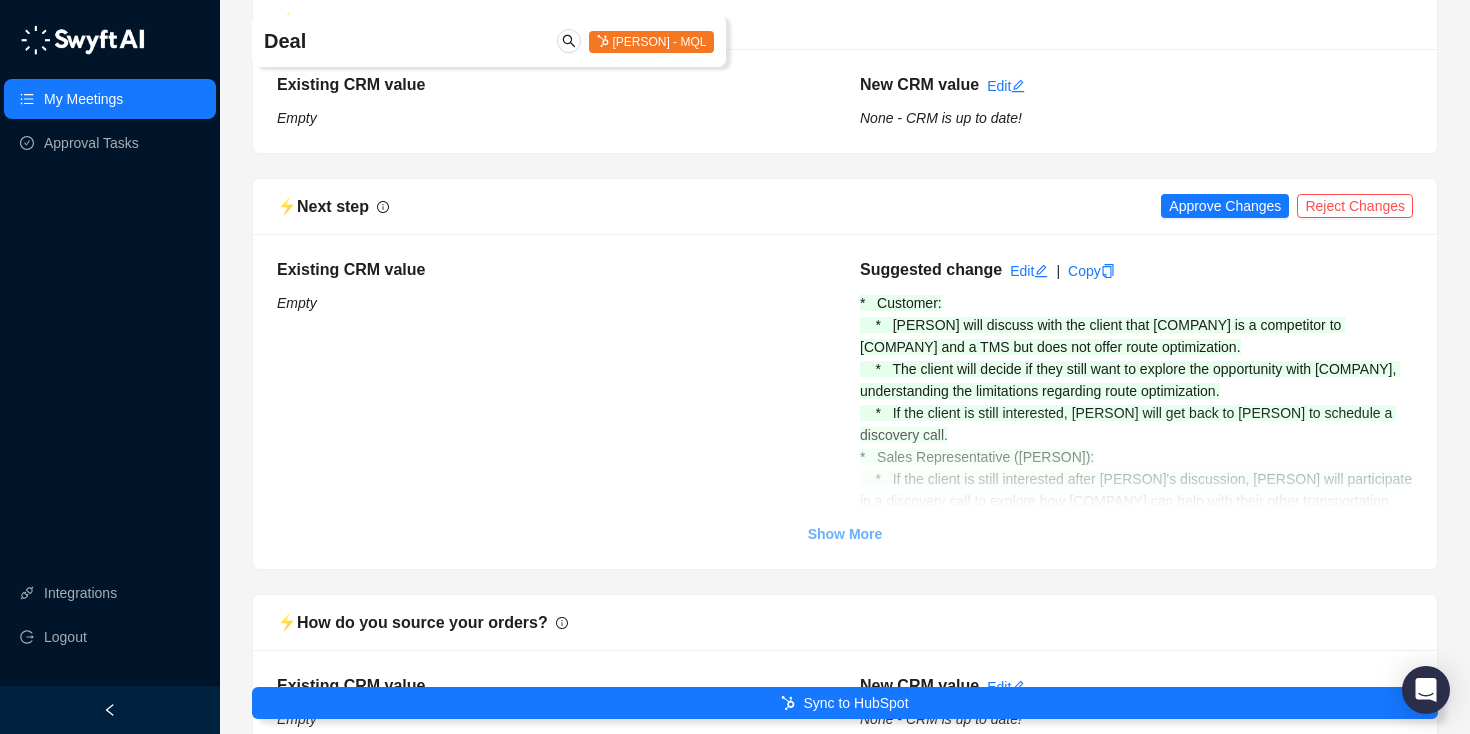 click on "Show More" at bounding box center (845, 534) 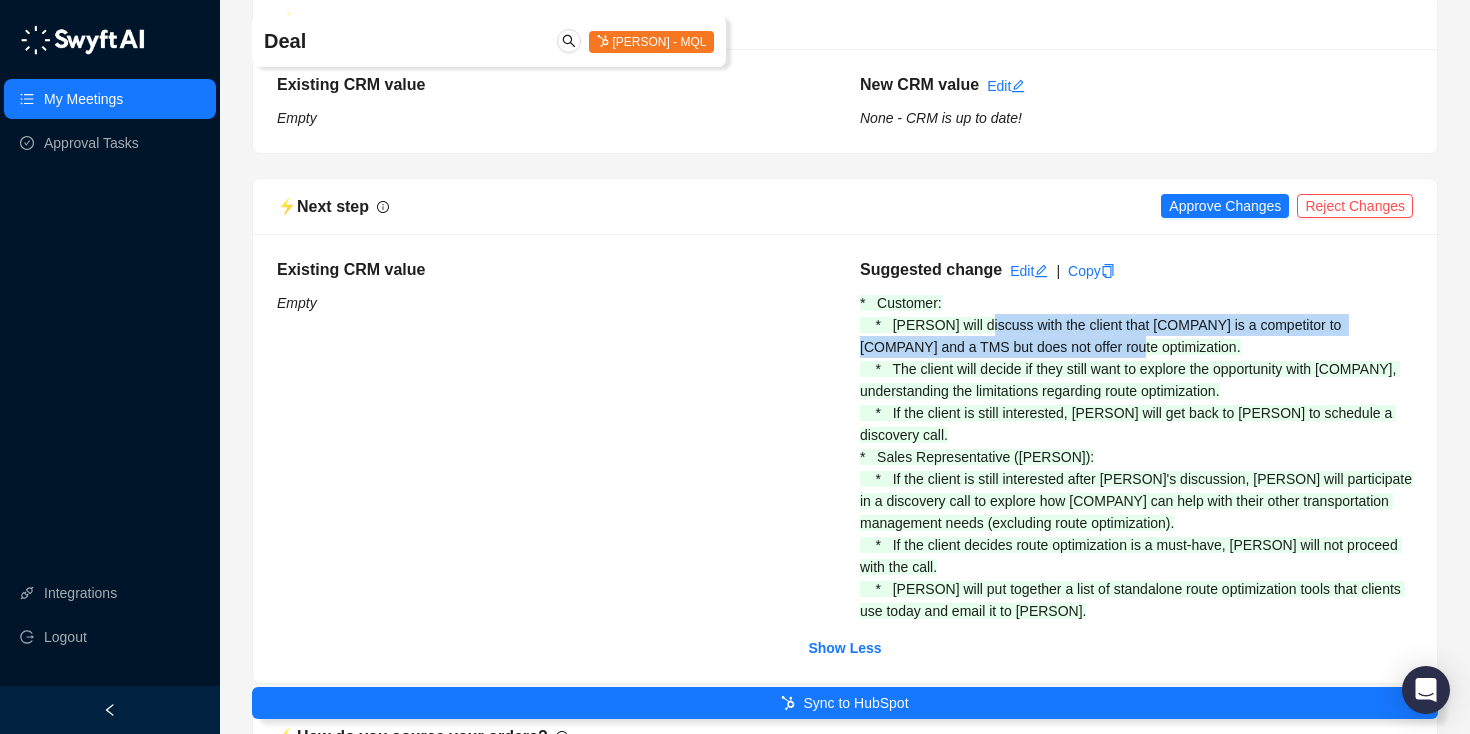drag, startPoint x: 983, startPoint y: 351, endPoint x: 1128, endPoint y: 379, distance: 147.67871 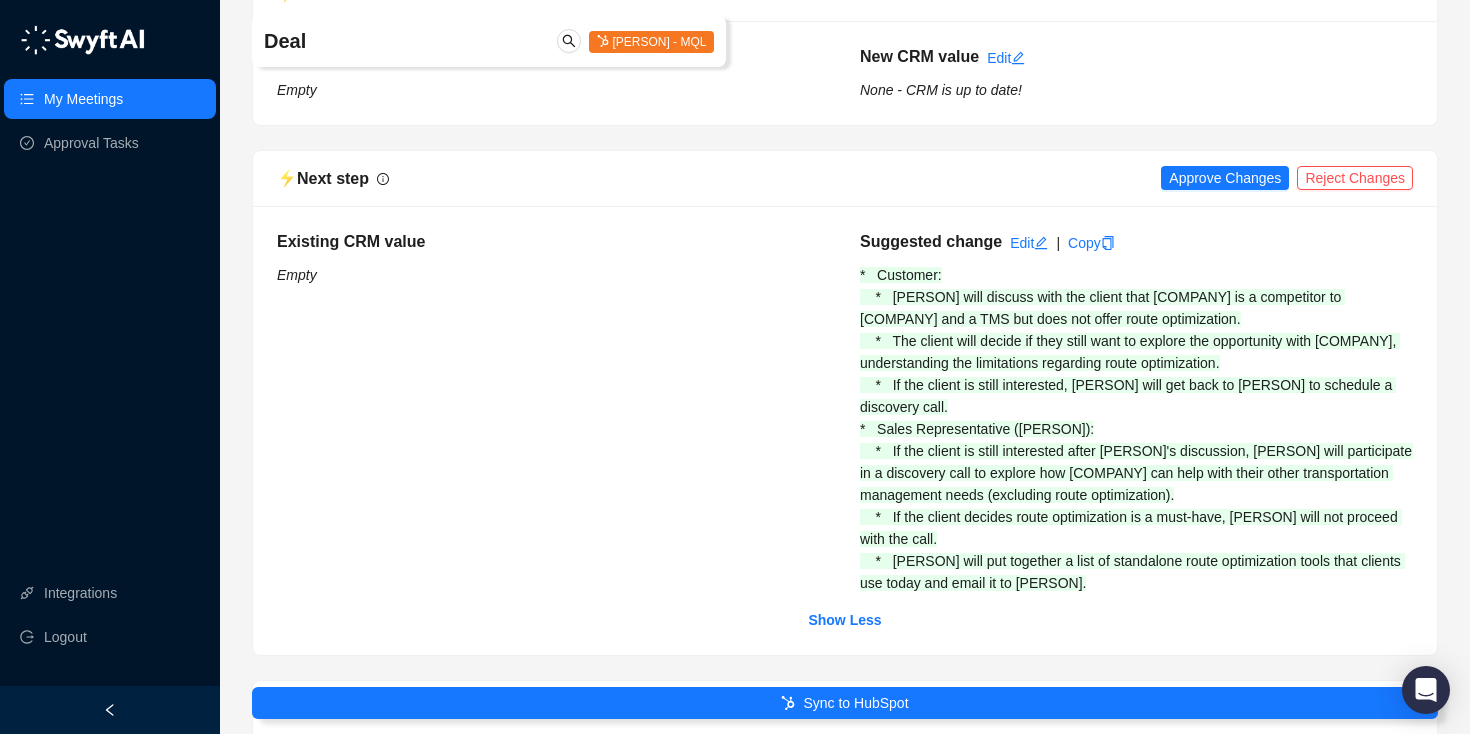 scroll, scrollTop: 1369, scrollLeft: 0, axis: vertical 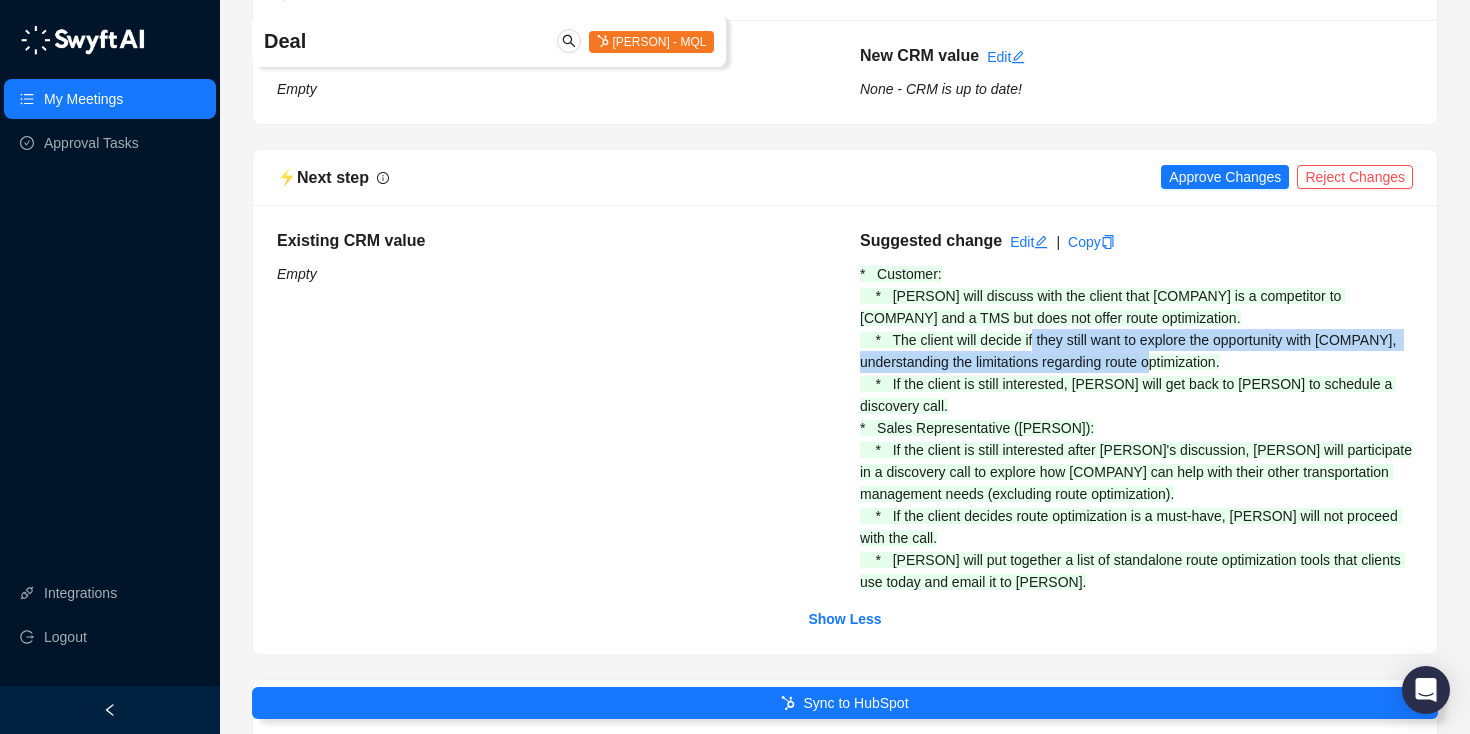 drag, startPoint x: 1030, startPoint y: 361, endPoint x: 1191, endPoint y: 375, distance: 161.60754 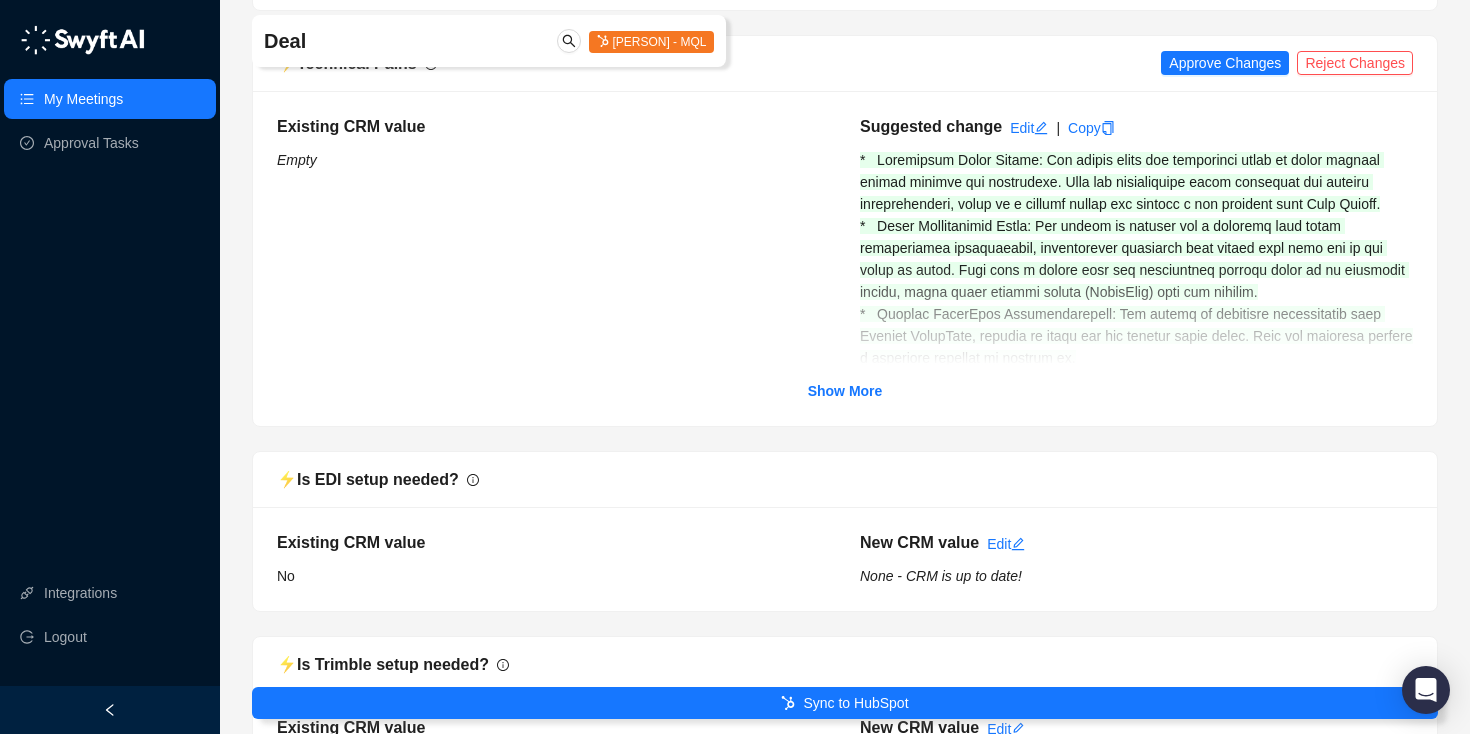 scroll, scrollTop: 3307, scrollLeft: 0, axis: vertical 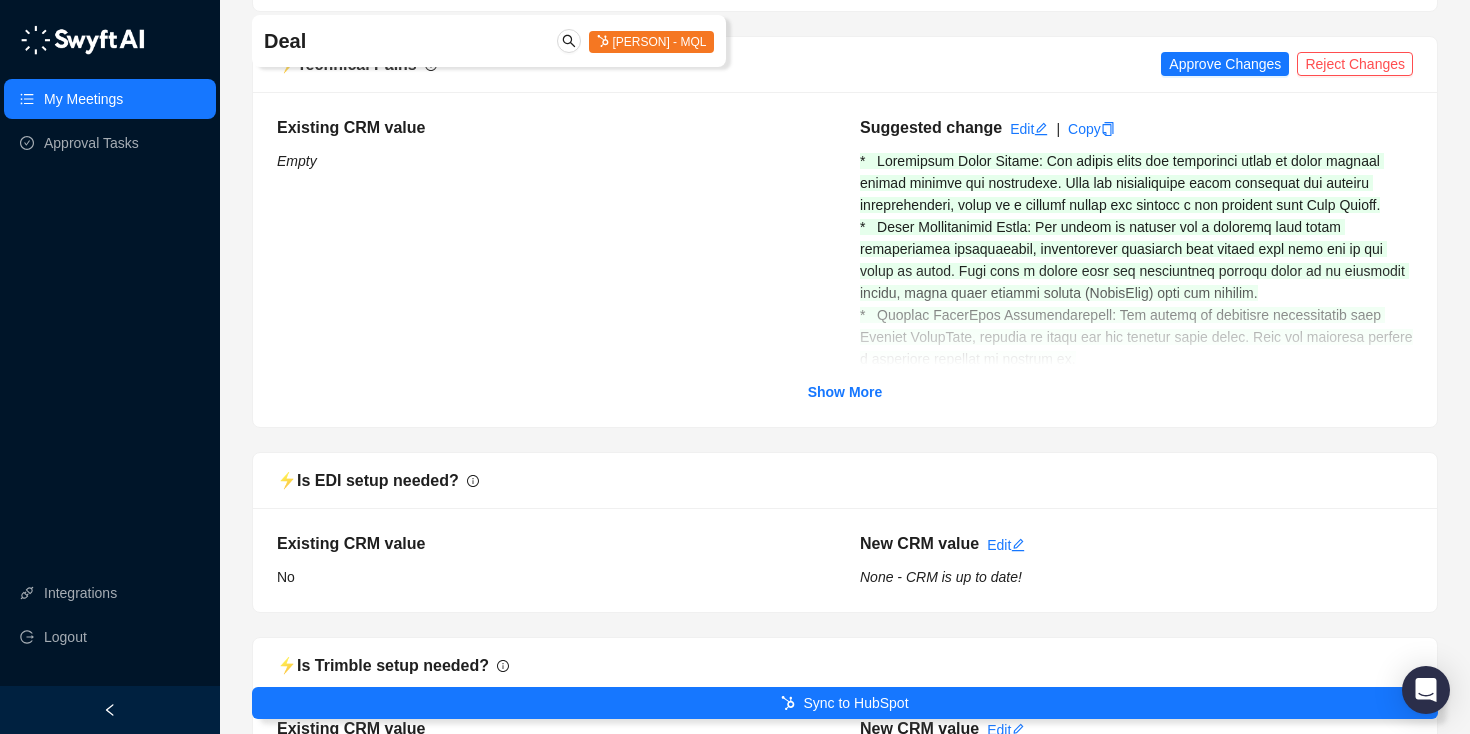 click at bounding box center (845, 316) 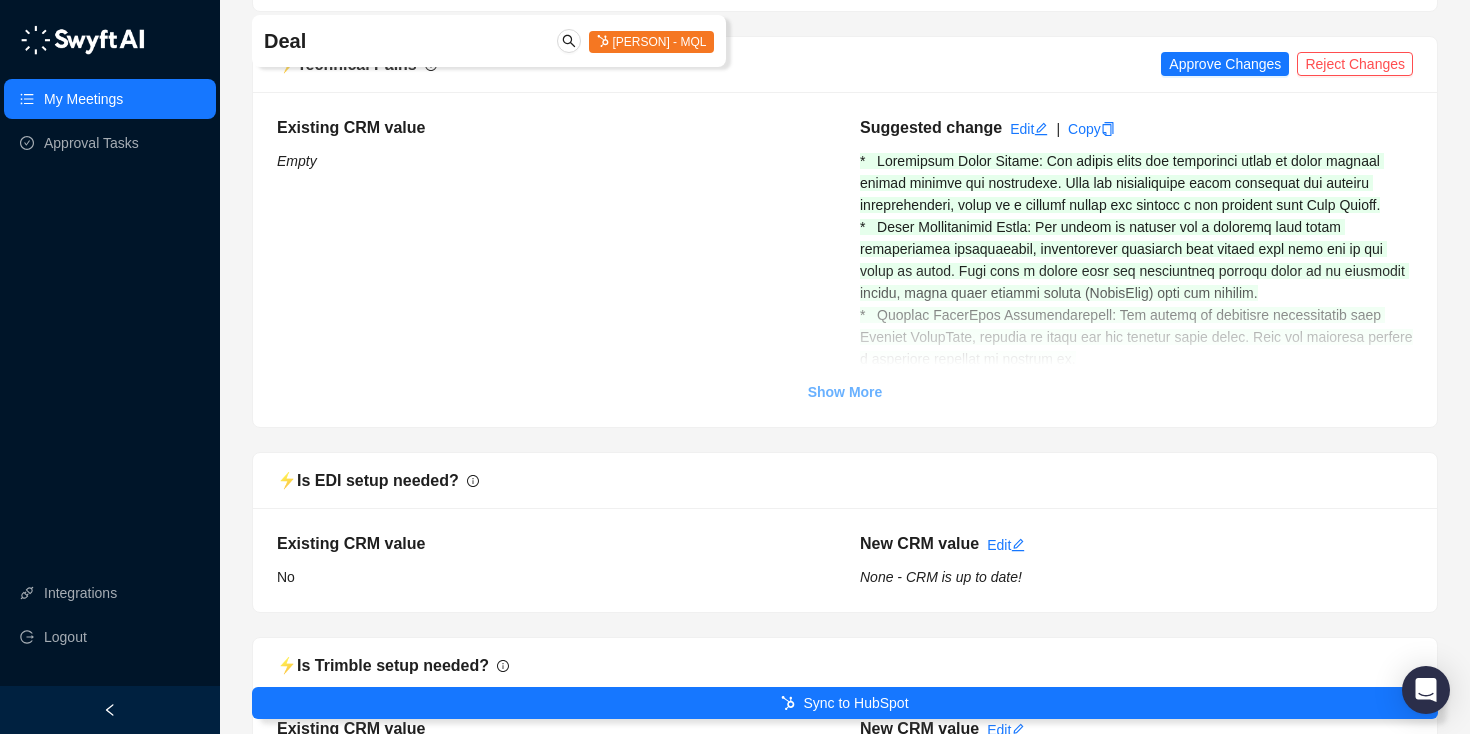 click on "Show More" at bounding box center [845, 392] 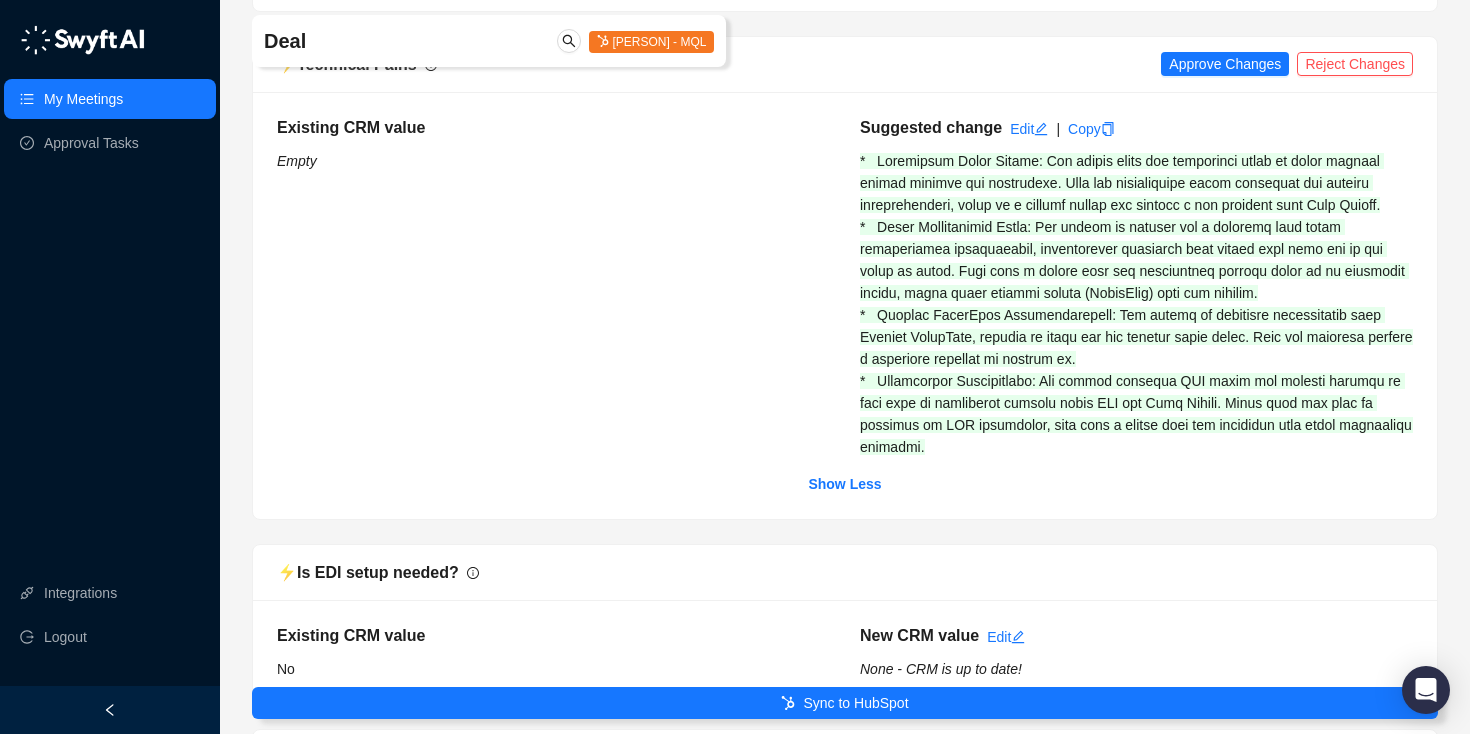 click on "My Meetings" at bounding box center [83, 99] 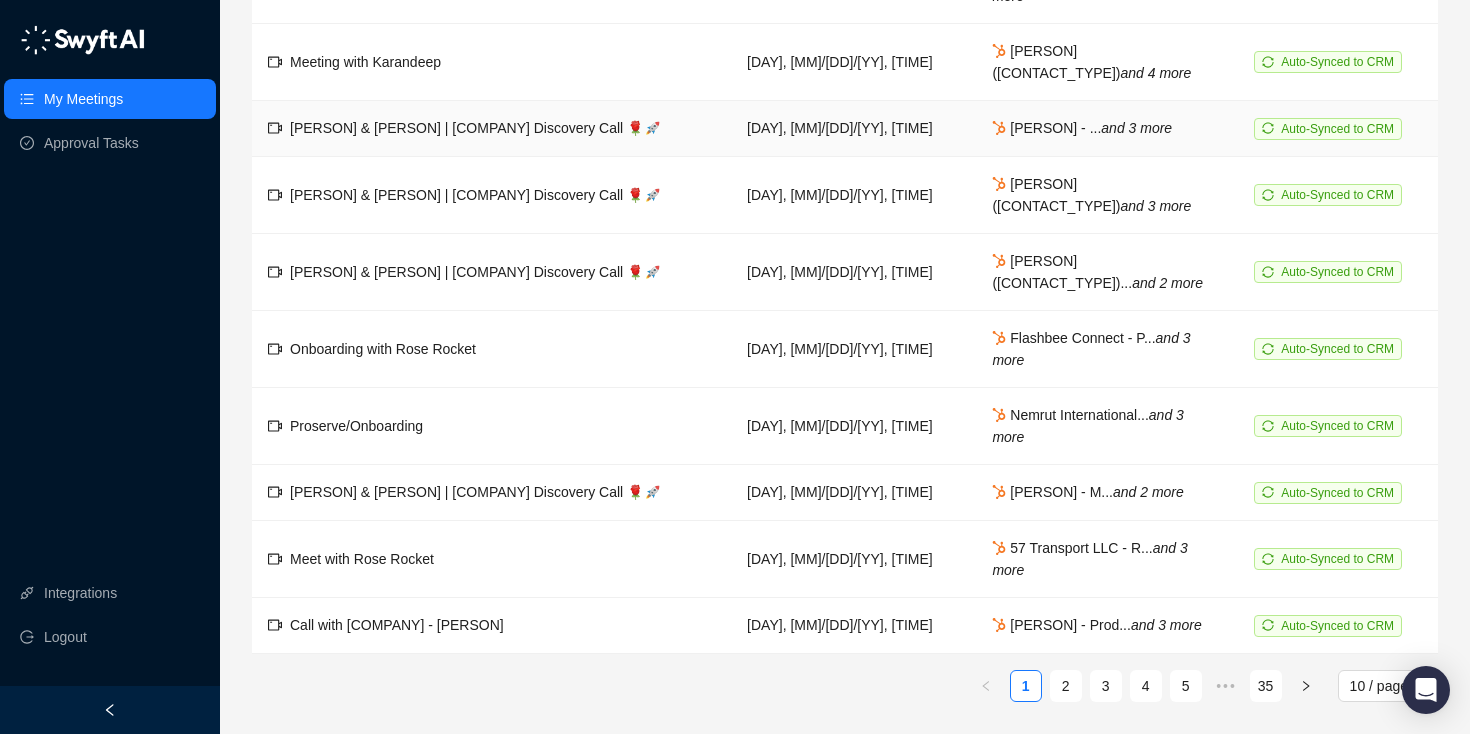 scroll, scrollTop: 0, scrollLeft: 0, axis: both 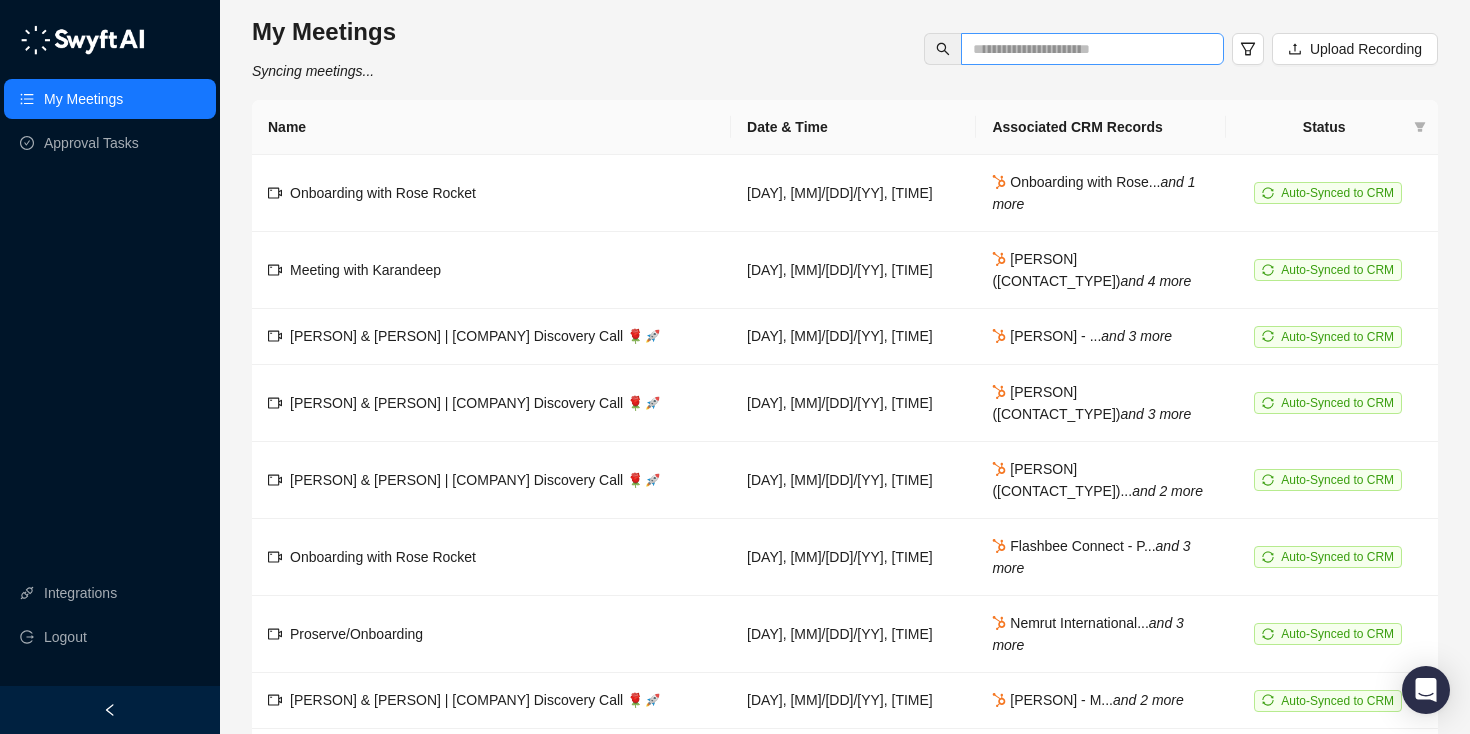 click at bounding box center [1092, 49] 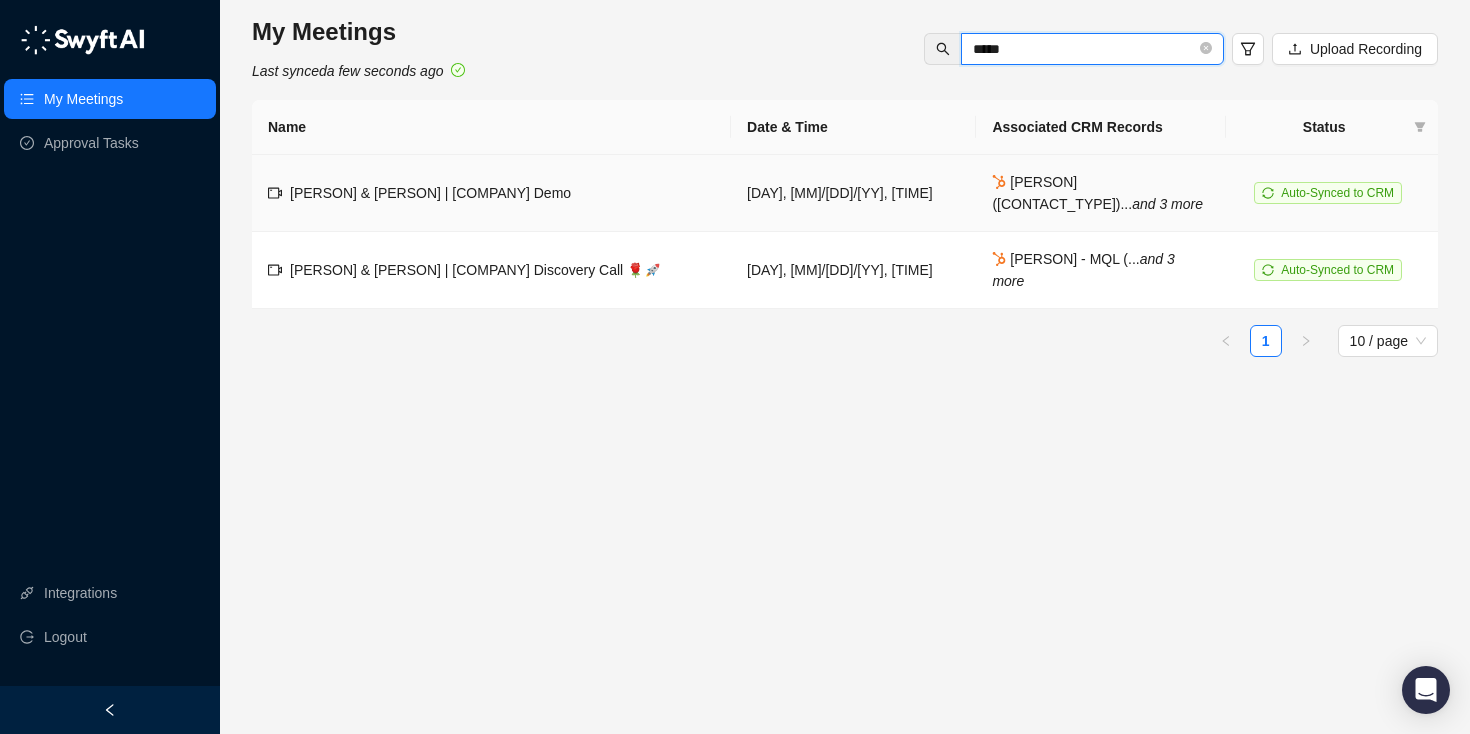 type on "*****" 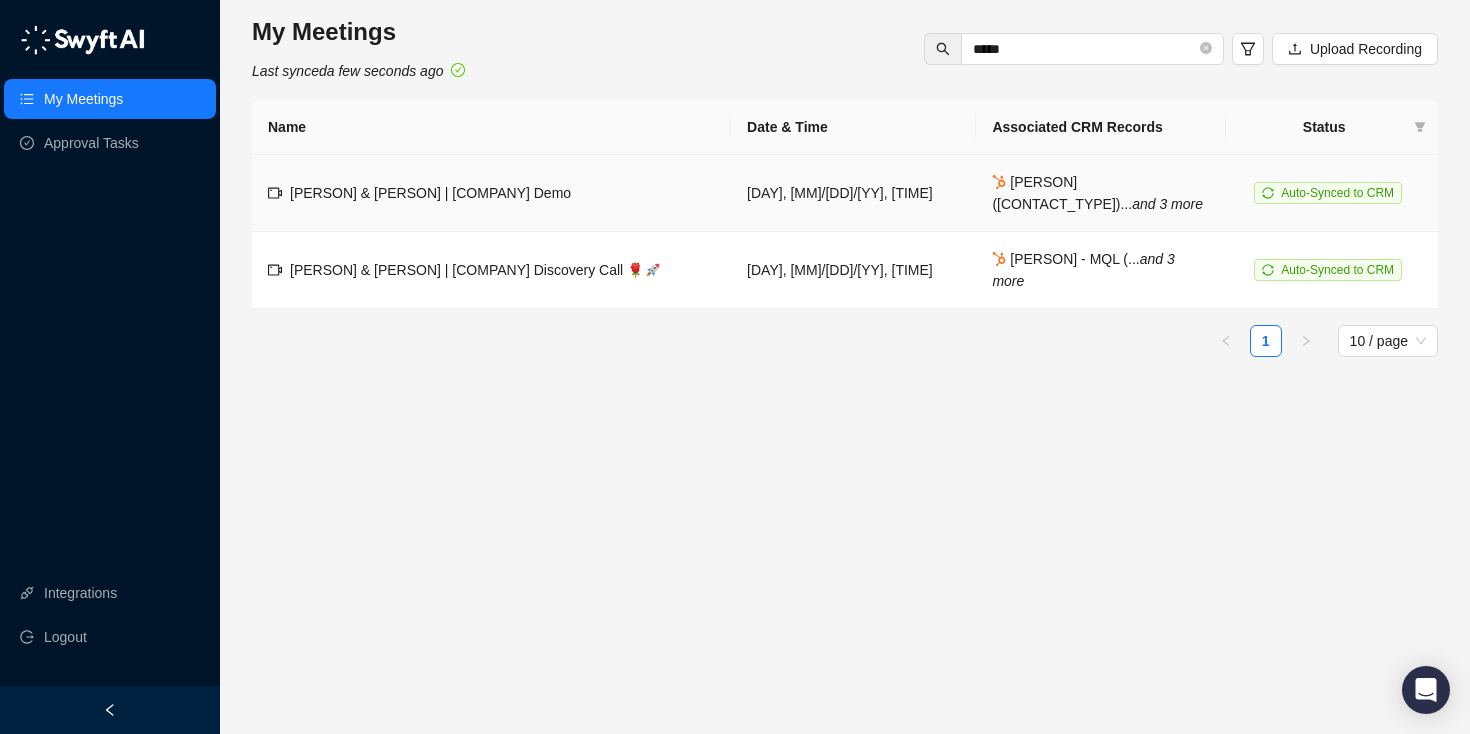 click on "[FIRST] & [FIRST] | Rose Rocket Demo" at bounding box center (392, 193) 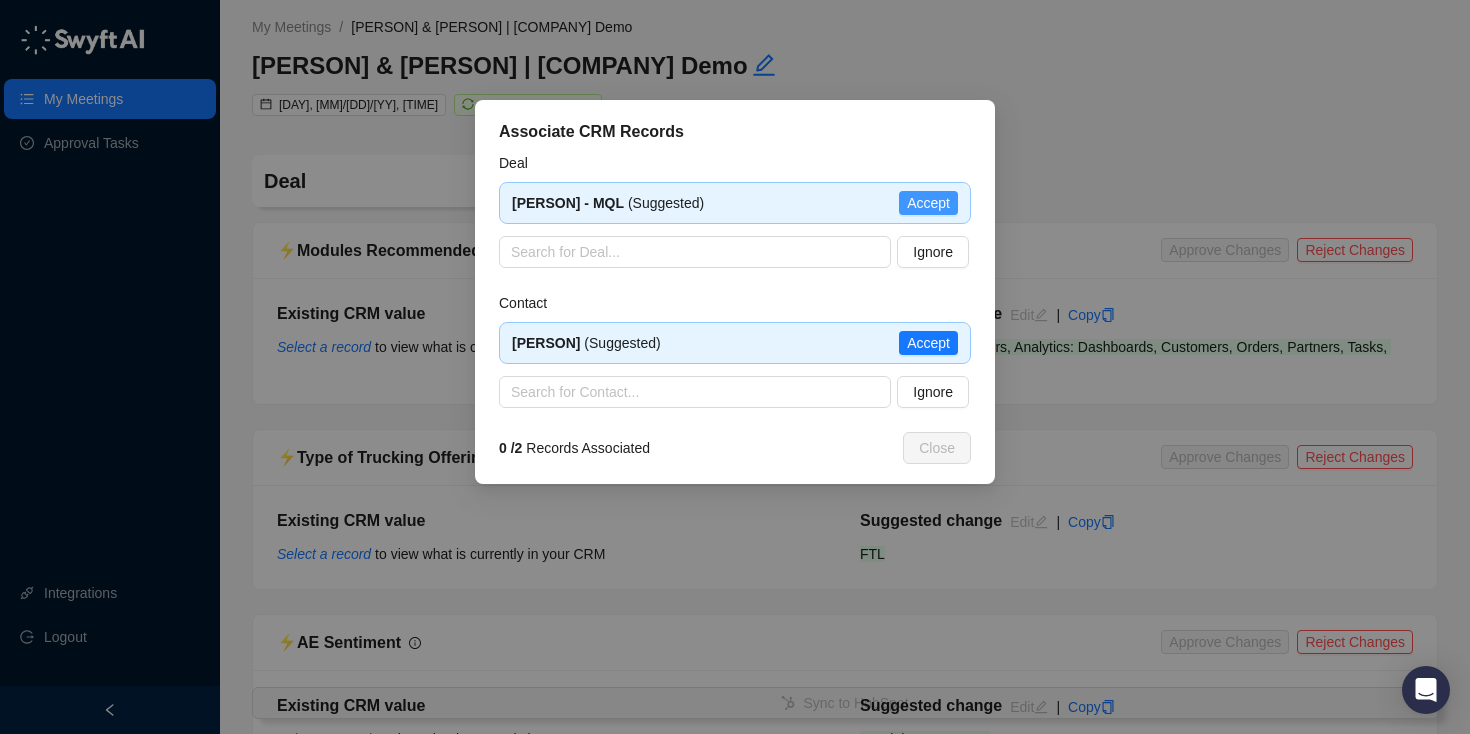 click on "Accept" at bounding box center [928, 203] 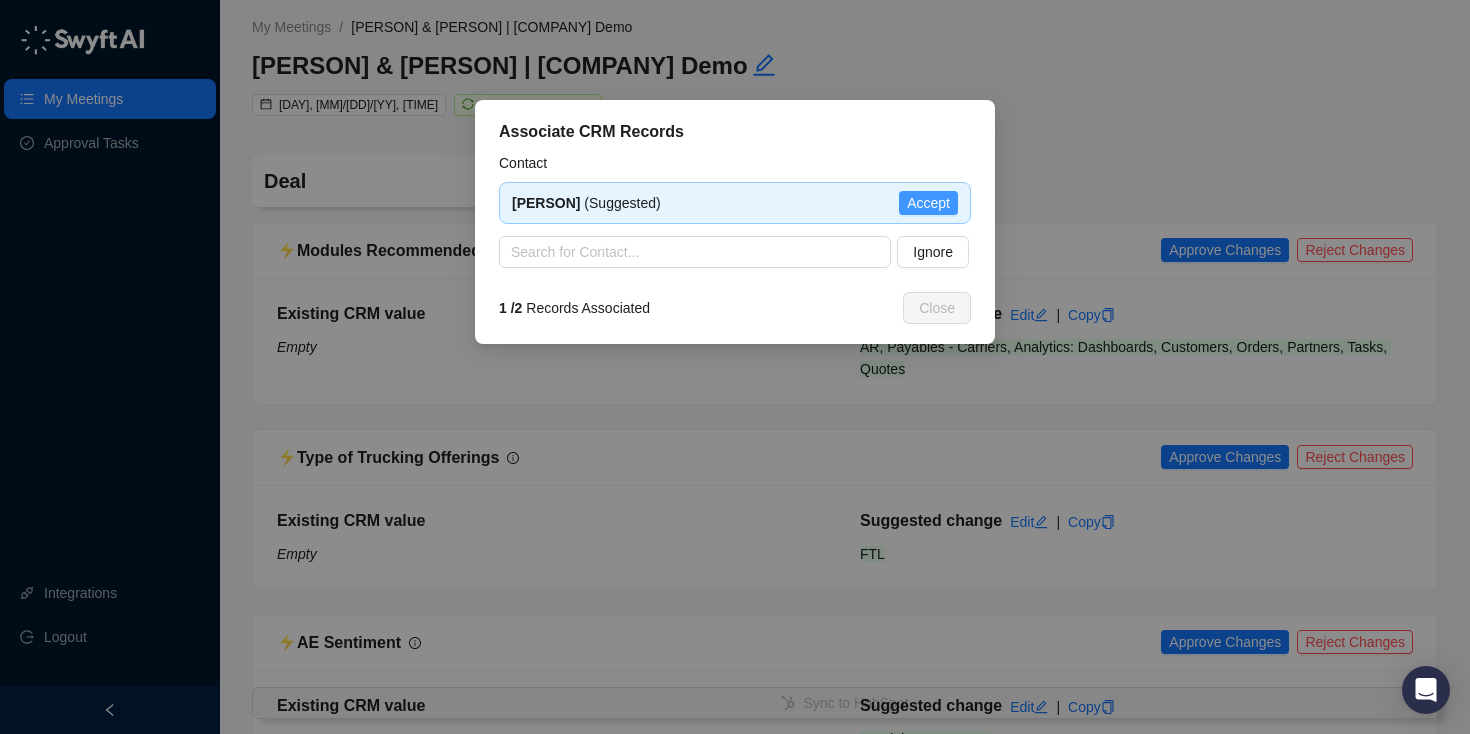 click on "Accept" at bounding box center (928, 203) 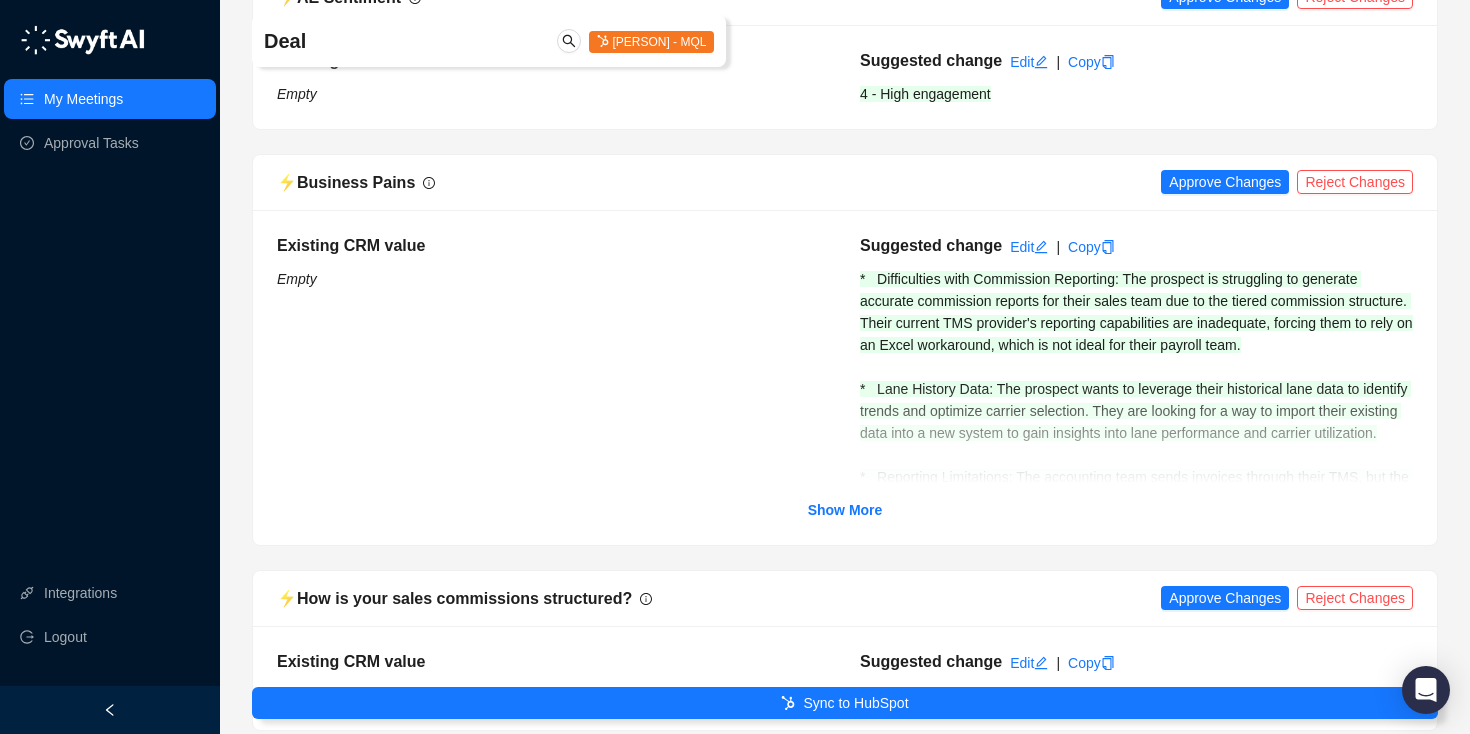 scroll, scrollTop: 648, scrollLeft: 0, axis: vertical 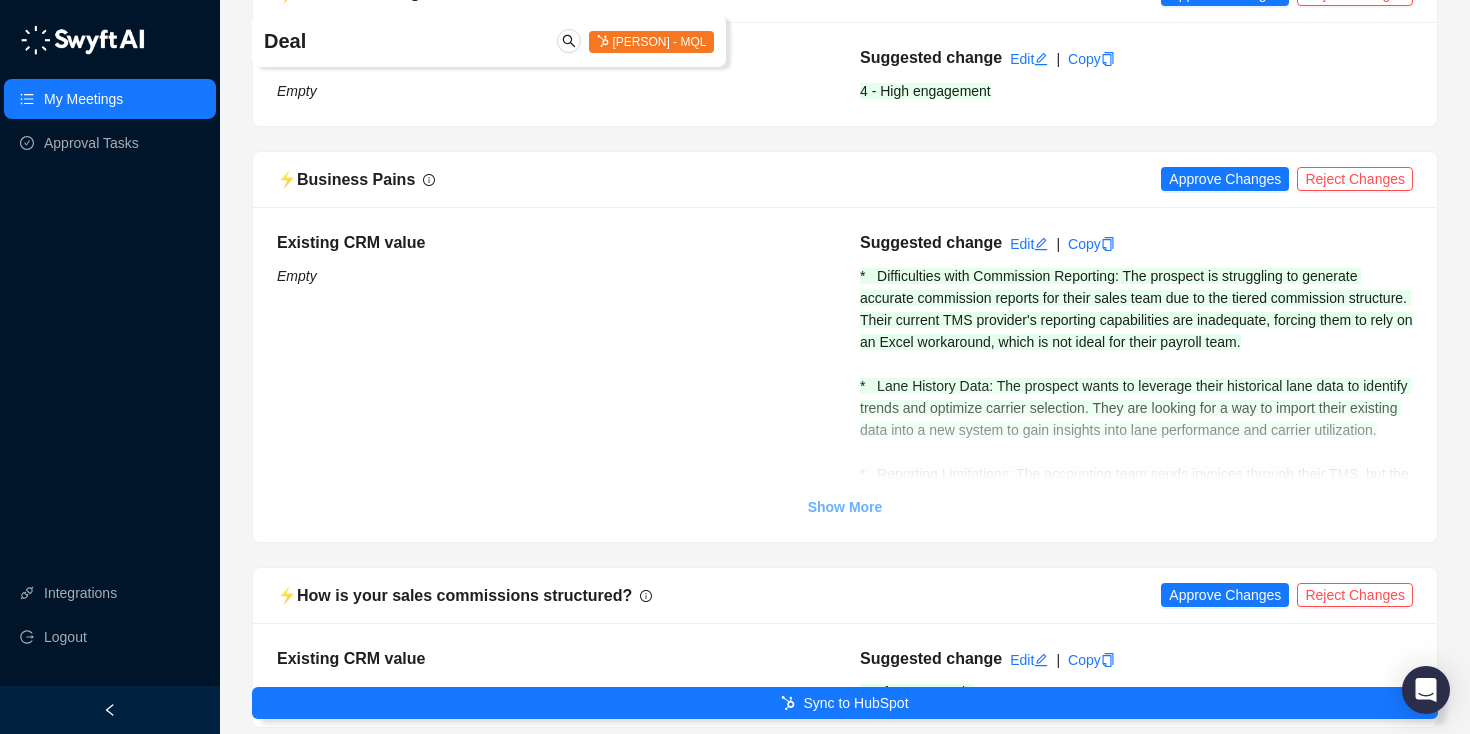 click on "Show More" at bounding box center (845, 507) 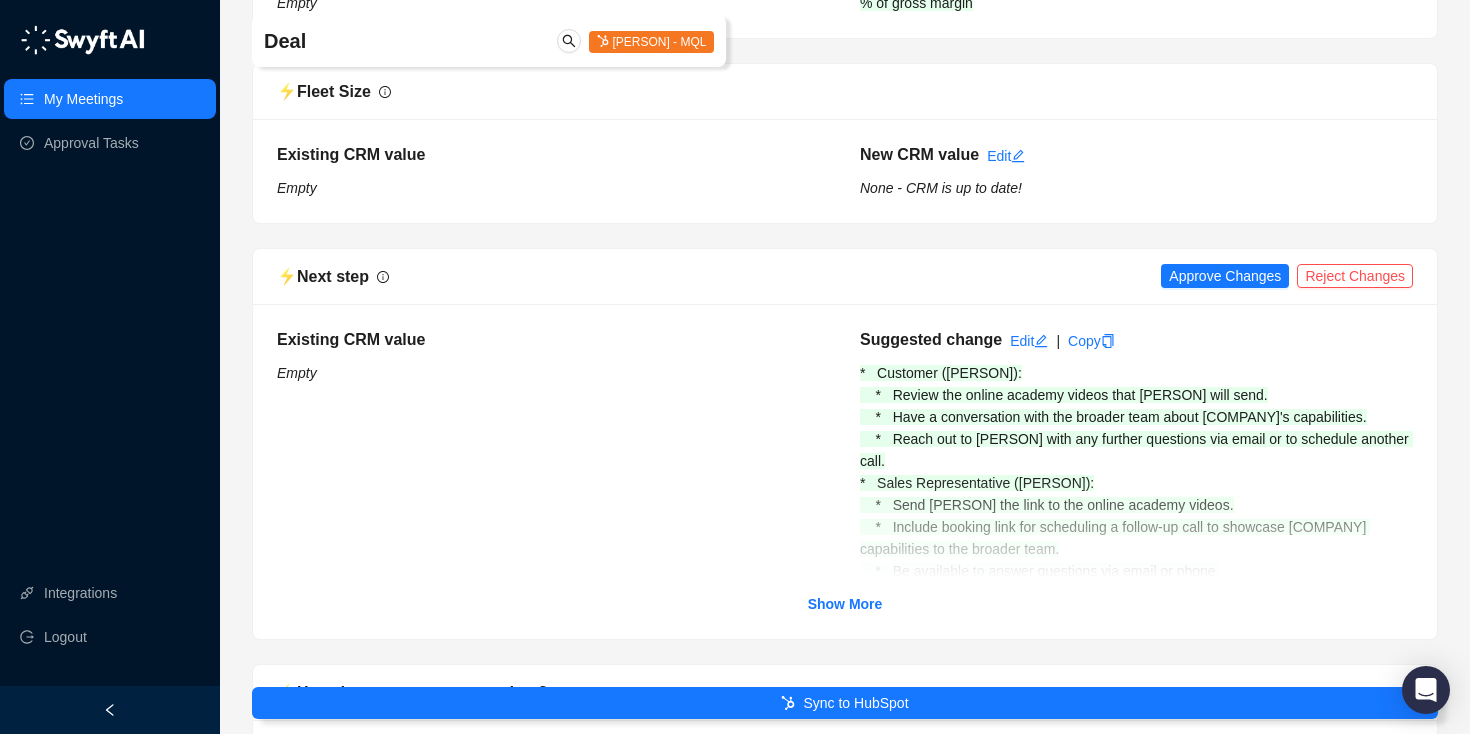 scroll, scrollTop: 1408, scrollLeft: 0, axis: vertical 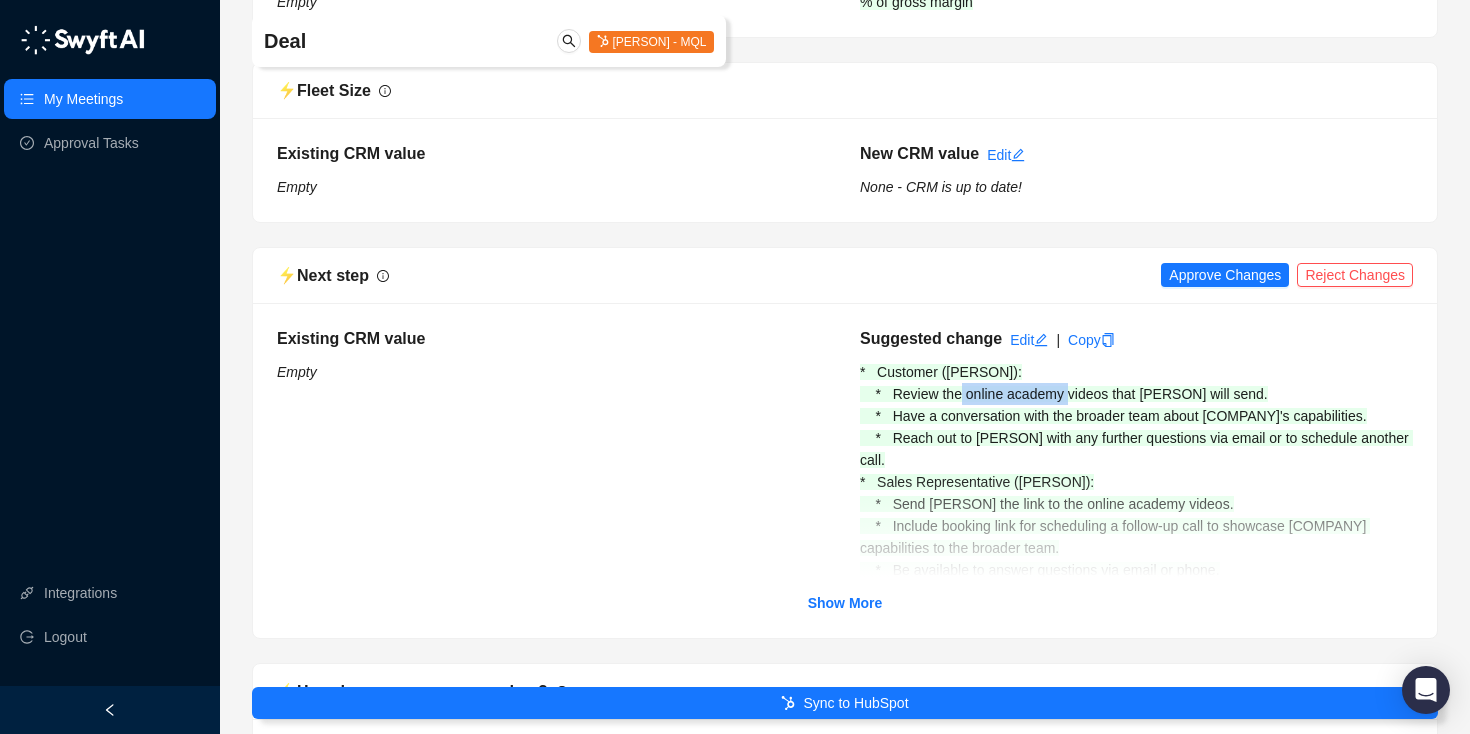 drag, startPoint x: 939, startPoint y: 422, endPoint x: 1042, endPoint y: 423, distance: 103.00485 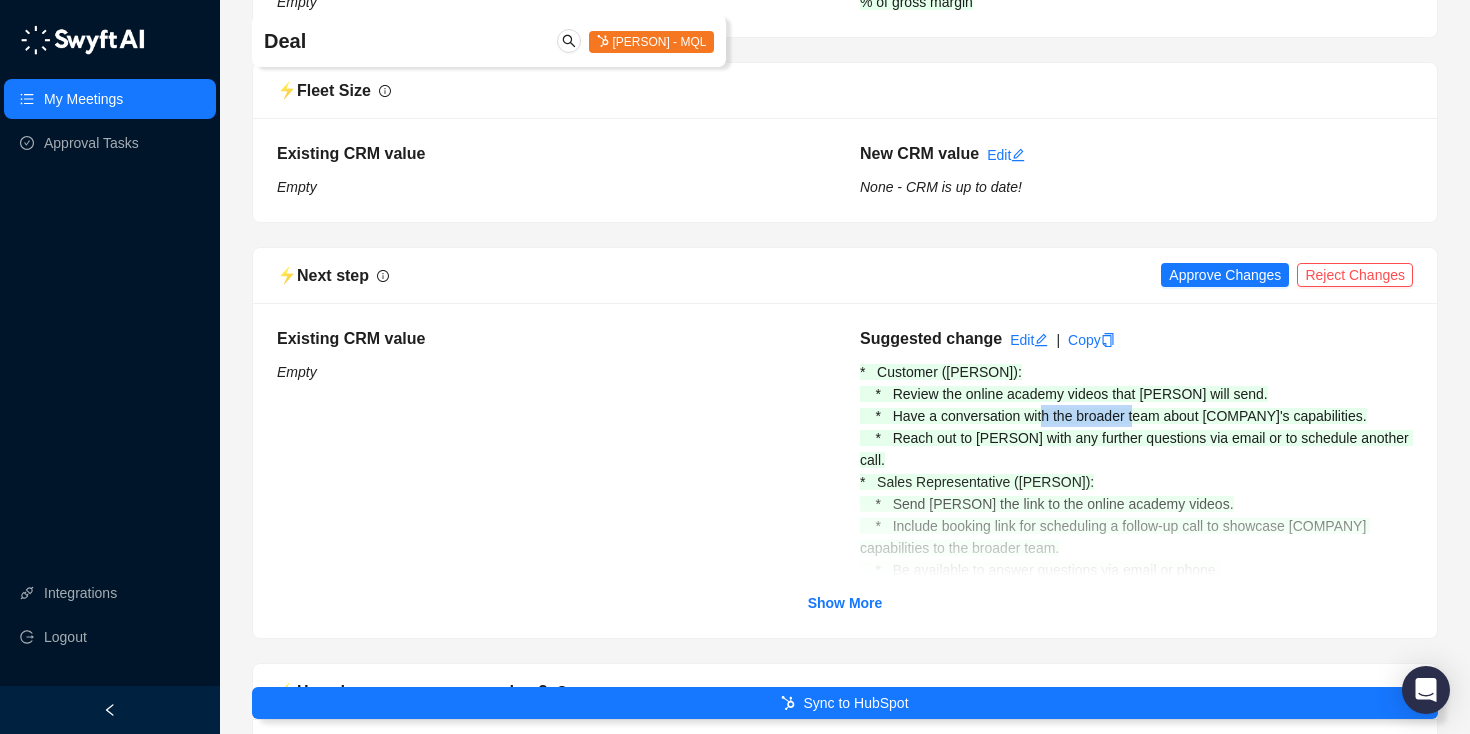 drag, startPoint x: 1016, startPoint y: 431, endPoint x: 1106, endPoint y: 432, distance: 90.005554 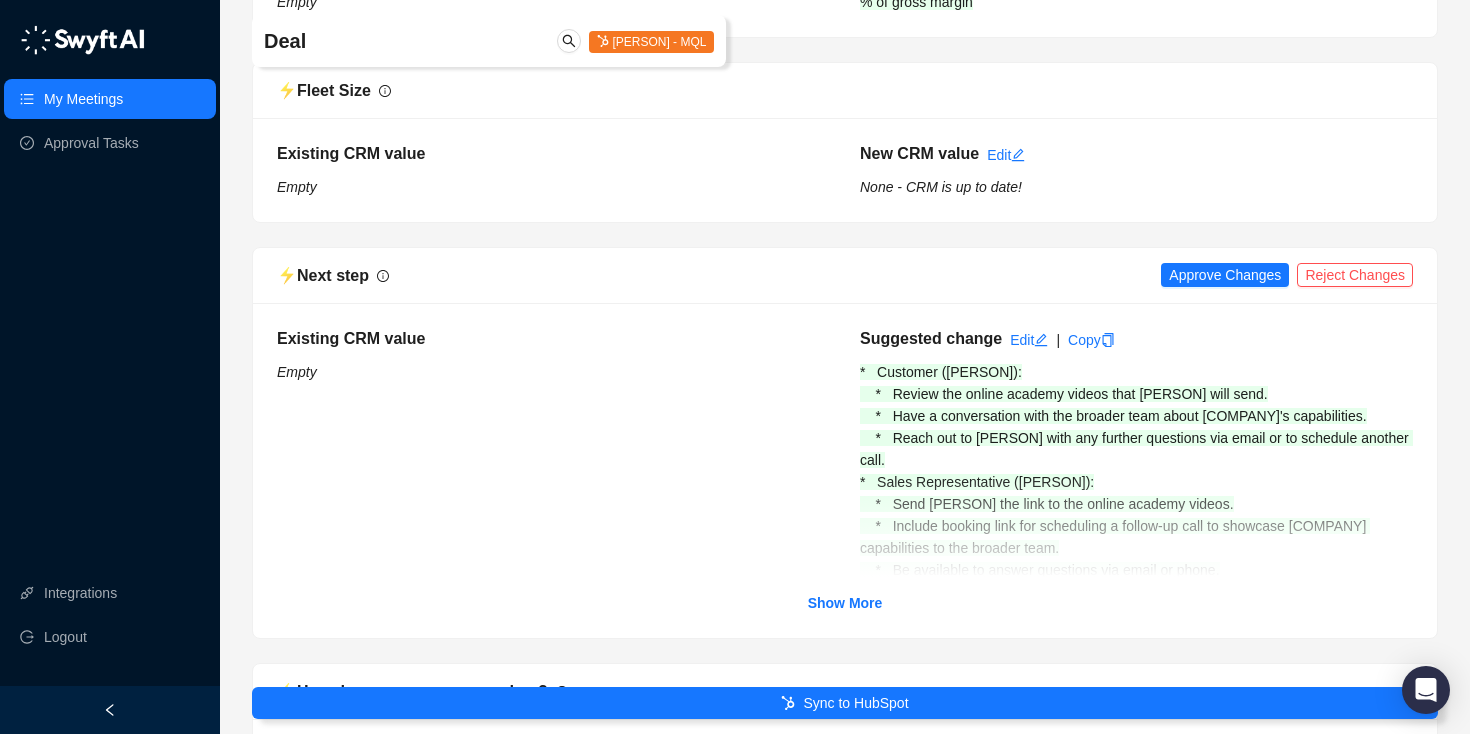 click on "Suggested change Edit  | Copy  *   Customer ([FIRST] [LAST]):
*   Review the online academy videos that [FIRST] will send.
*   Have a conversation with the broader team about Rose Rocket's capabilities.
*   Reach out to [FIRST] with any further questions via email or to schedule another call.
*   Sales Representative ([FIRST] [LAST]):
*   Send [FIRST] the link to the online academy videos.
*   Include booking link for scheduling a follow-up call to showcase Rose Rocket capabilities to the broader team.
*   Be available to answer questions via email or phone." at bounding box center [1136, 454] 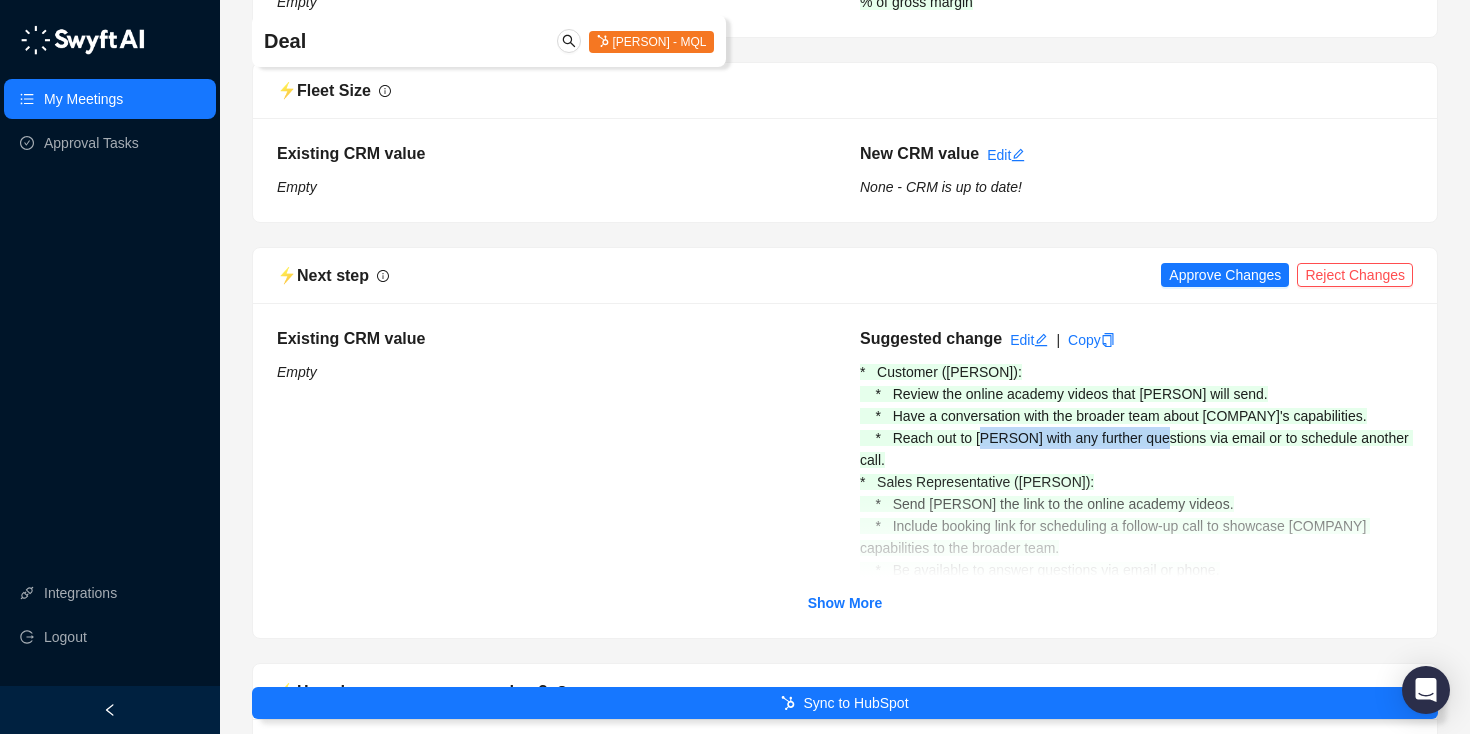 drag, startPoint x: 942, startPoint y: 454, endPoint x: 1129, endPoint y: 458, distance: 187.04277 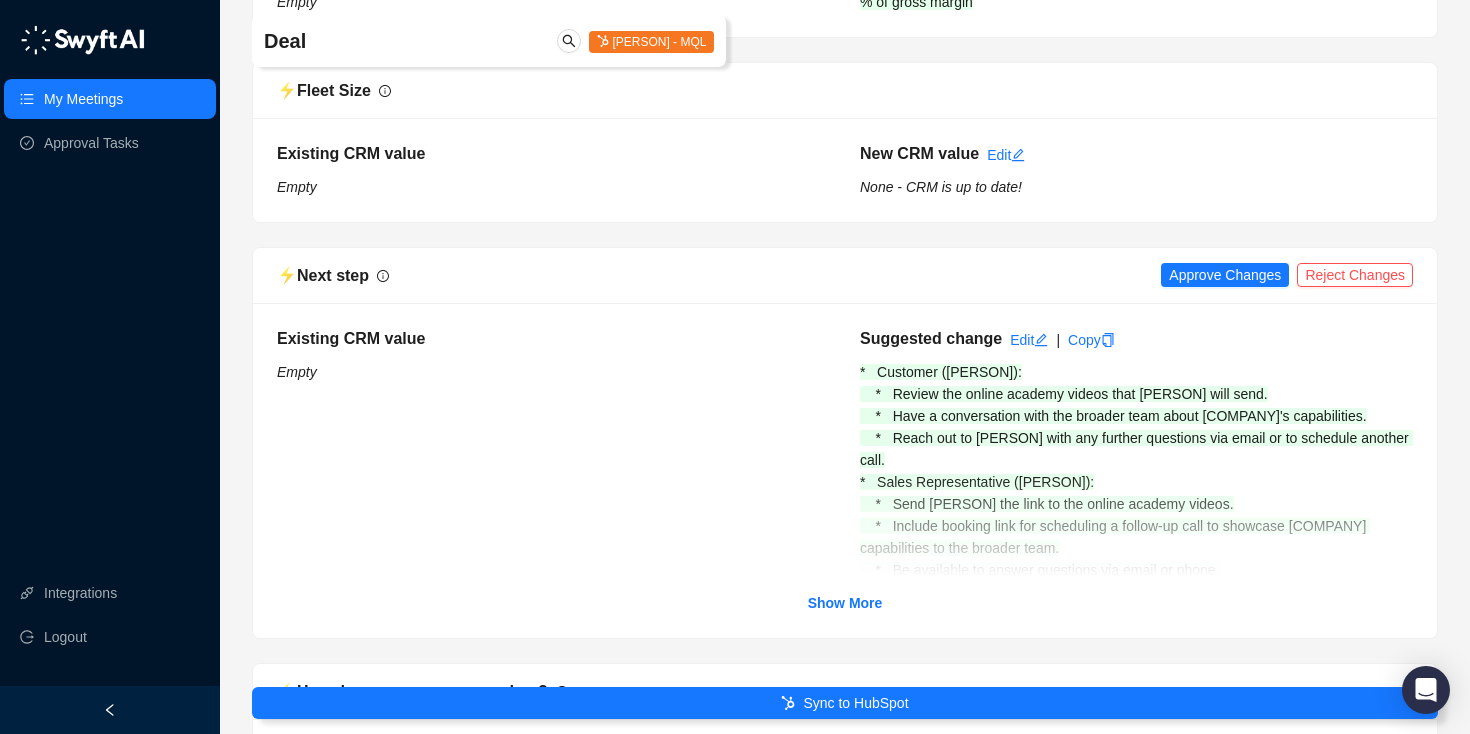 click on "*   Customer ([FIRST] [LAST]):
*   Review the online academy videos that [FIRST] will send.
*   Have a conversation with the broader team about Rose Rocket's capabilities.
*   Reach out to [FIRST] with any further questions via email or to schedule another call.
*   Sales Representative ([FIRST] [LAST]):
*   Send [FIRST] the link to the online academy videos.
*   Include booking link for scheduling a follow-up call to showcase Rose Rocket capabilities to the broader team.
*   Be available to answer questions via email or phone. Show More" at bounding box center [845, 470] 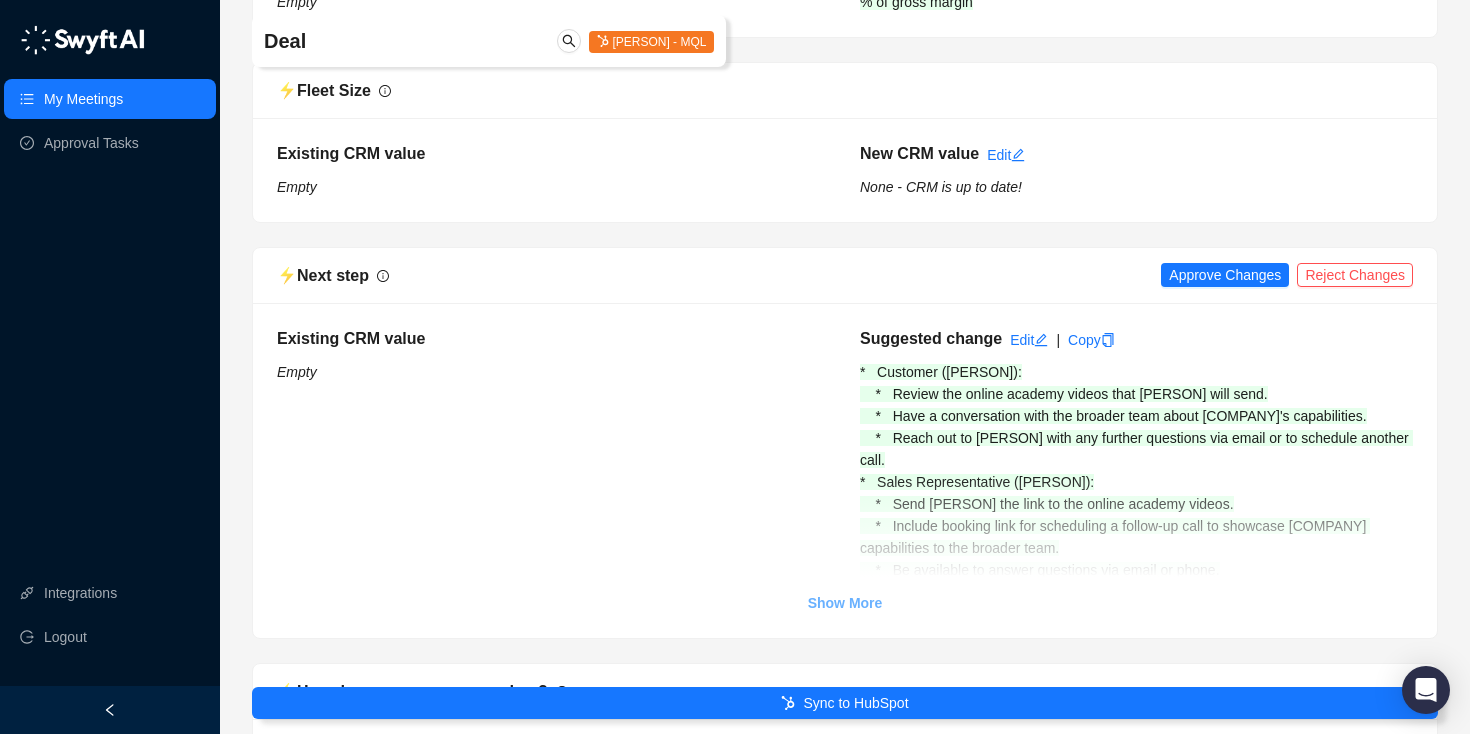 click on "Show More" at bounding box center [845, 603] 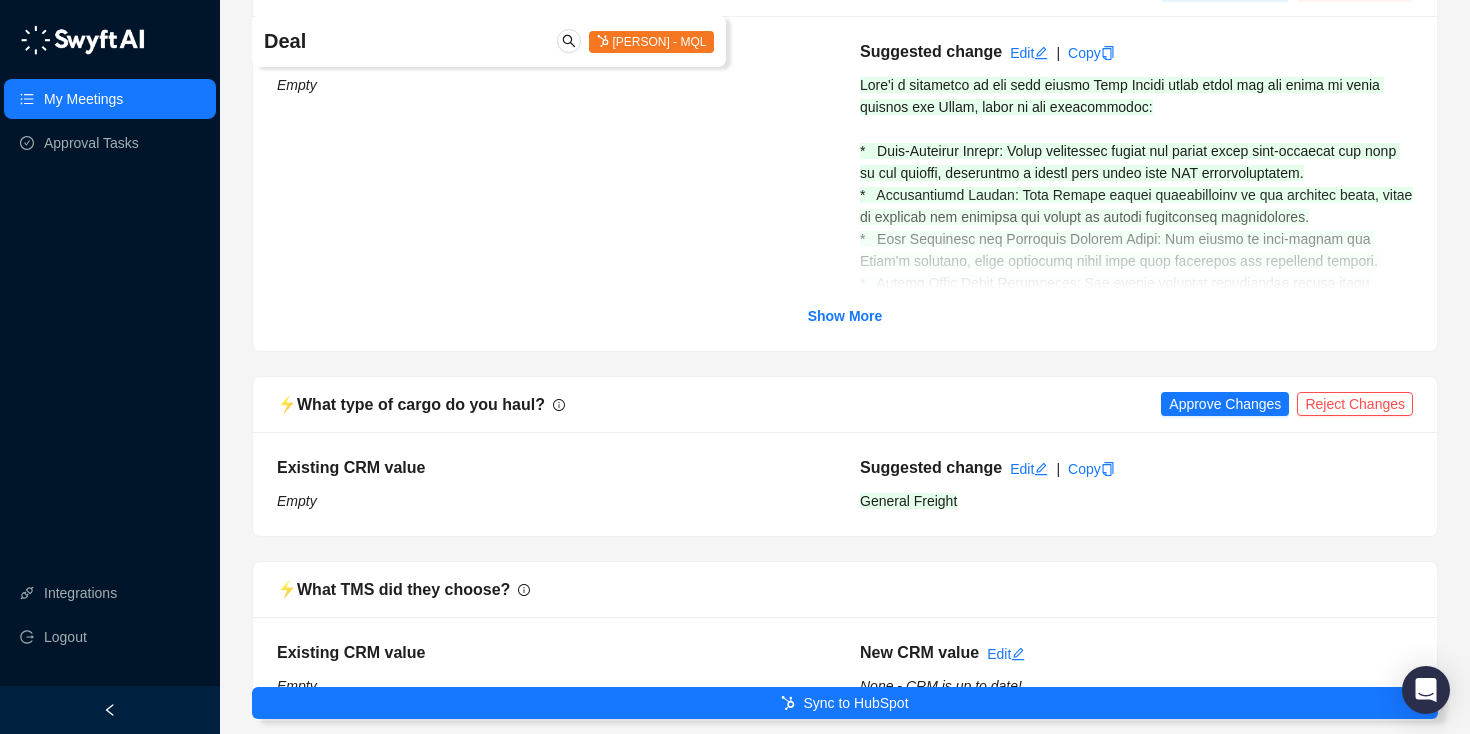 scroll, scrollTop: 4222, scrollLeft: 0, axis: vertical 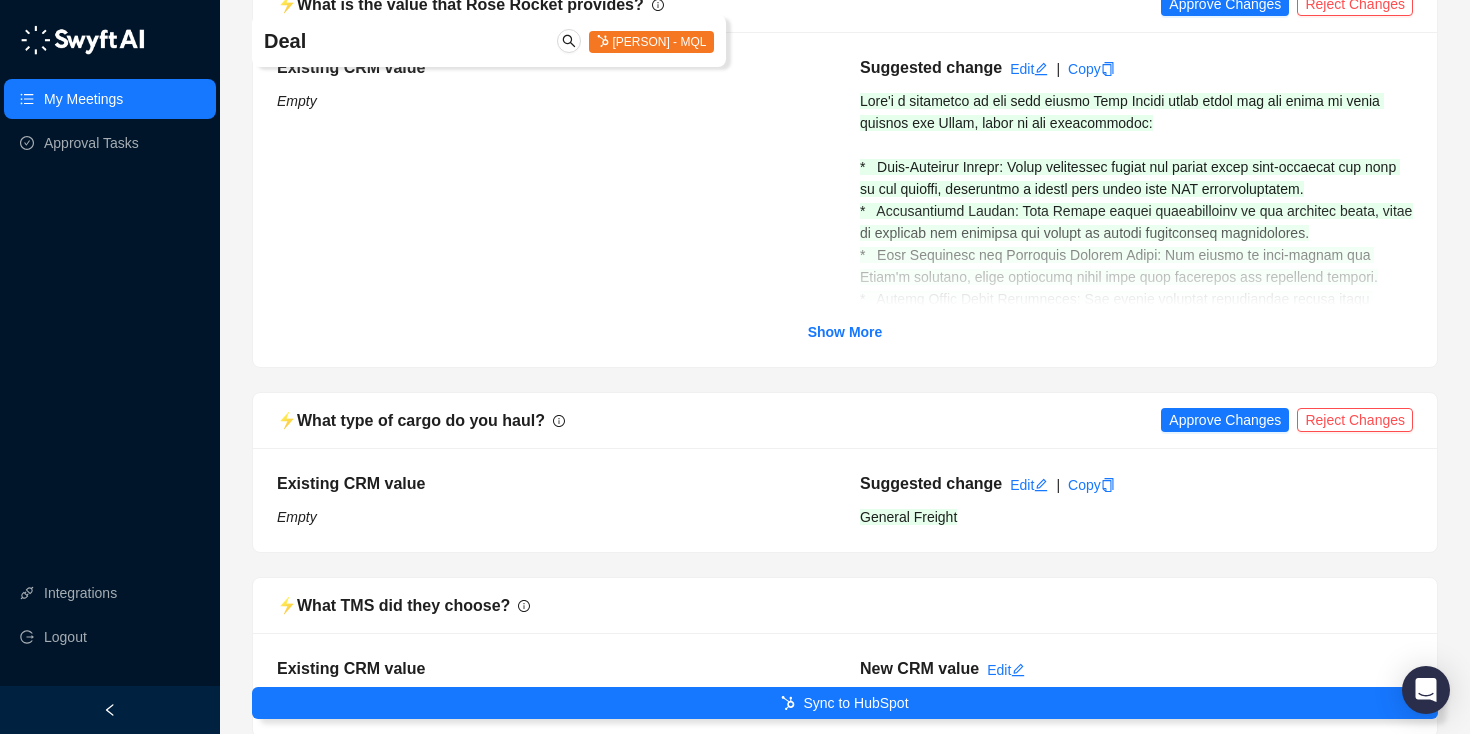 click at bounding box center (845, 256) 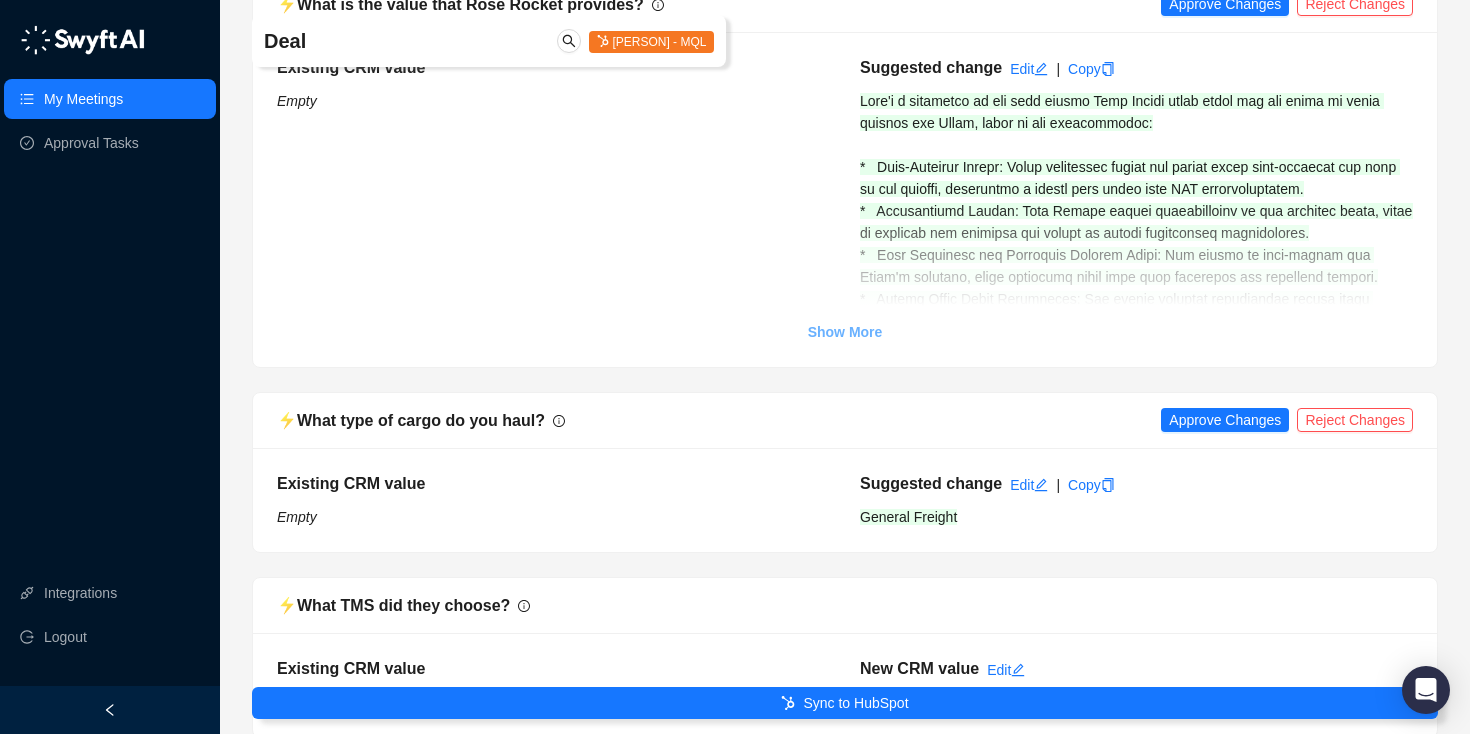 click on "Show More" at bounding box center (845, 332) 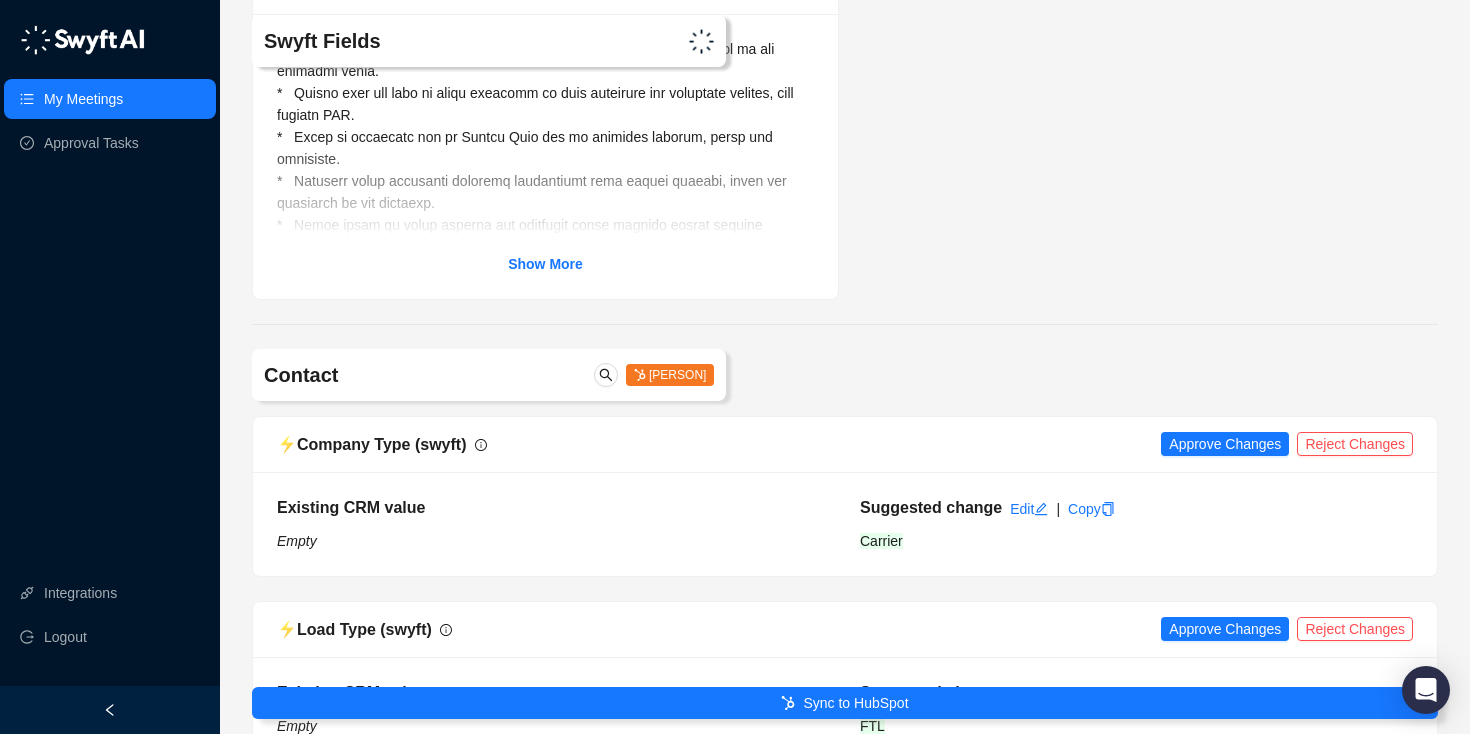 scroll, scrollTop: 8100, scrollLeft: 0, axis: vertical 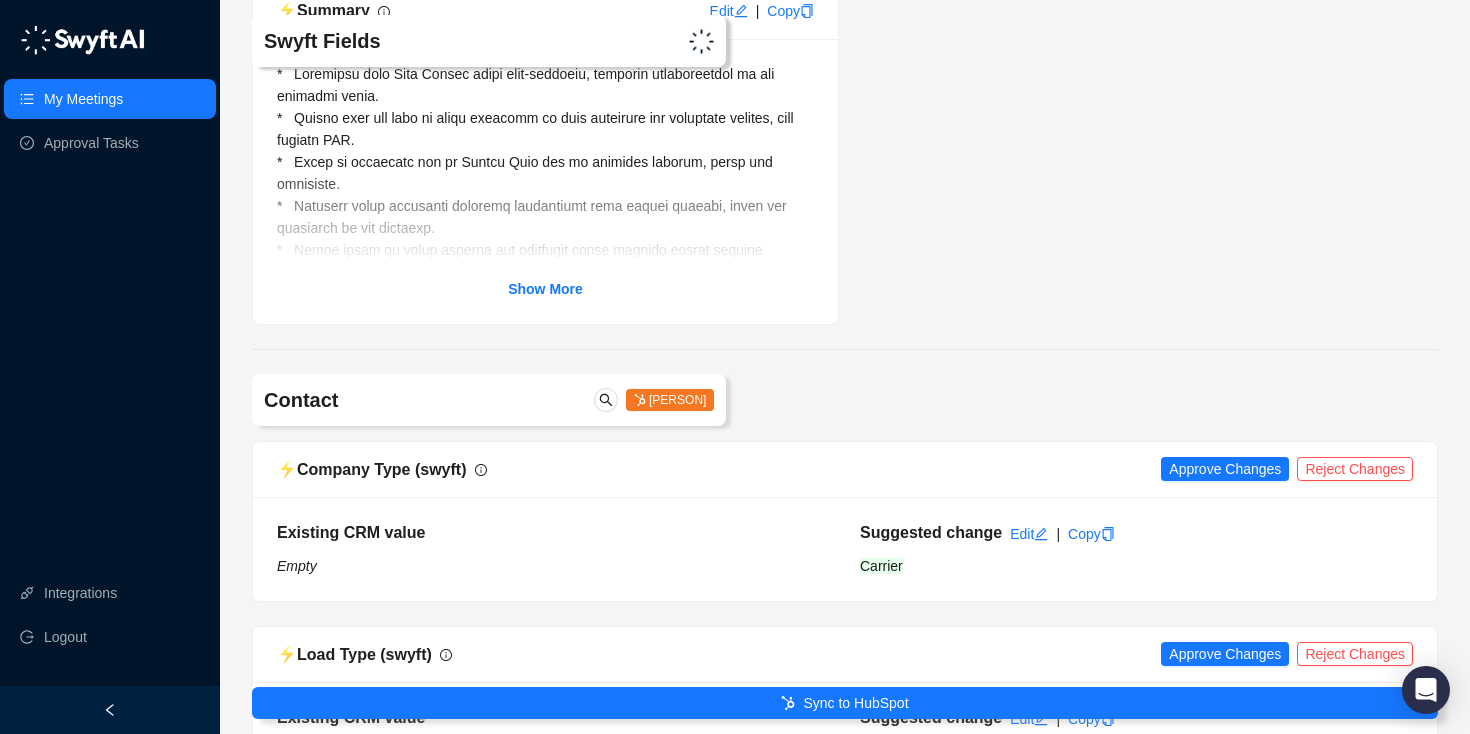 click on "Show More" at bounding box center [545, 181] 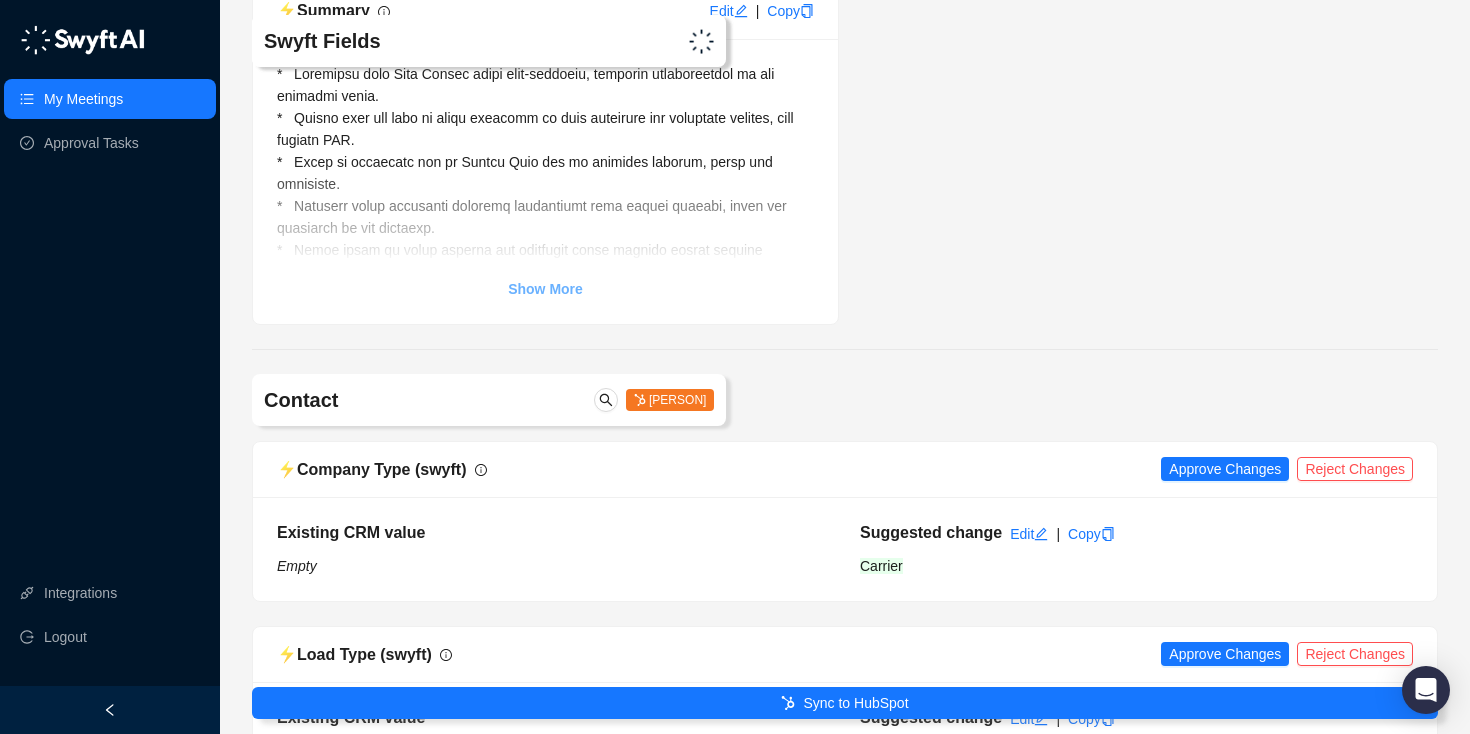 click on "Show More" at bounding box center [545, 289] 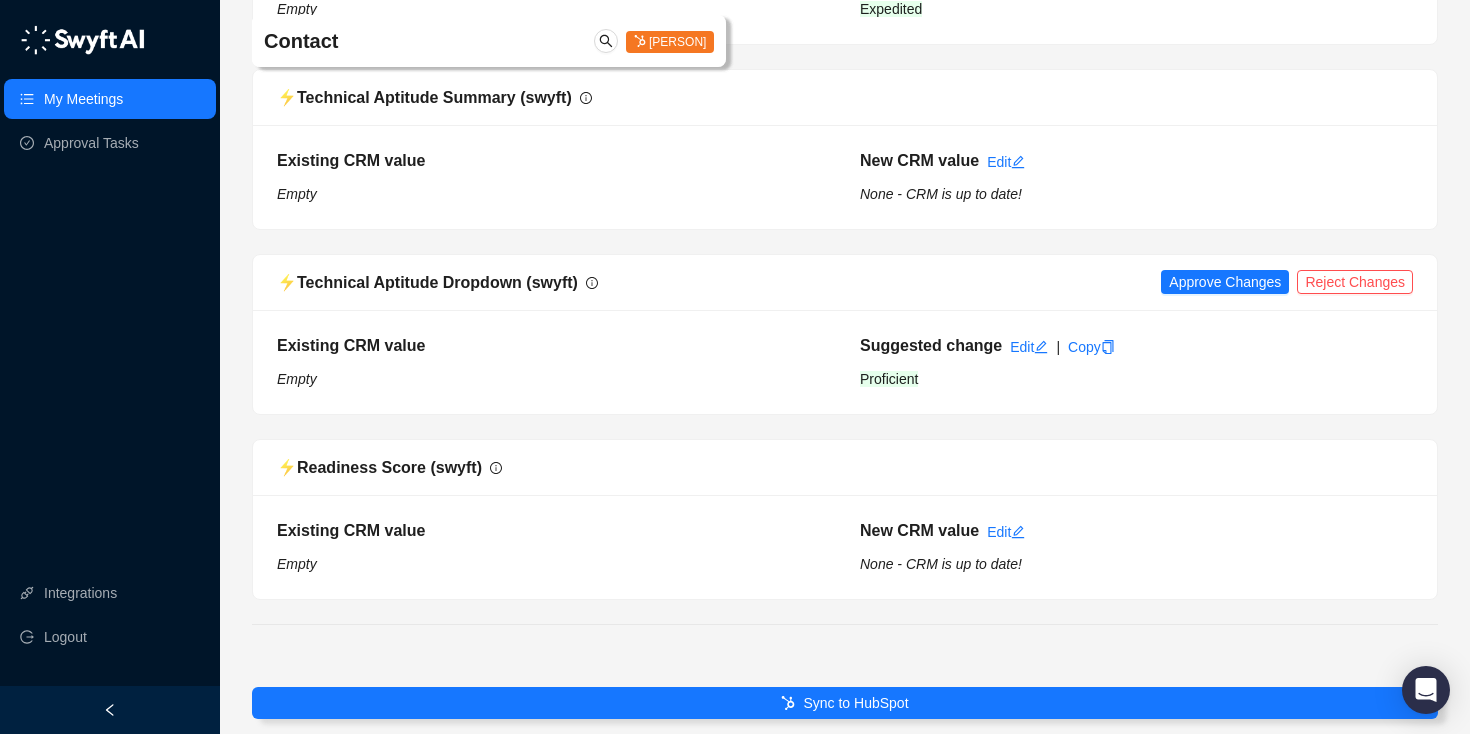 scroll, scrollTop: 9370, scrollLeft: 0, axis: vertical 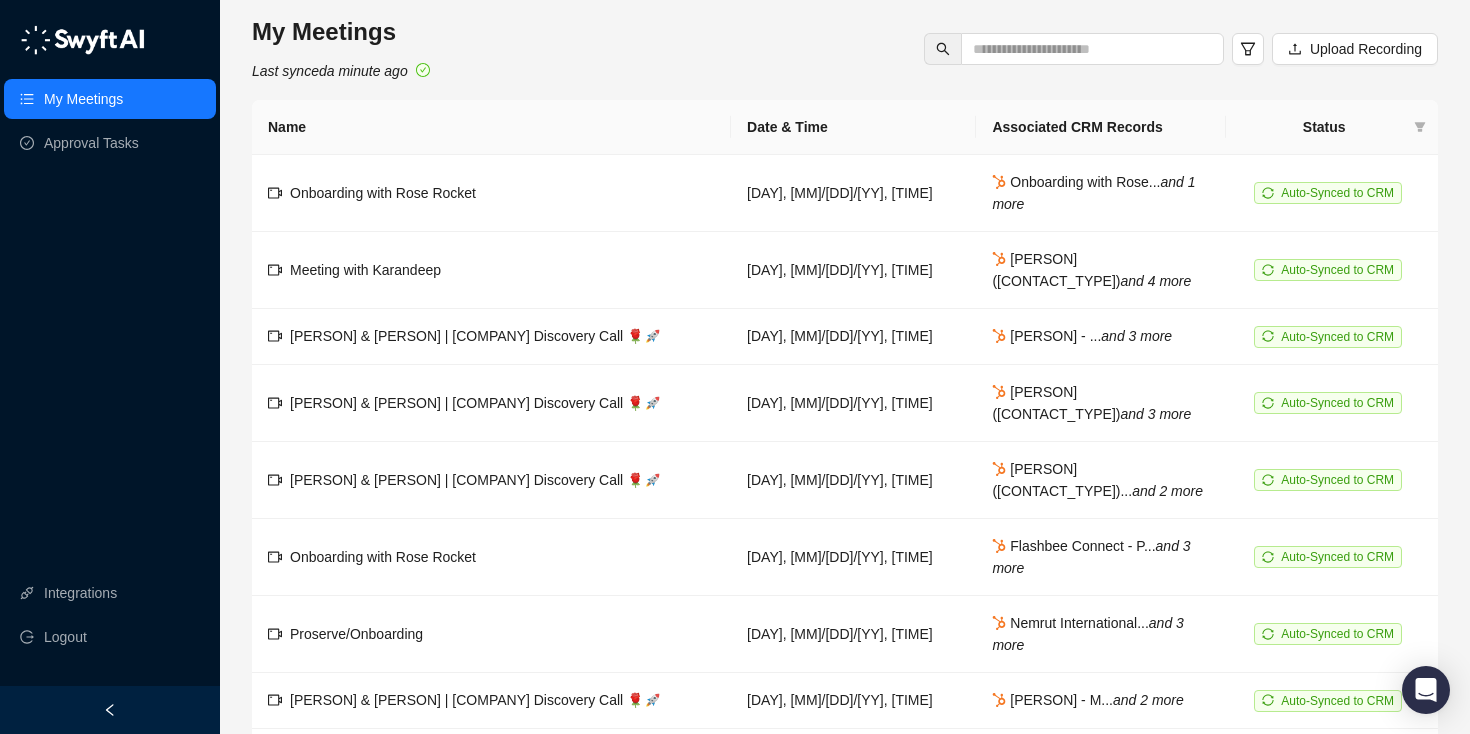 click on "My Meetings Last synced  a minute ago Upload Recording" at bounding box center (845, 49) 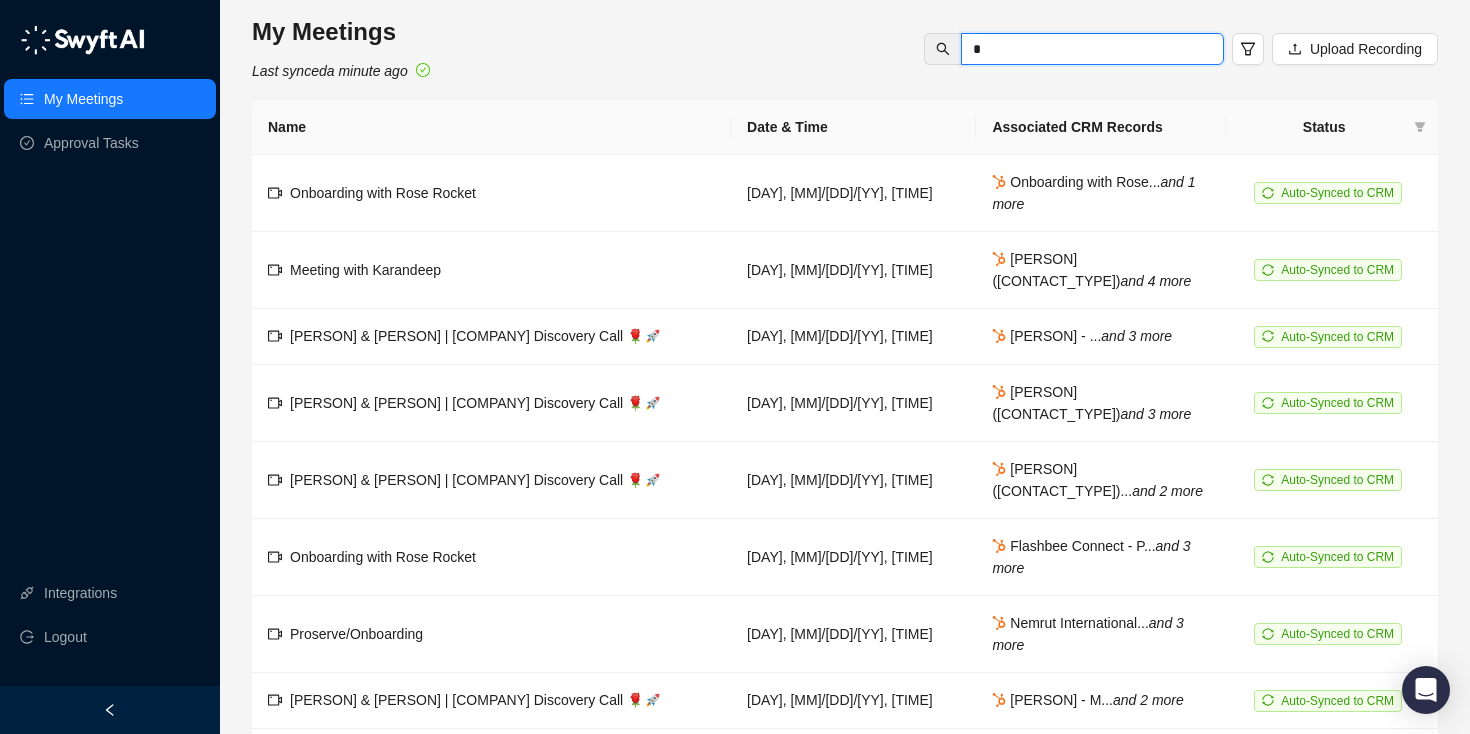 click on "*" at bounding box center (1084, 49) 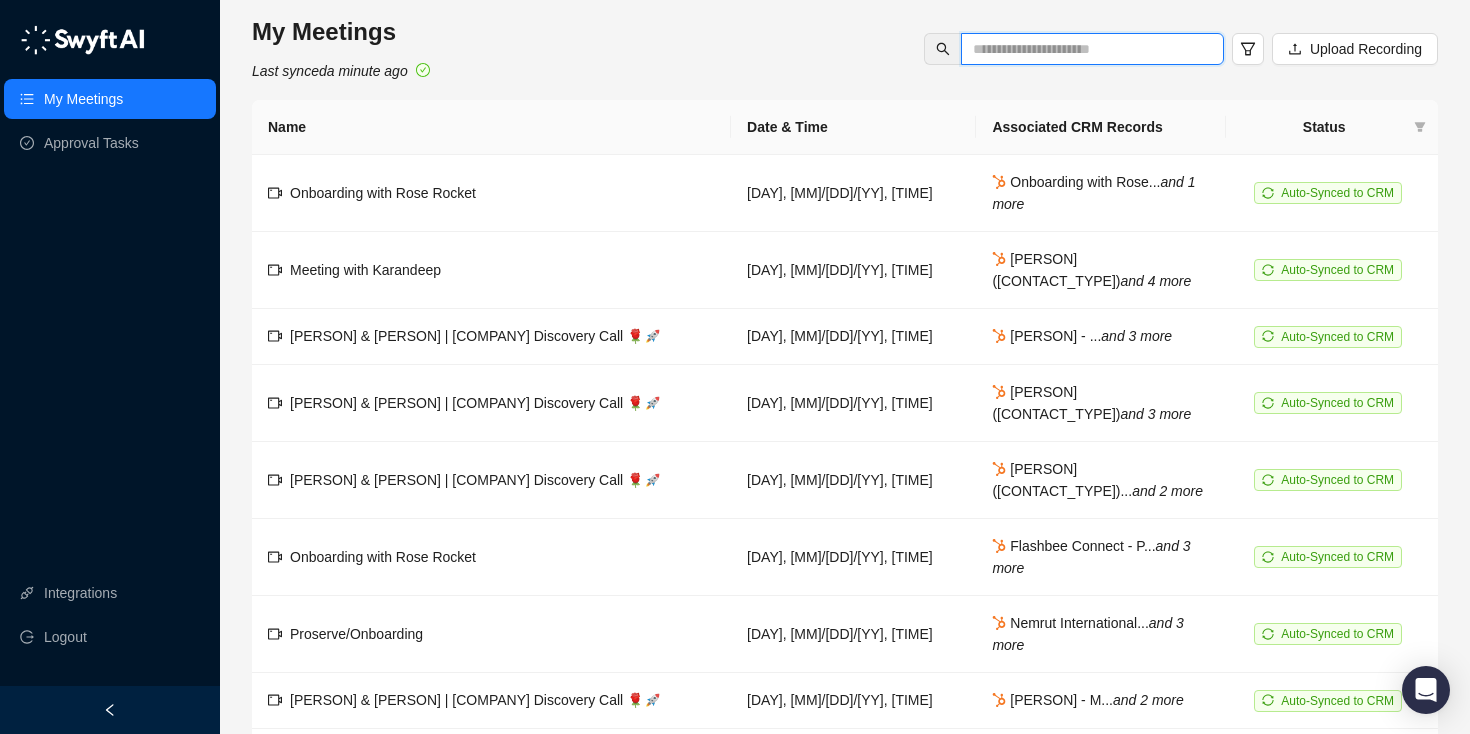 paste on "*****" 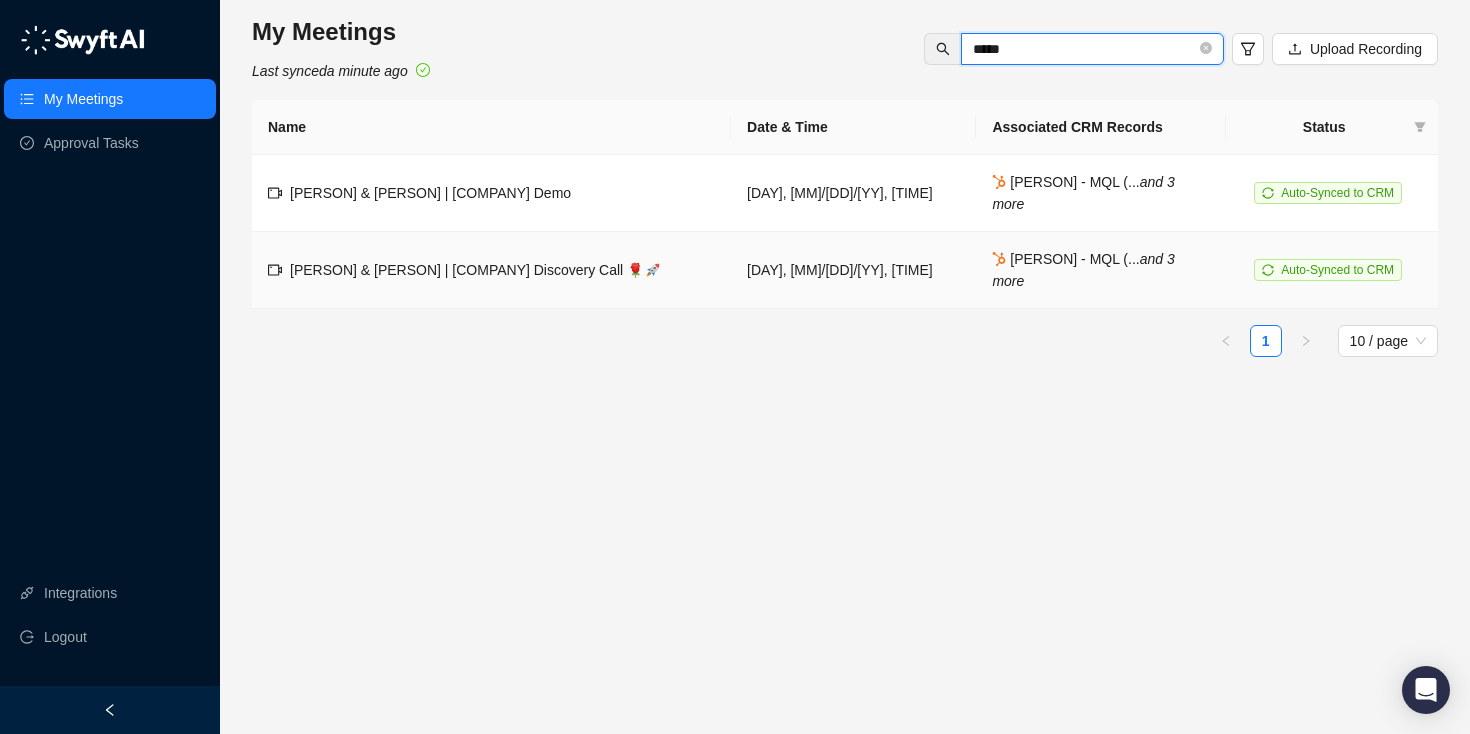 type on "*****" 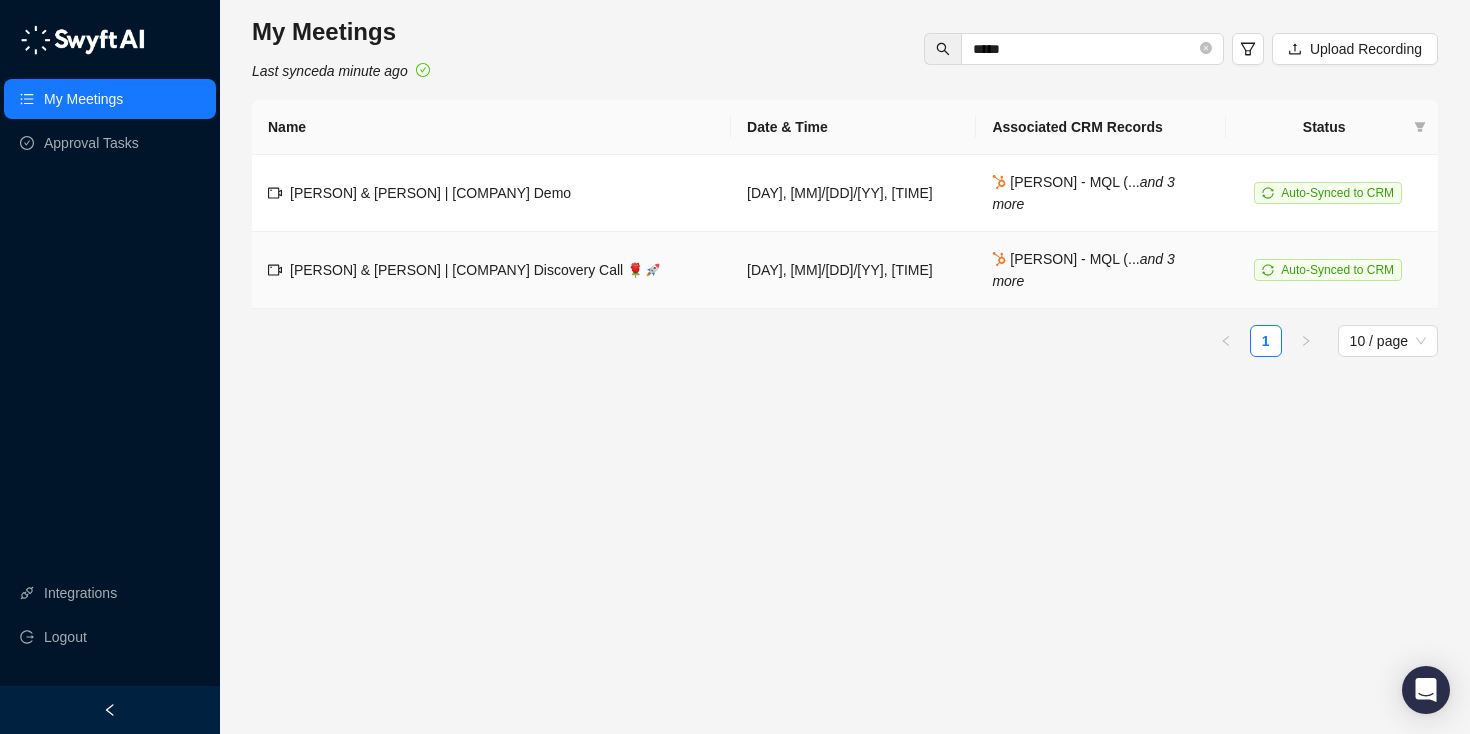 click on "[FIRST] & [FIRST] | Rose Rocket Discovery Call 🌹🚀" at bounding box center [392, 270] 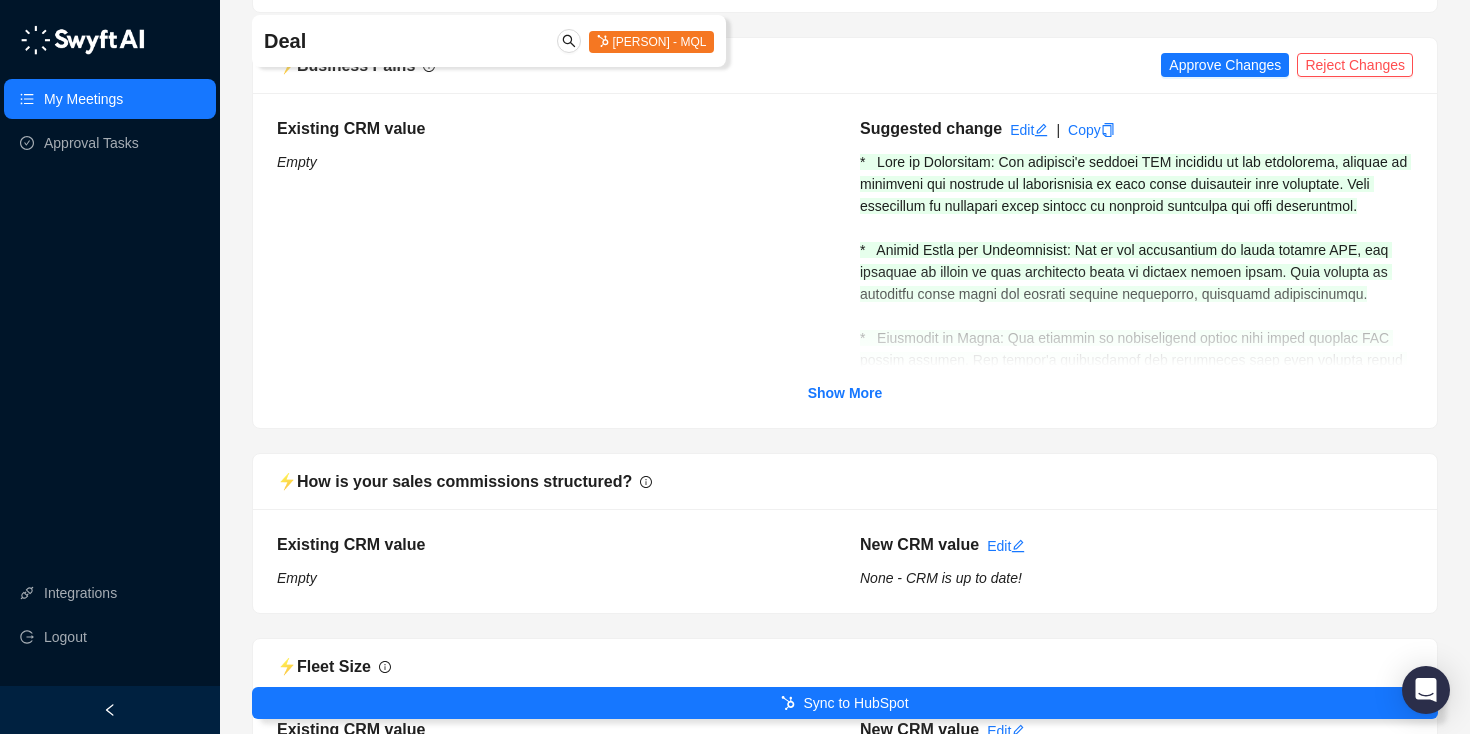 scroll, scrollTop: 769, scrollLeft: 0, axis: vertical 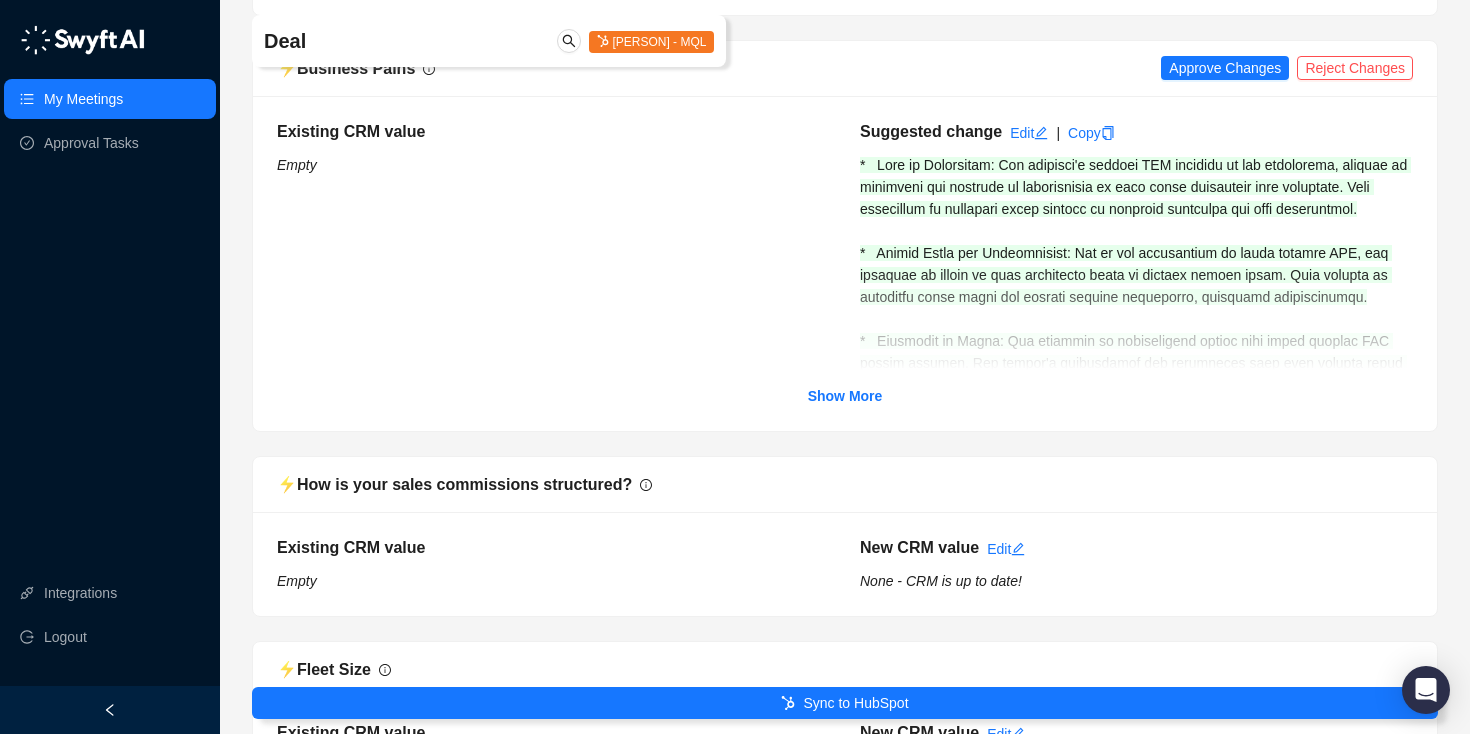 click on "Existing CRM value Empty Suggested change Edit  | Copy  Show More" at bounding box center [845, 263] 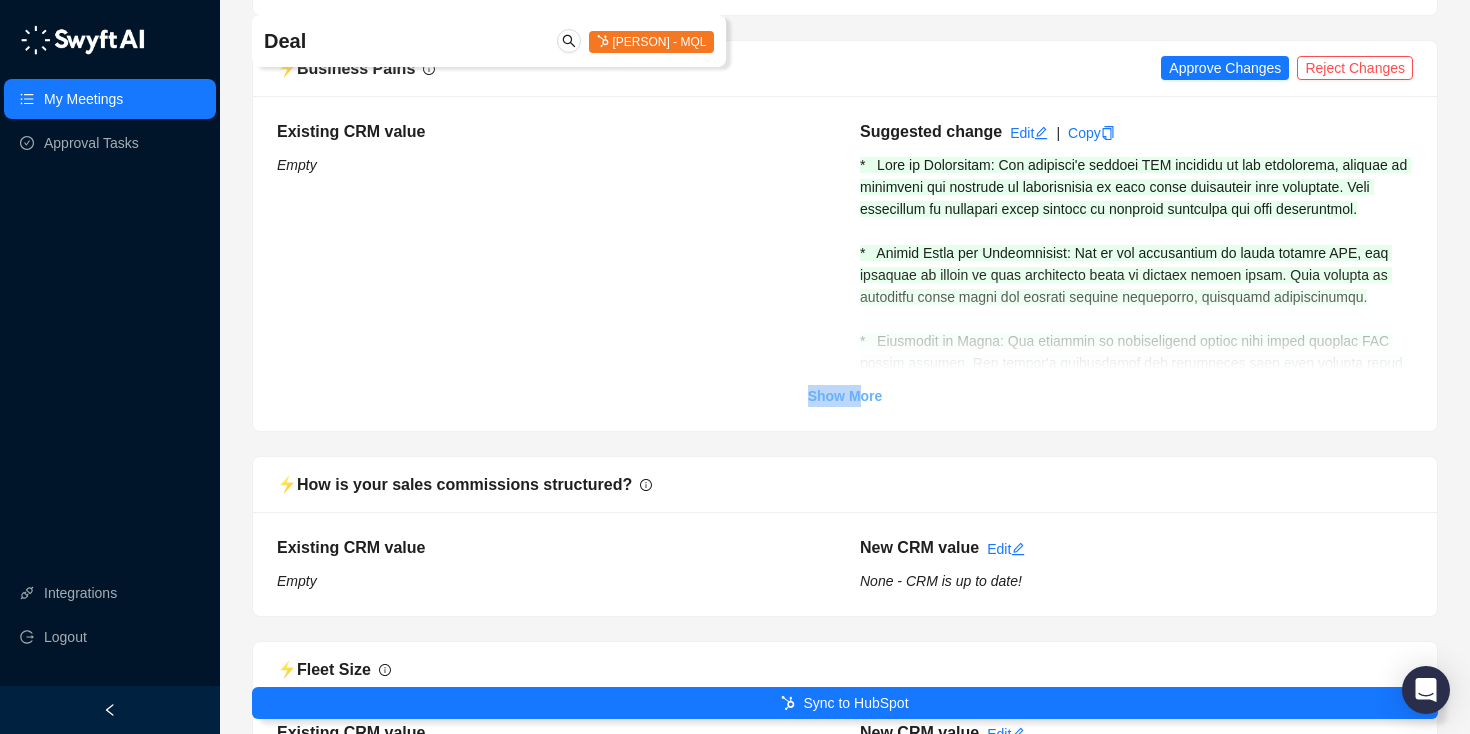 click on "Show More" at bounding box center [845, 396] 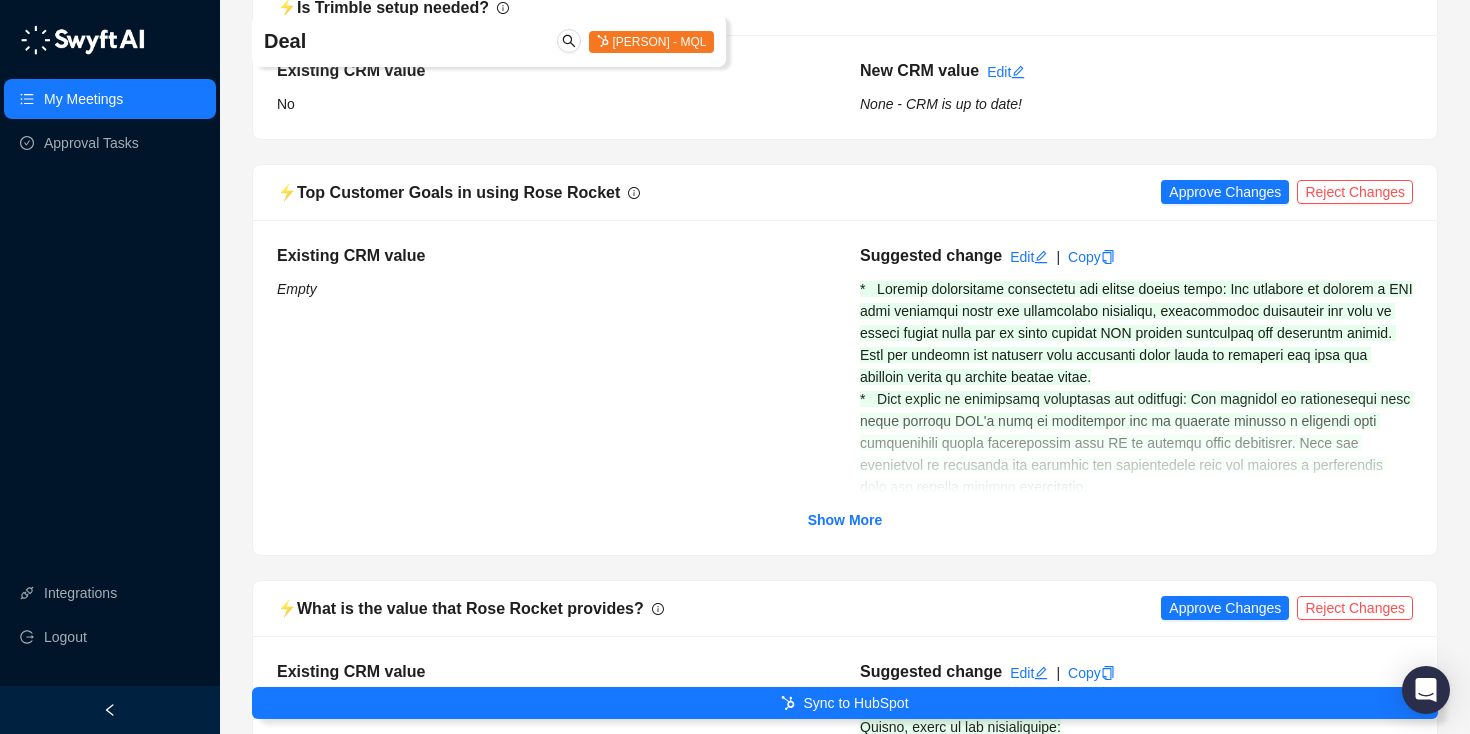 scroll, scrollTop: 4108, scrollLeft: 0, axis: vertical 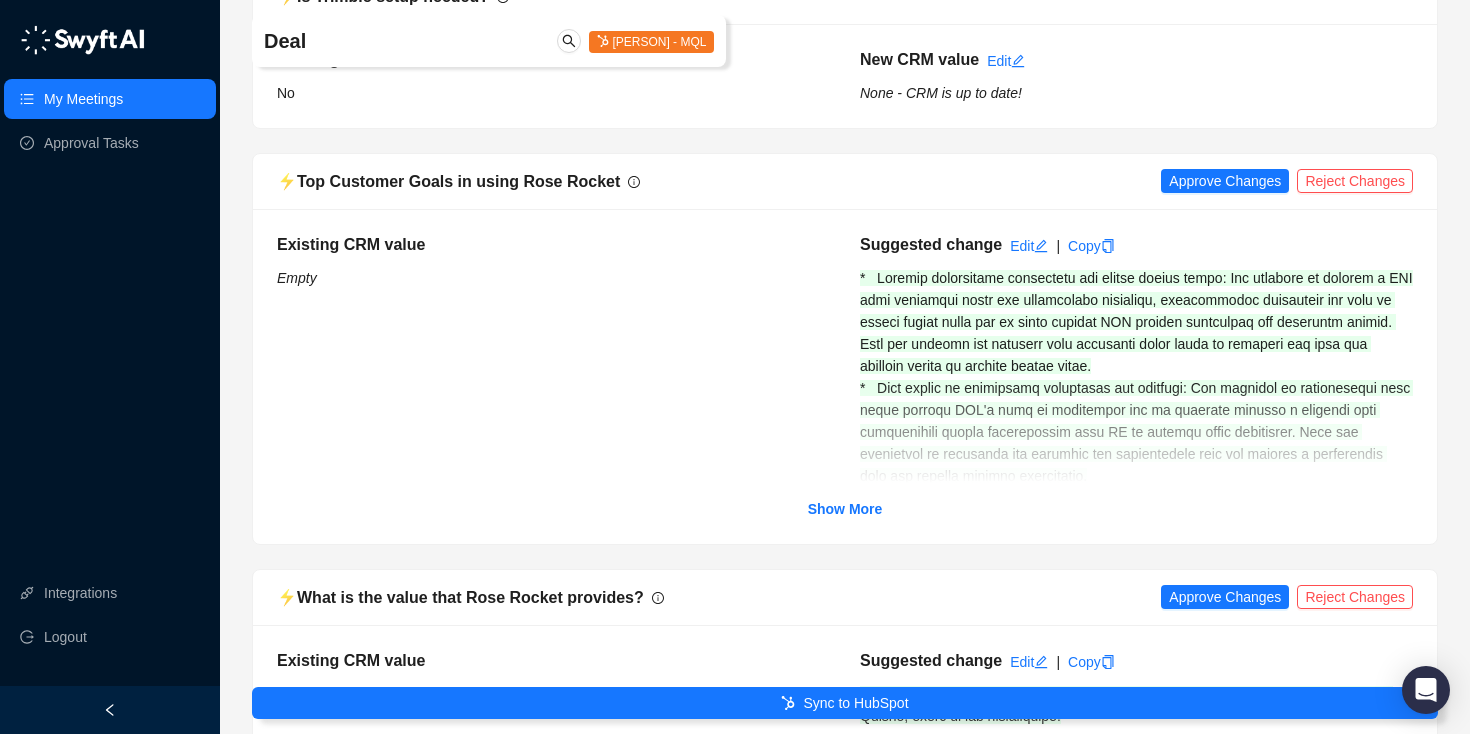 click on "Suggested change Edit  | Copy" at bounding box center (1136, 415) 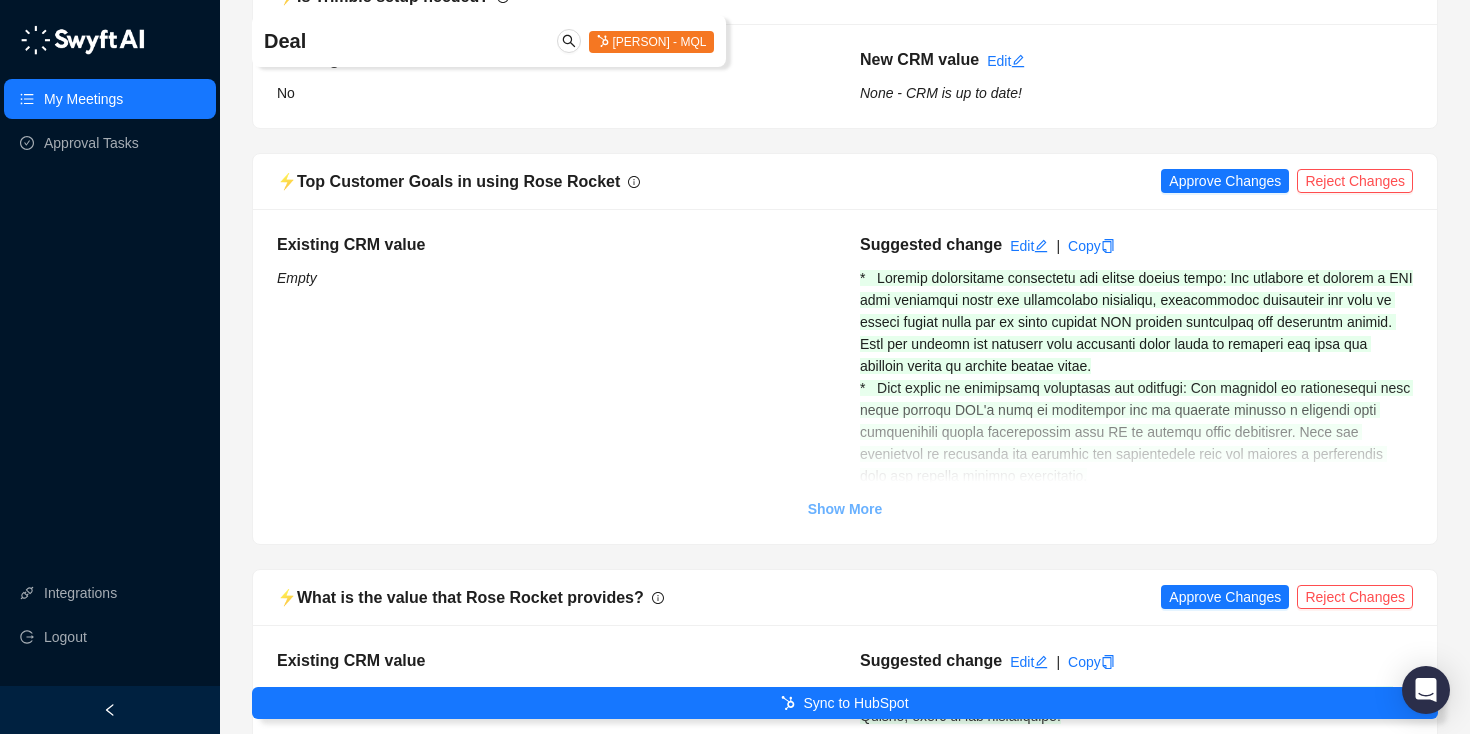 click on "Show More" at bounding box center (845, 509) 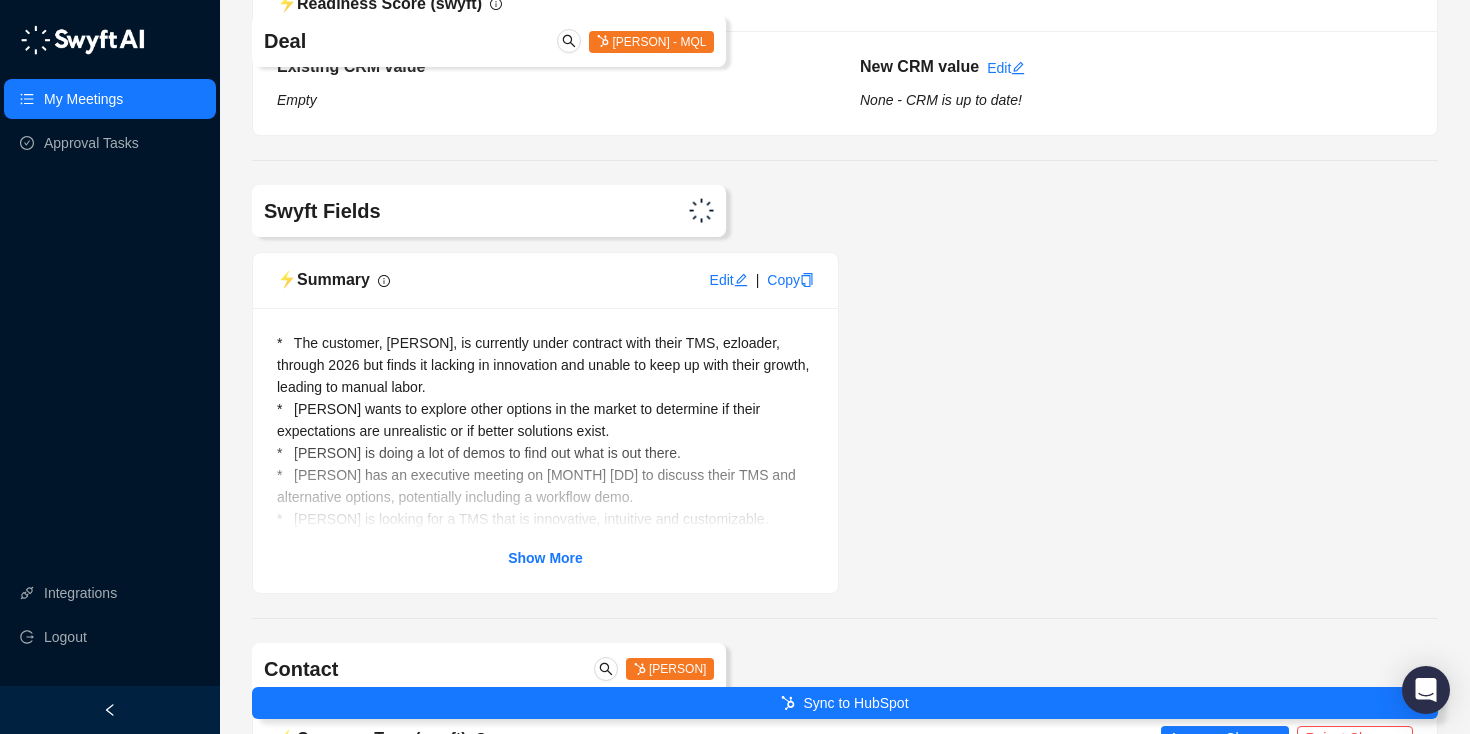 scroll, scrollTop: 7598, scrollLeft: 0, axis: vertical 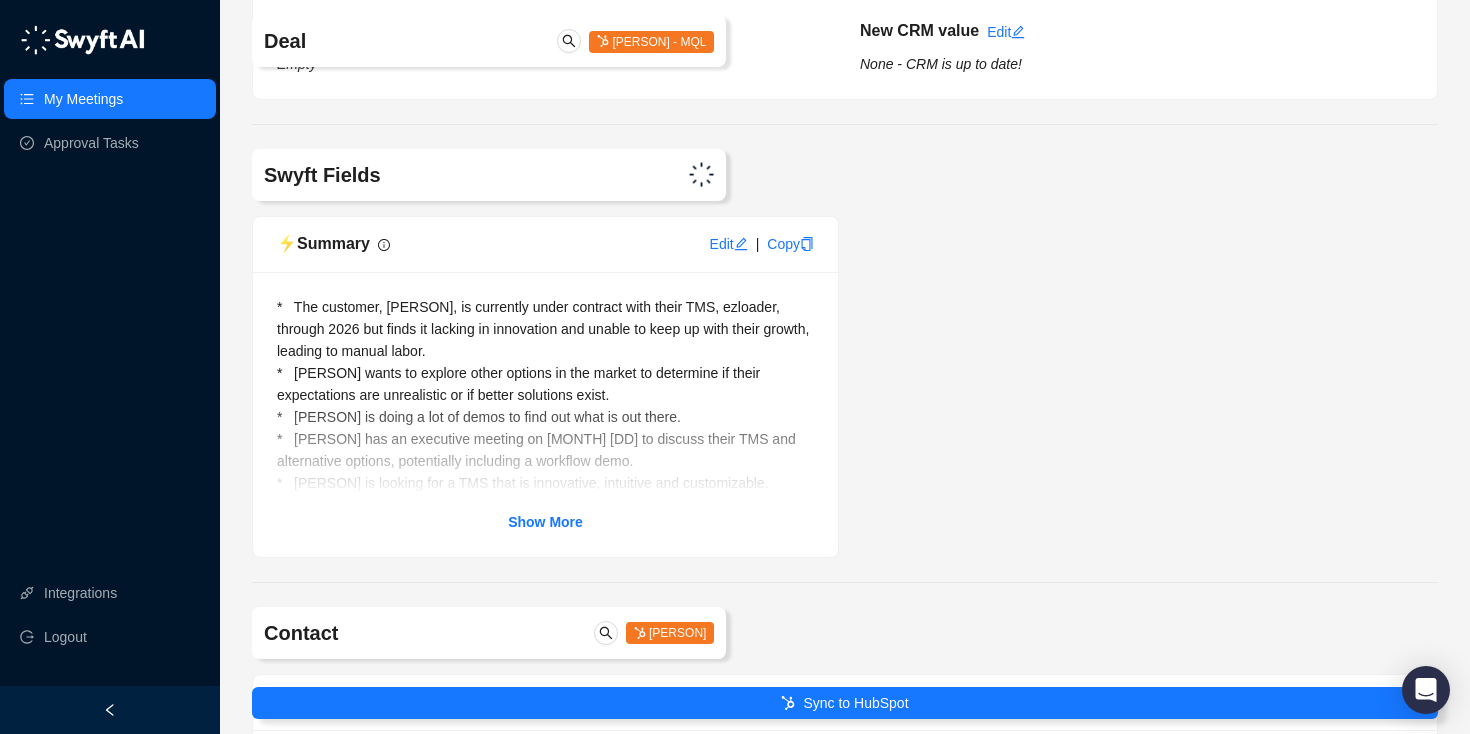 click at bounding box center [545, 446] 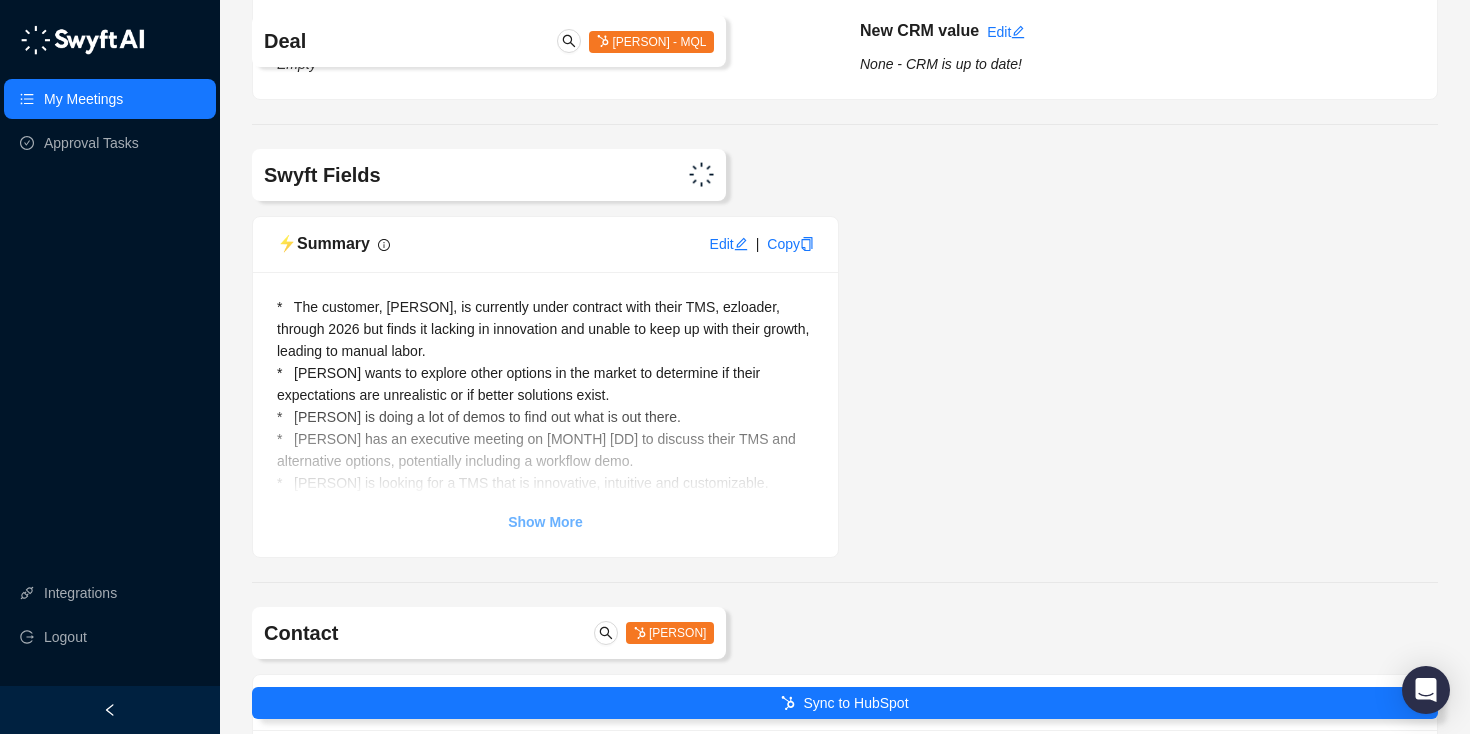 click on "*   The customer, [FIRST] [LAST], is currently under contract with their TMS, ezloader, through 2026 but finds it lacking in innovation and unable to keep up with their growth, leading to manual labor.
*   [FIRST] wants to explore other options in the market to determine if their expectations are unrealistic or if better solutions exist.
*   [FIRST] is doing a lot of demos to find out what is out there.
*   [FIRST] has an executive meeting on [DATE] to discuss their TMS and alternative options, potentially including a workflow demo.
*   [FIRST] is looking for a TMS that is innovative, intuitive and customizable.
*   [FIRST] wants to make sure that the whole thing start to finish, works in their workflow. Show More" at bounding box center (545, 414) 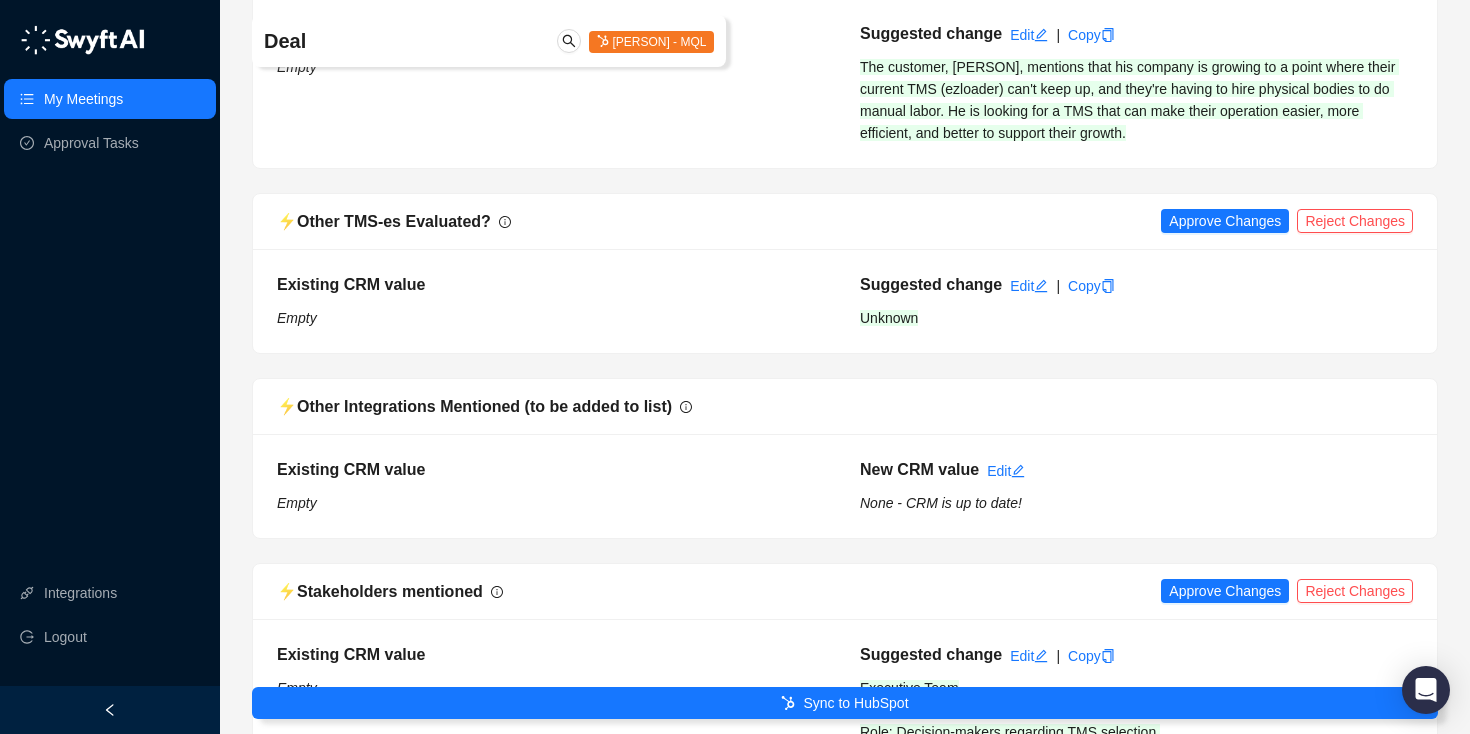 scroll, scrollTop: 5799, scrollLeft: 0, axis: vertical 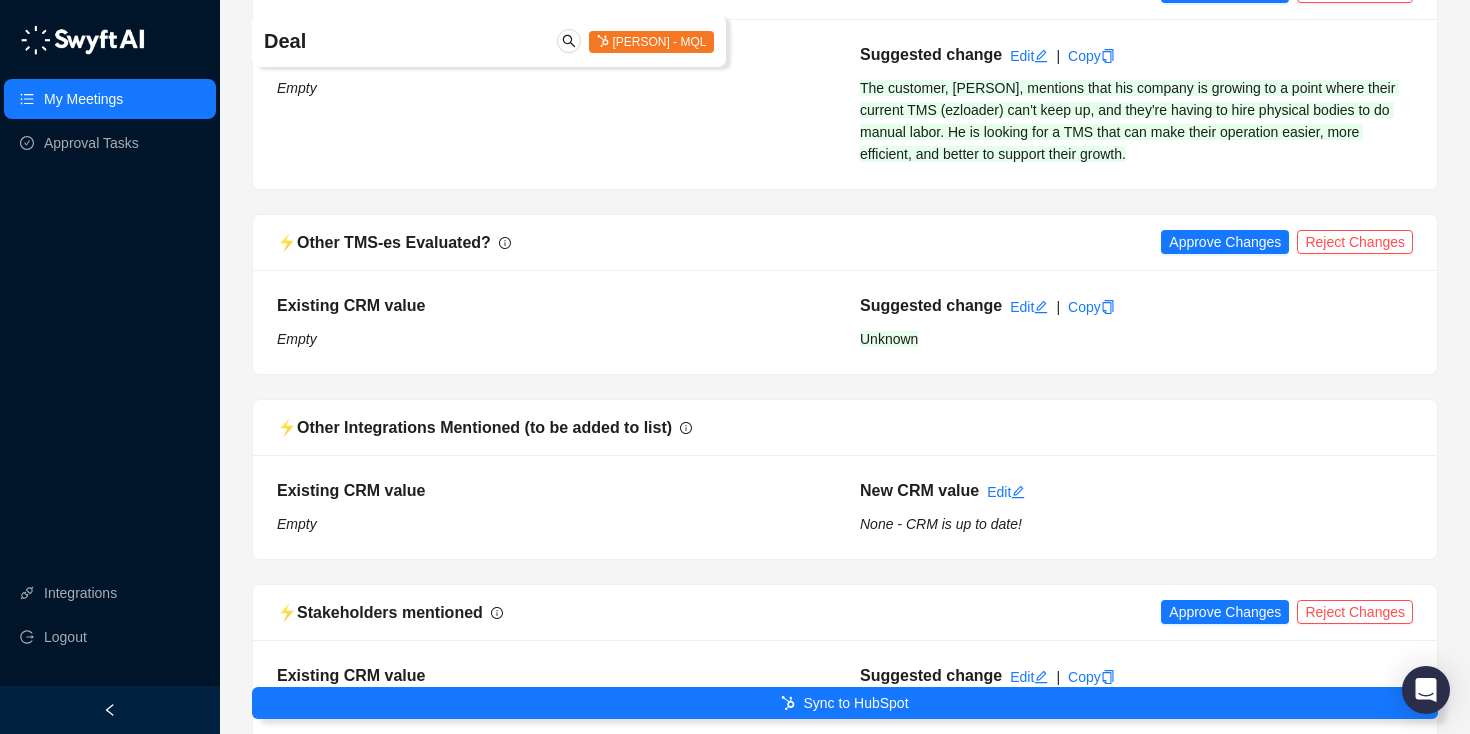 click on "My Meetings" at bounding box center [83, 99] 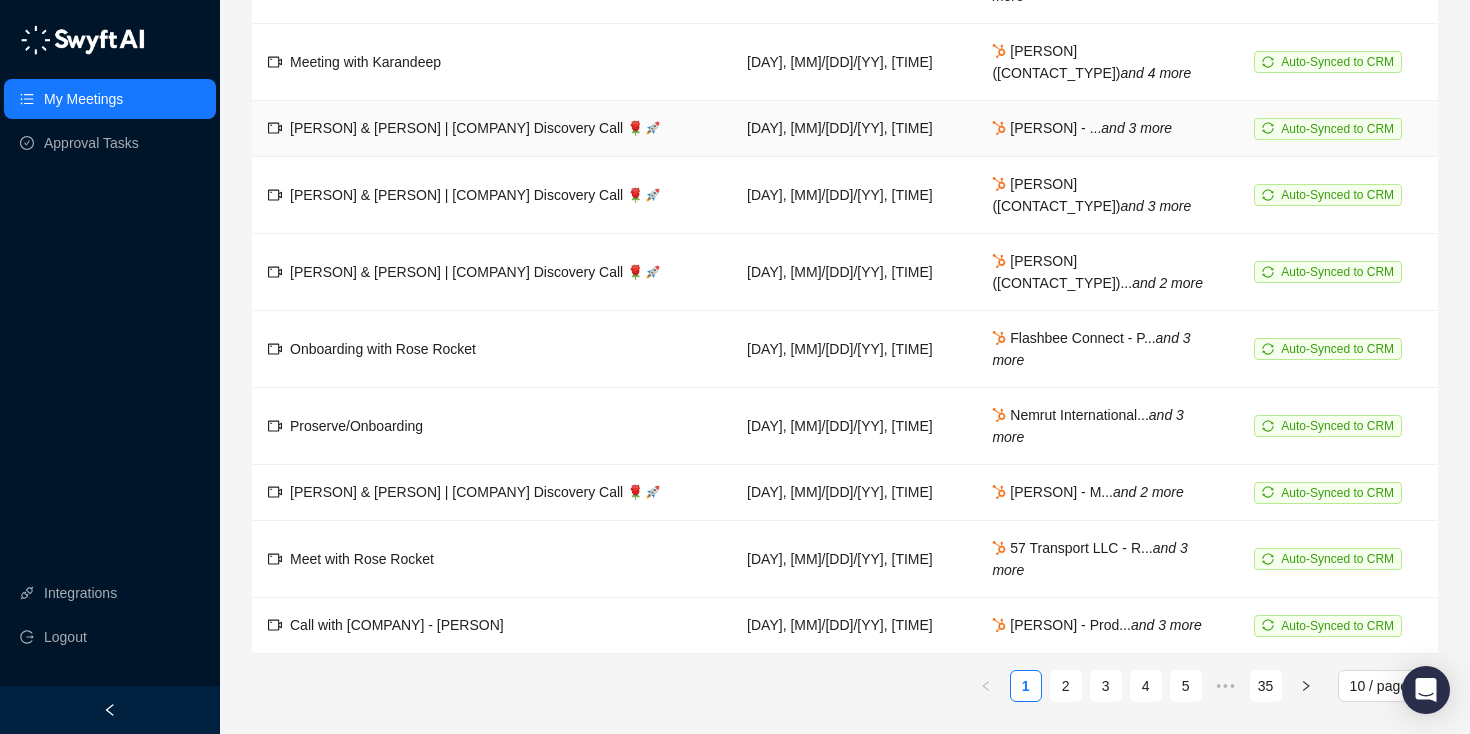scroll, scrollTop: 0, scrollLeft: 0, axis: both 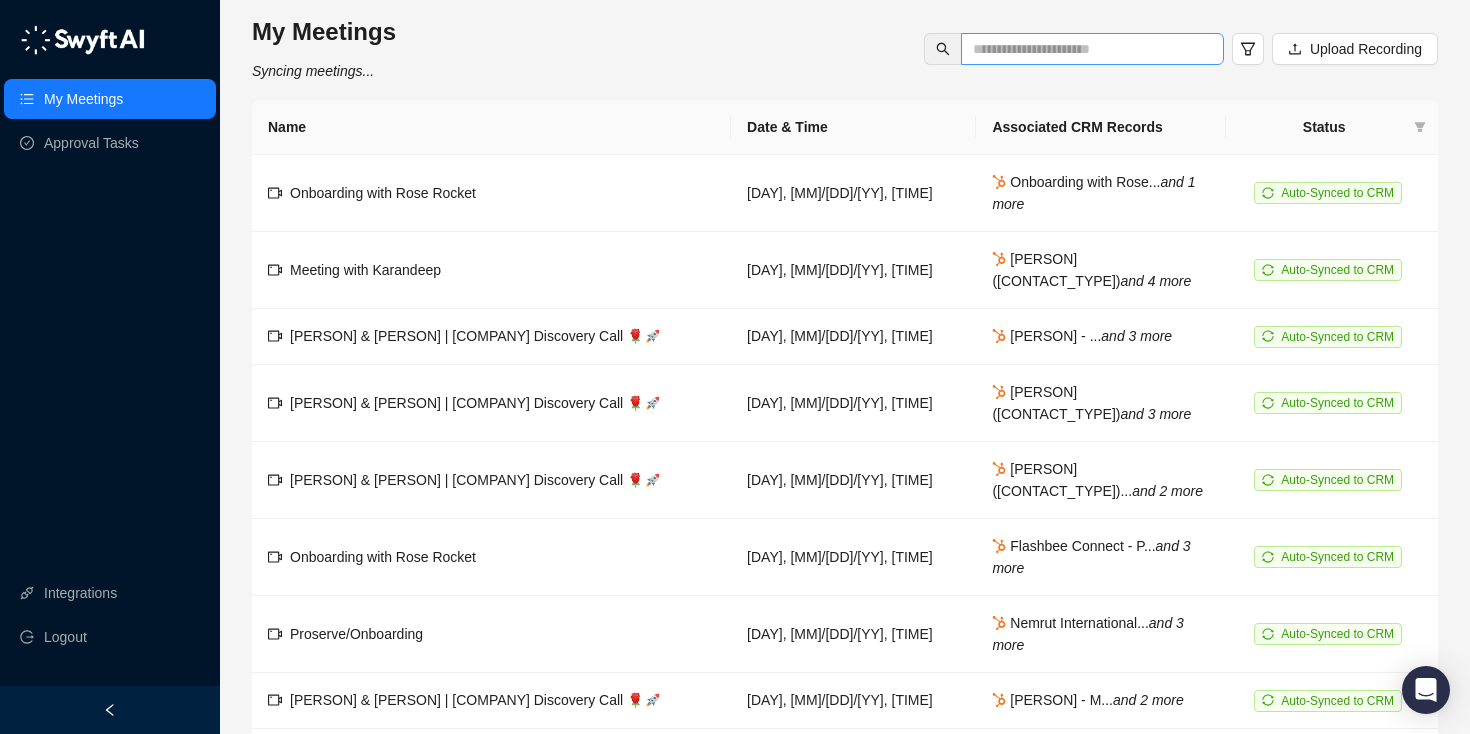 click at bounding box center [1092, 49] 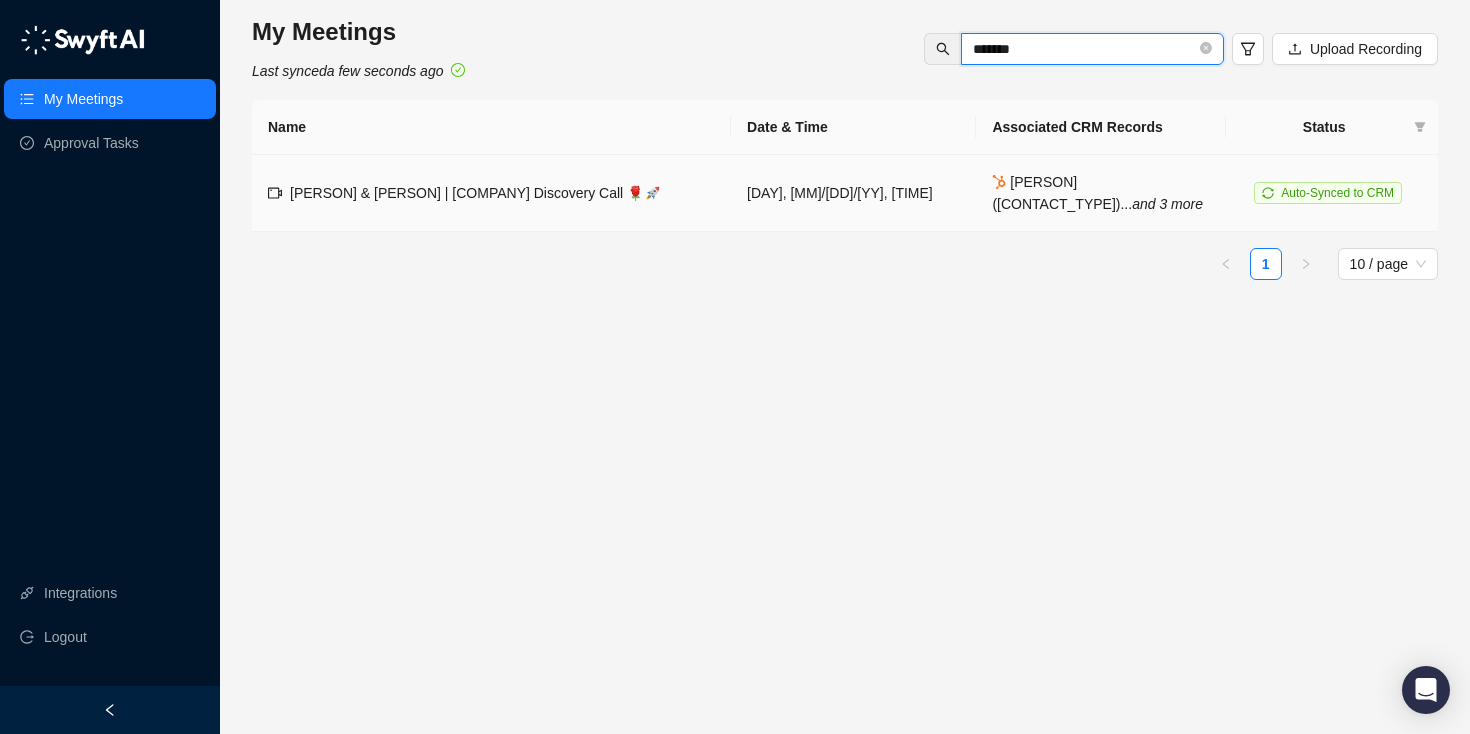 type on "*******" 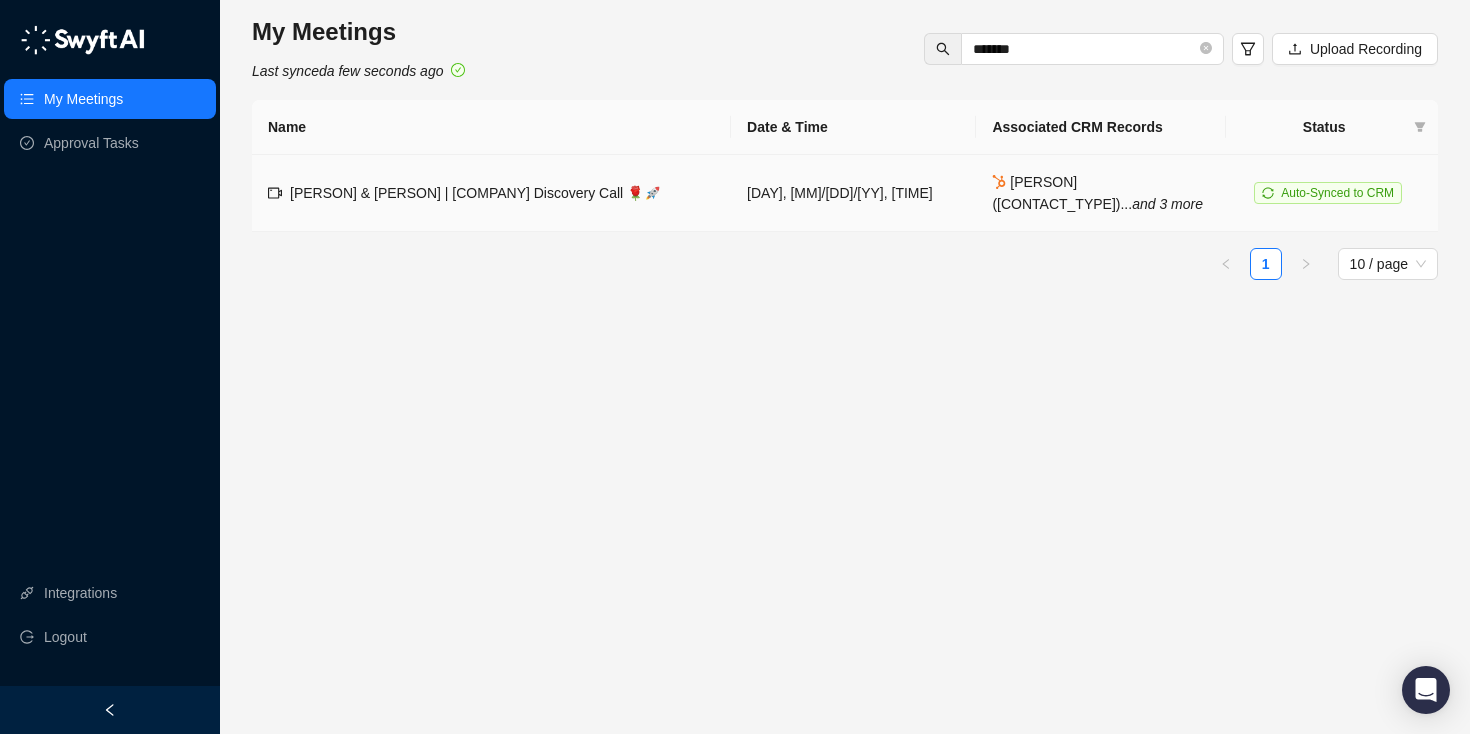 click on "[FIRST] & [FIRST] | Rose Rocket Discovery Call 🌹🚀" at bounding box center (458, 193) 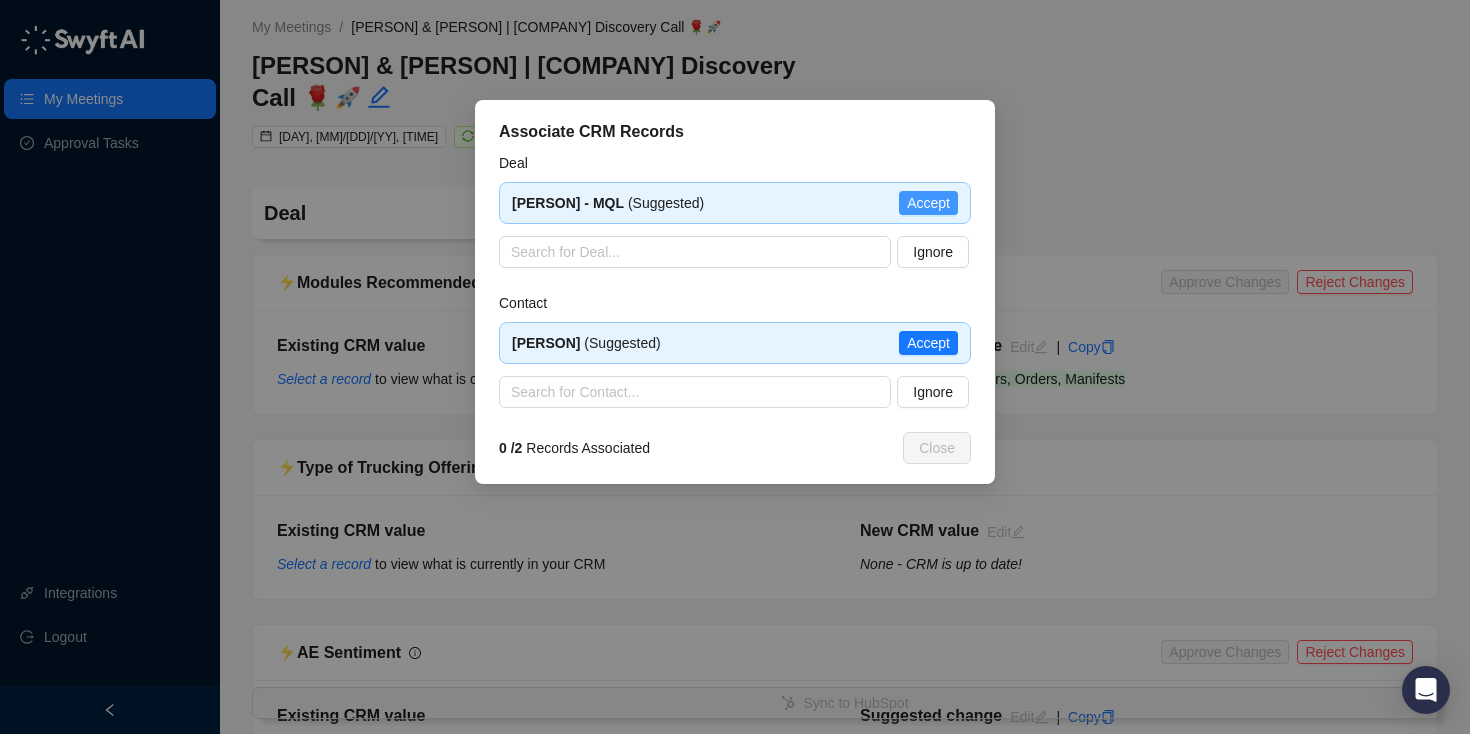 click on "Accept" at bounding box center [928, 203] 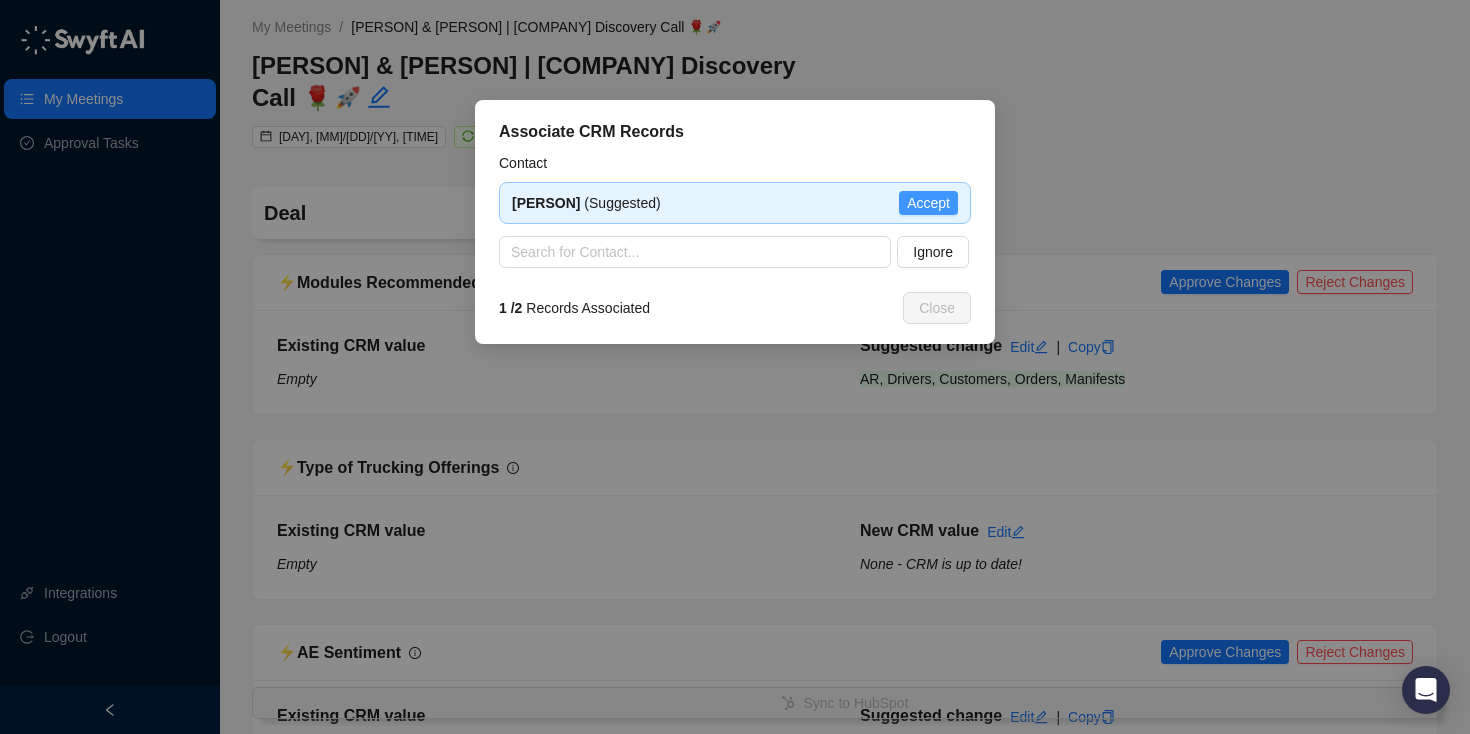 click on "Accept" at bounding box center (928, 203) 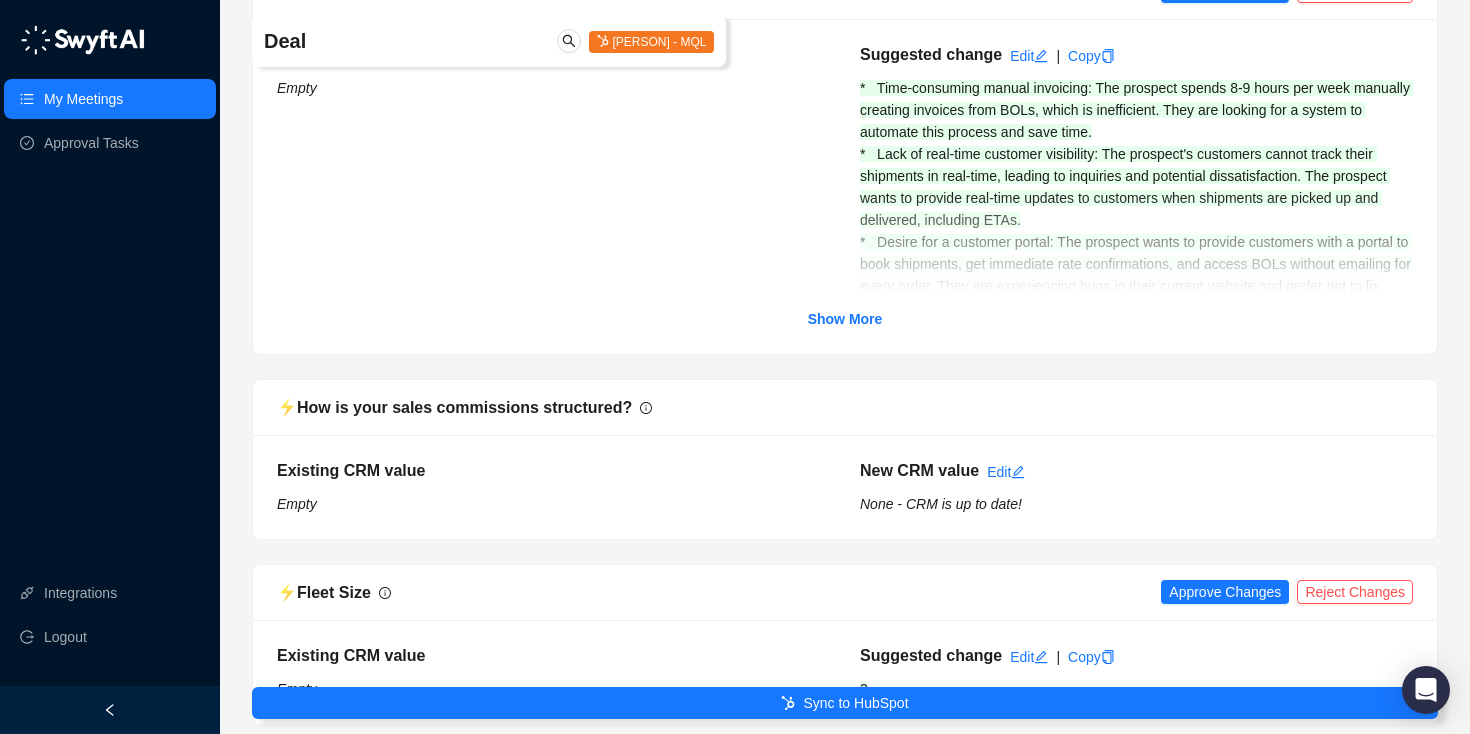 scroll, scrollTop: 783, scrollLeft: 0, axis: vertical 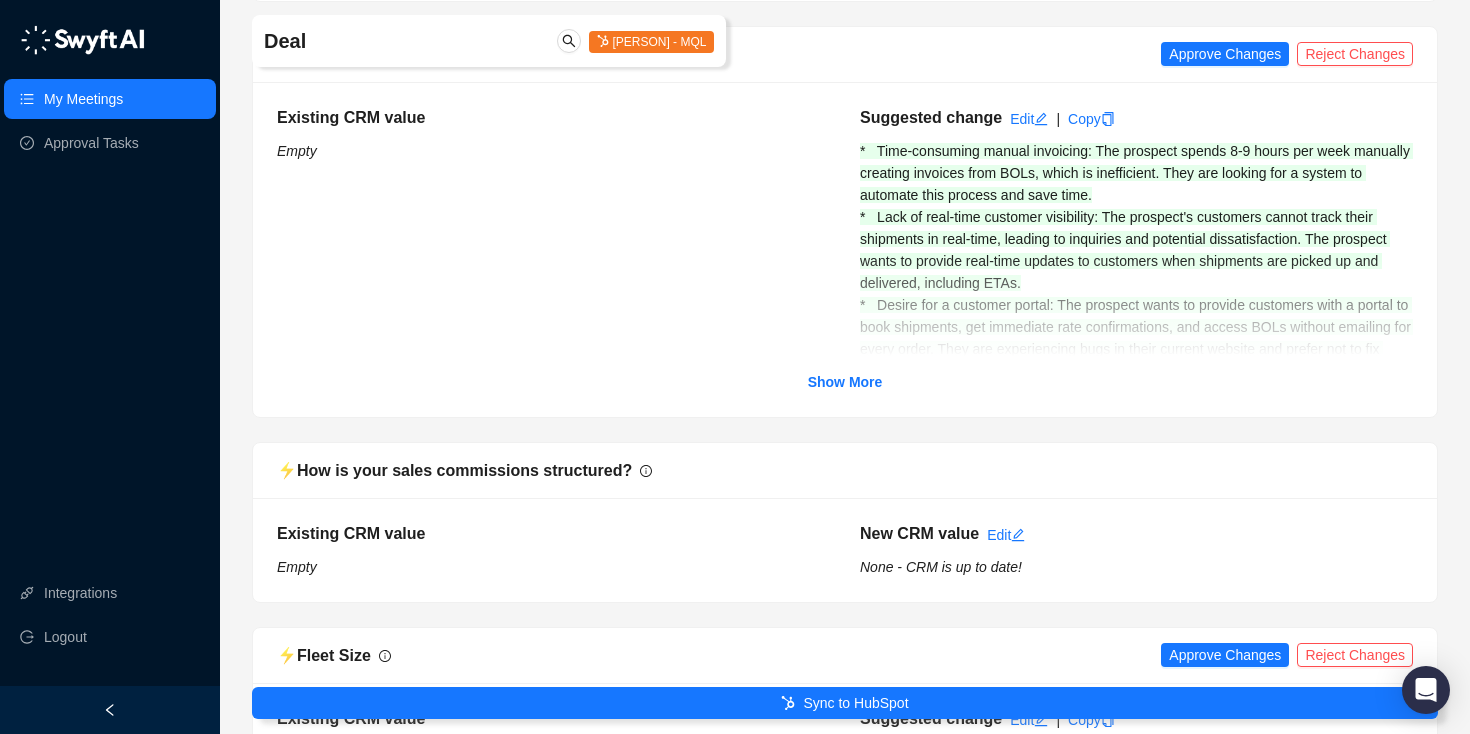 click at bounding box center [845, 306] 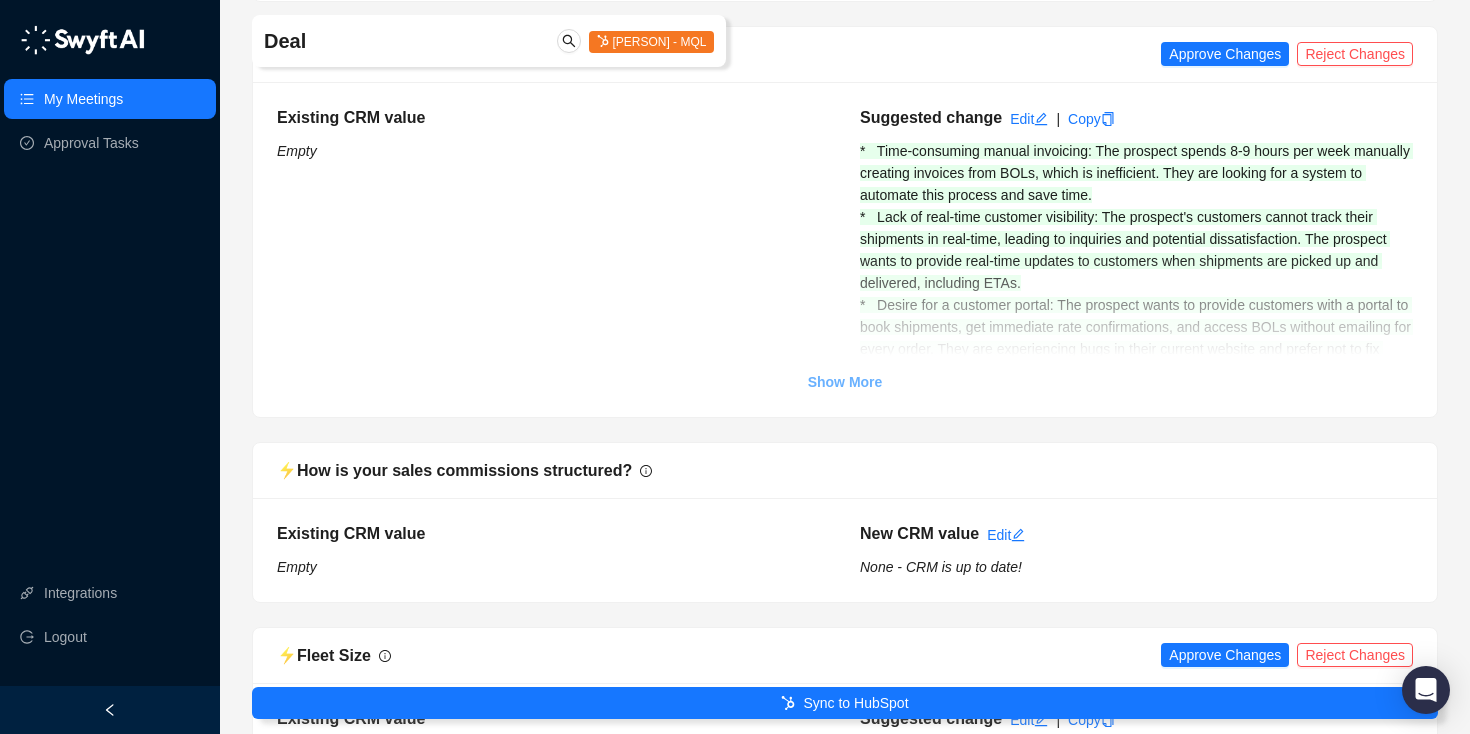 click on "Show More" at bounding box center (845, 382) 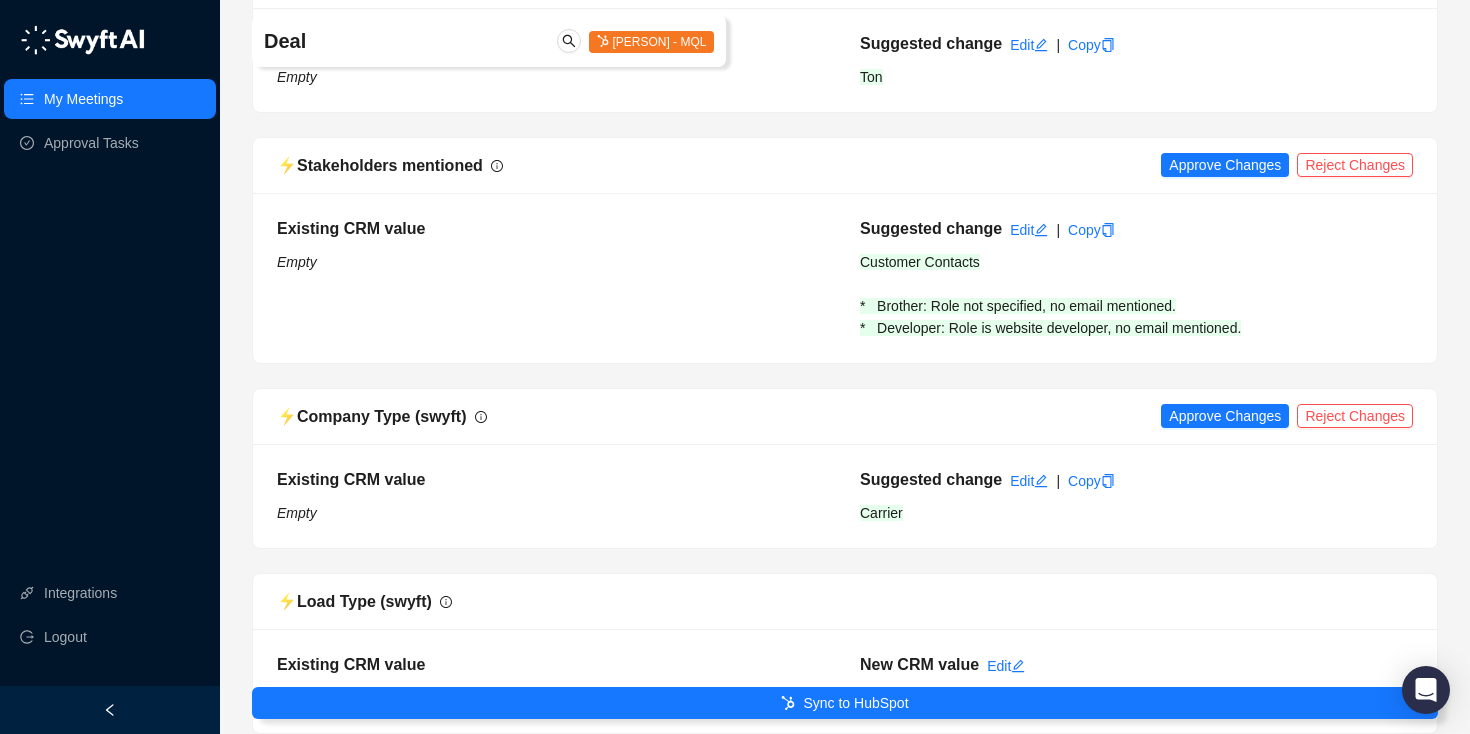 scroll, scrollTop: 6021, scrollLeft: 0, axis: vertical 